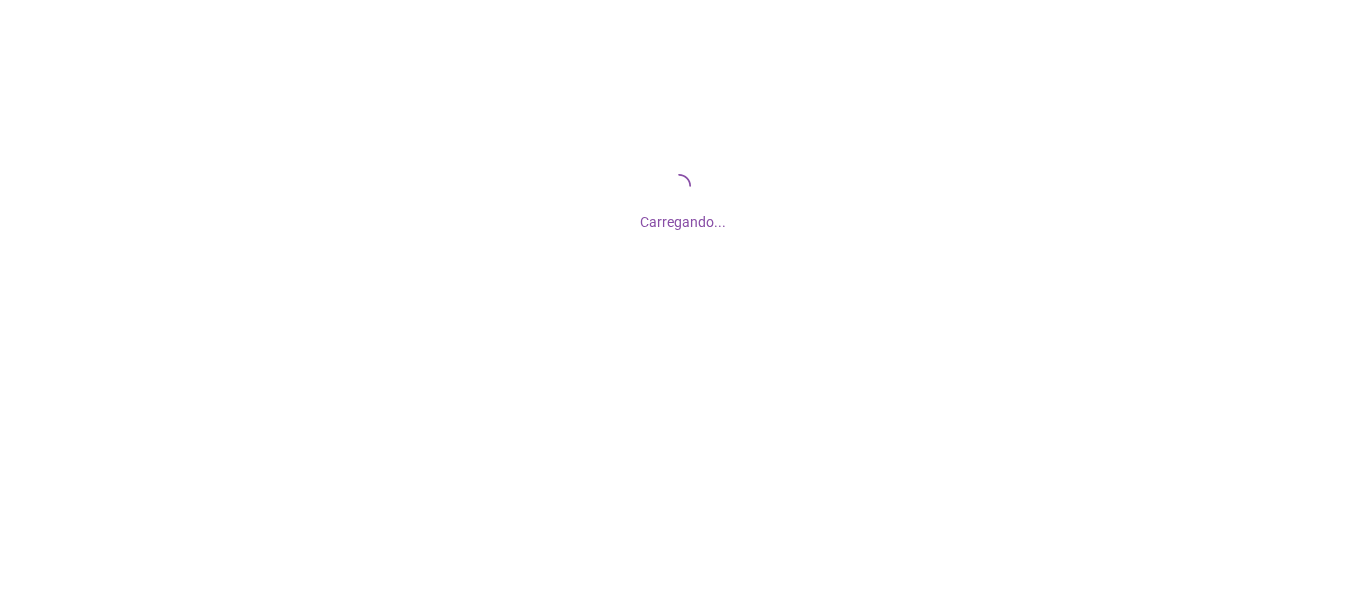 scroll, scrollTop: 0, scrollLeft: 0, axis: both 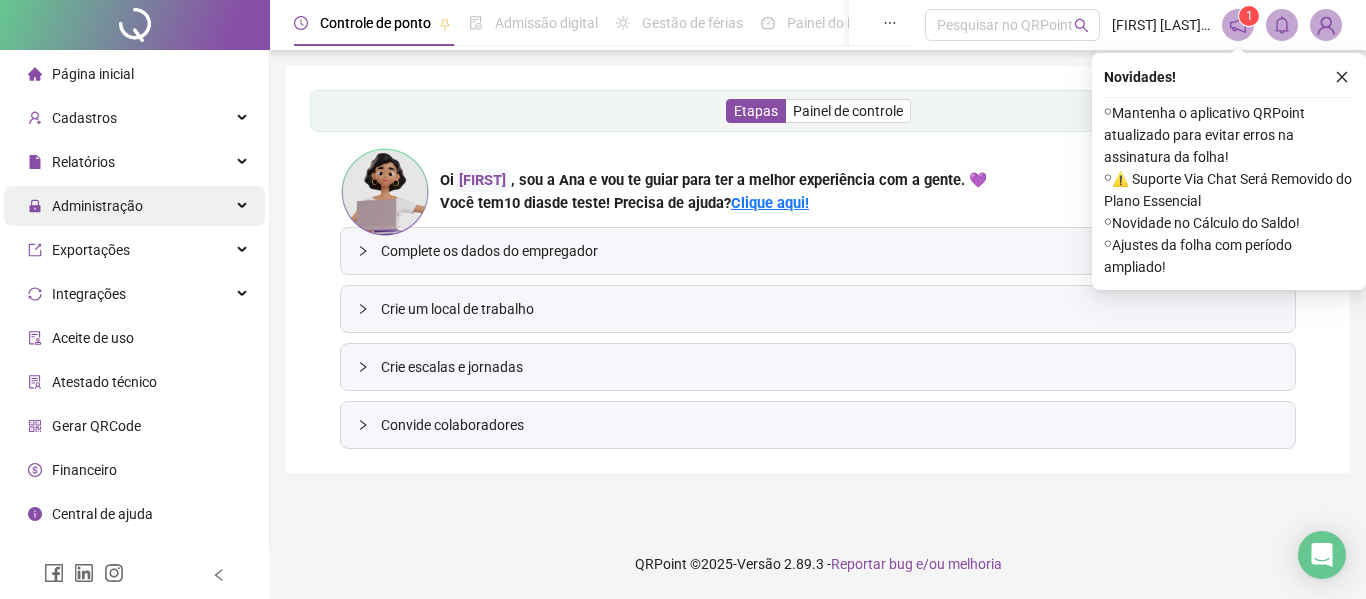 click on "Administração" at bounding box center [134, 206] 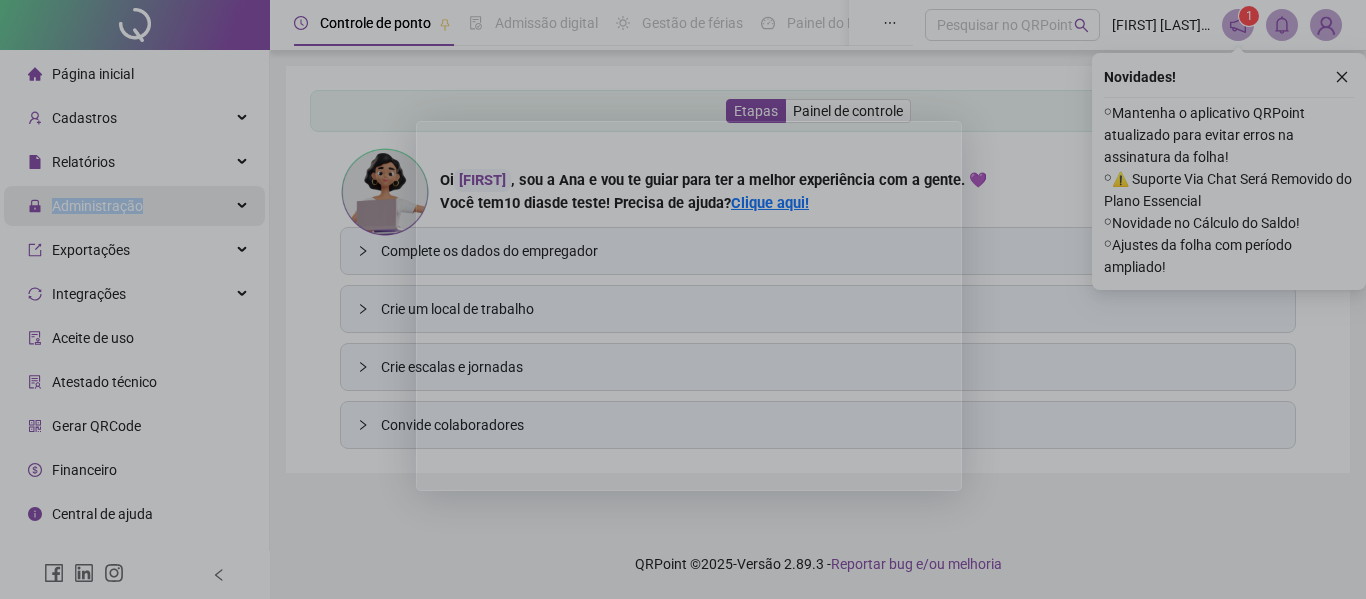 click at bounding box center [683, 299] 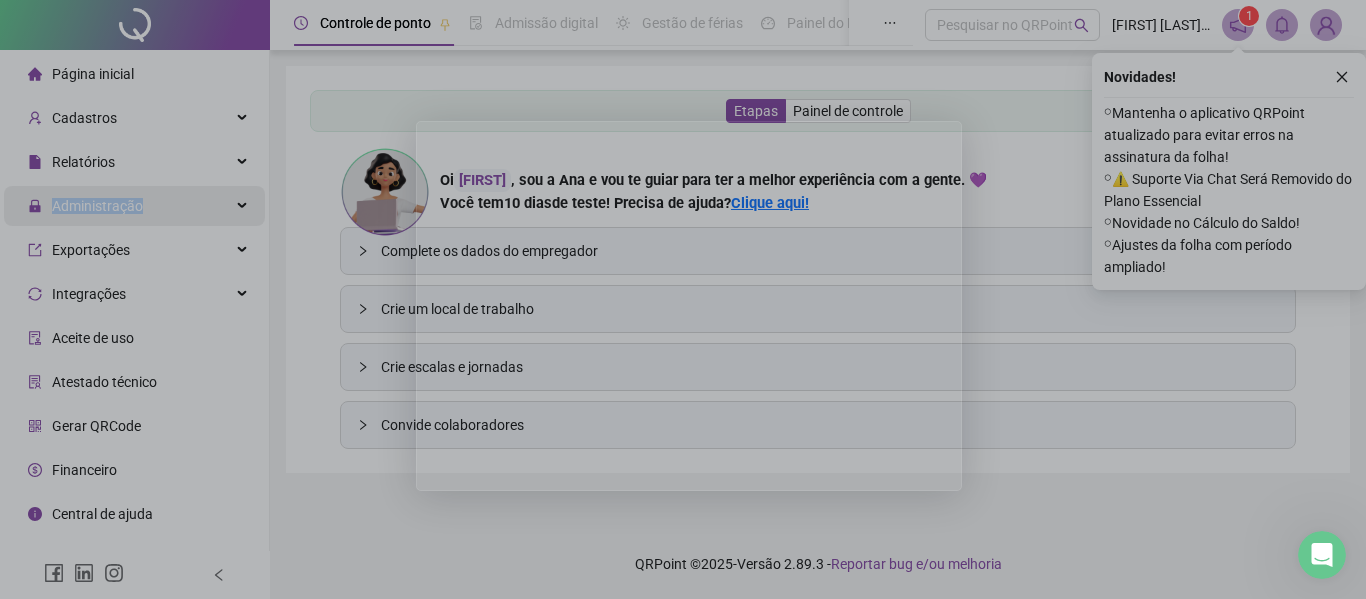 click at bounding box center [683, 299] 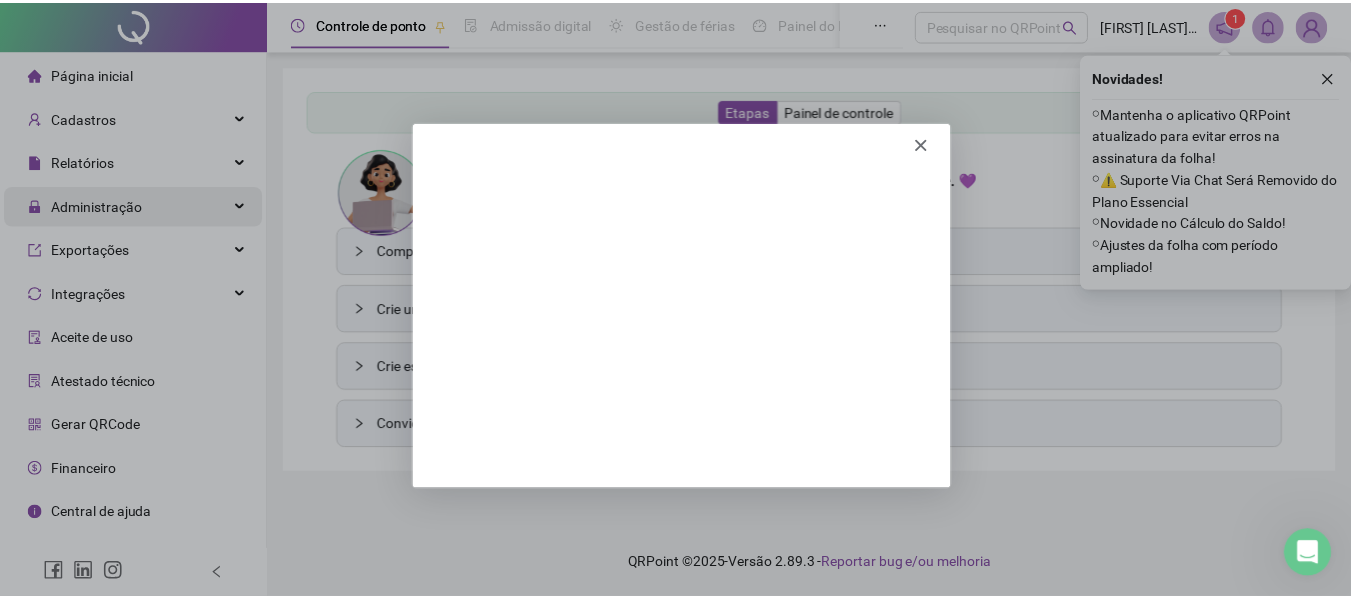 scroll, scrollTop: 0, scrollLeft: 0, axis: both 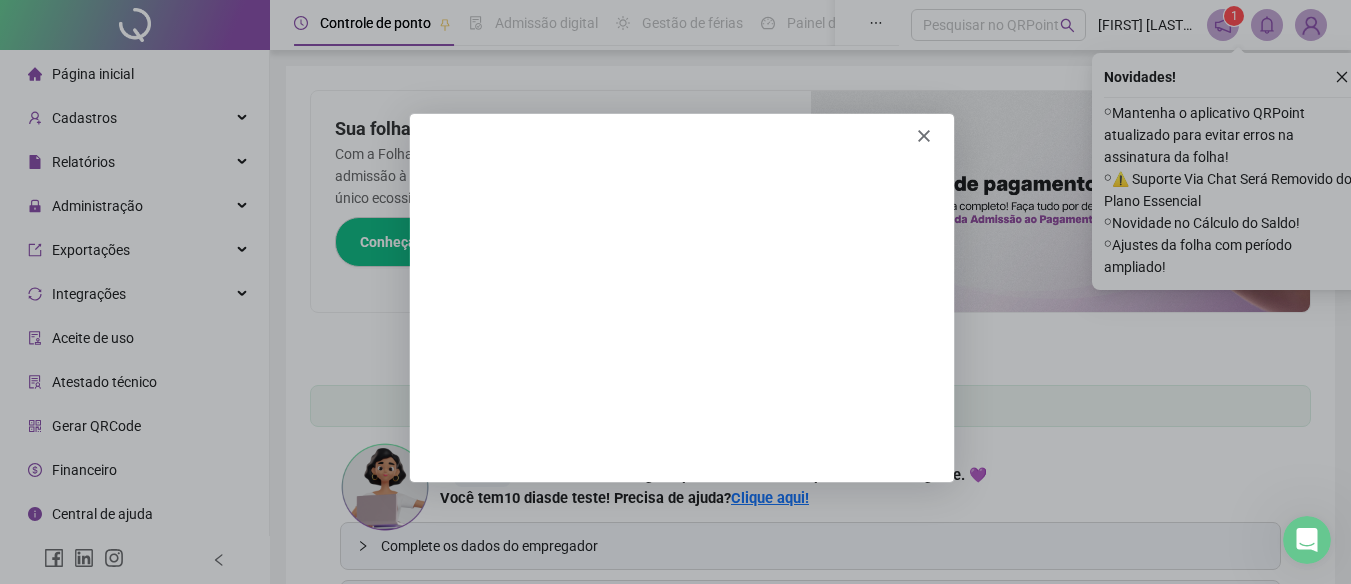 click 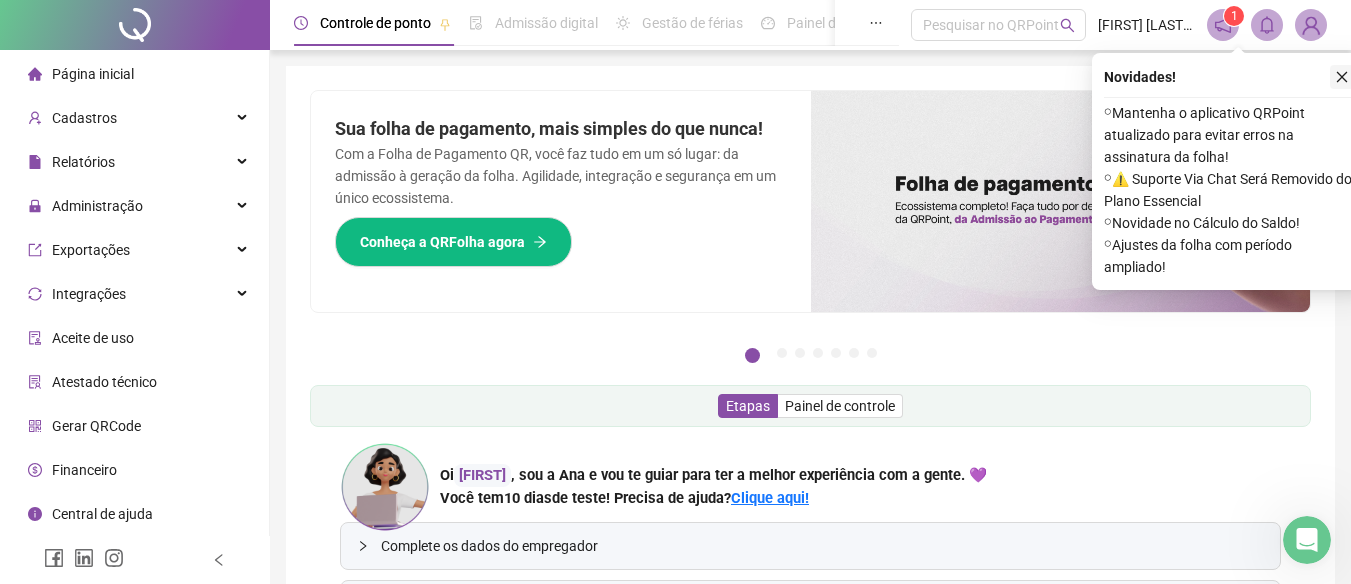 click 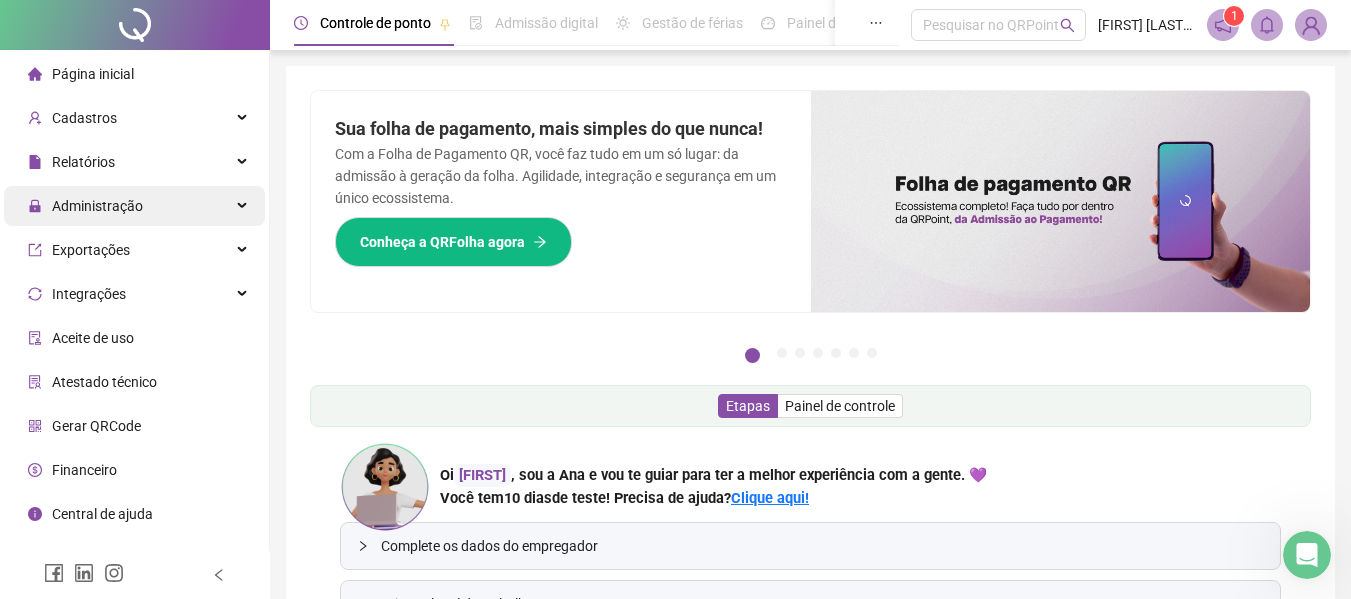 click on "Administração" at bounding box center (134, 206) 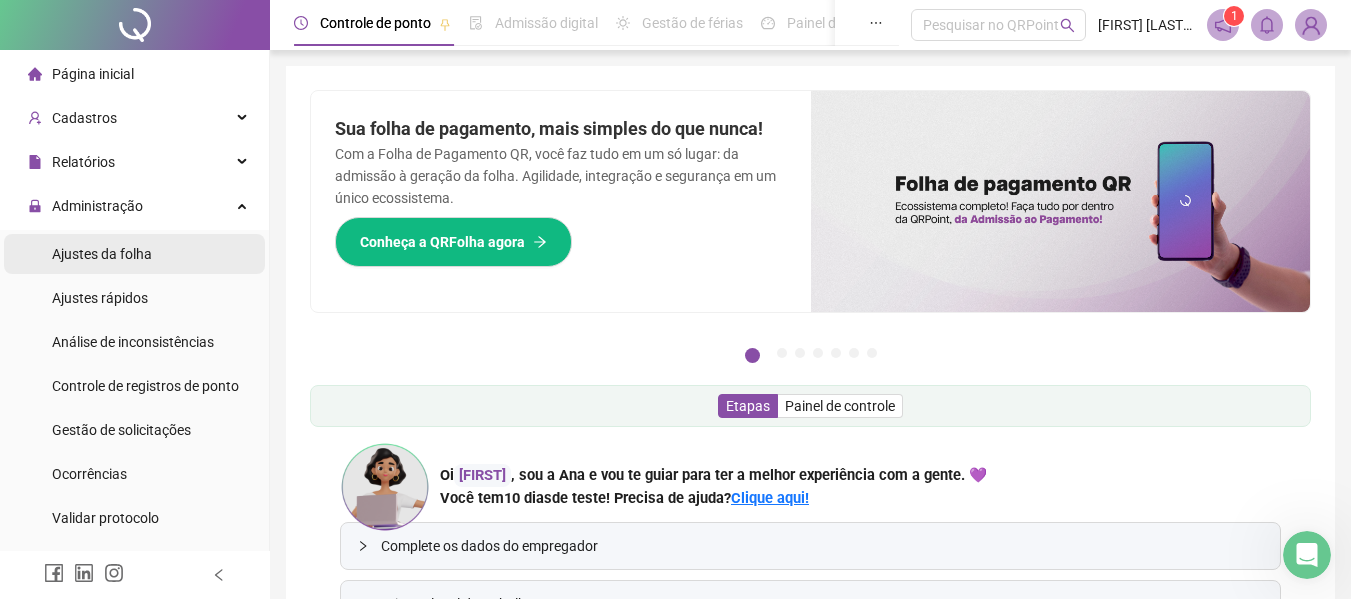 click on "Ajustes da folha" at bounding box center [134, 254] 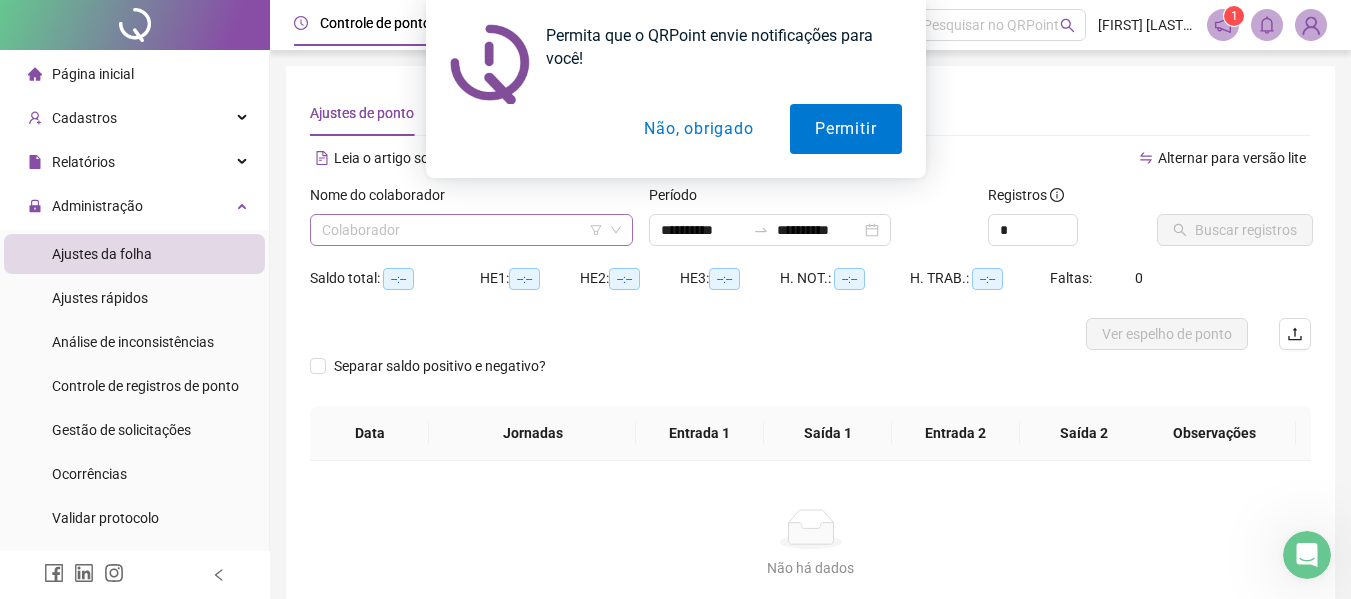 click at bounding box center (462, 230) 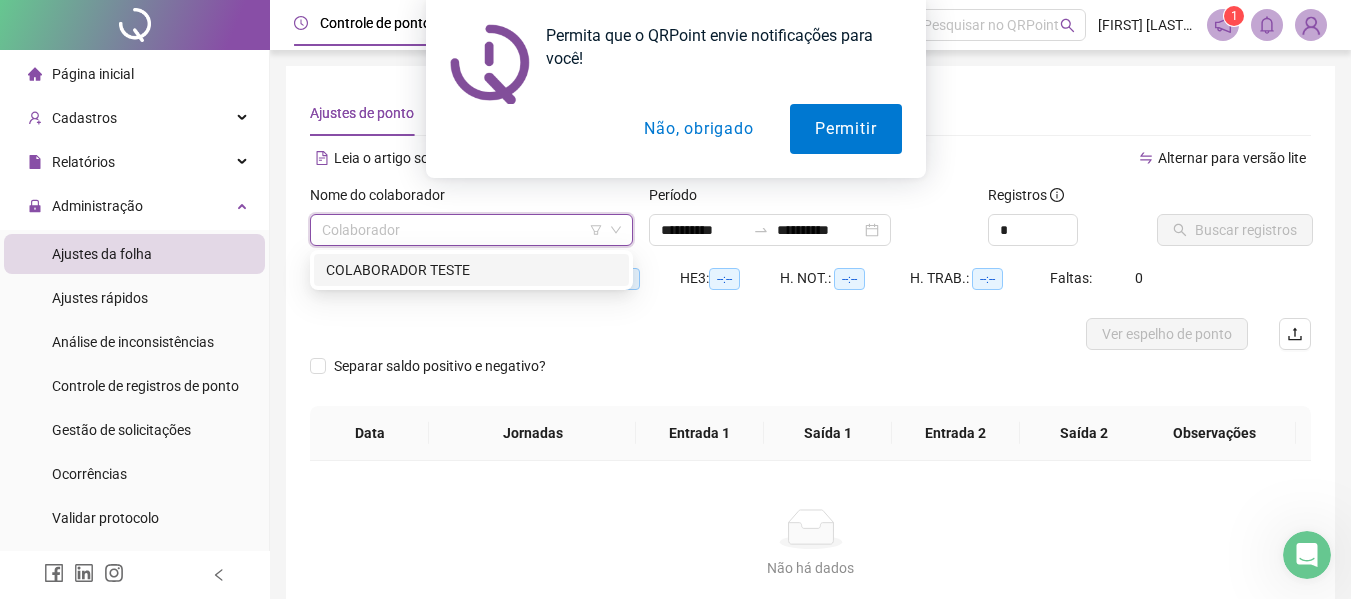click on "COLABORADOR TESTE" at bounding box center (471, 270) 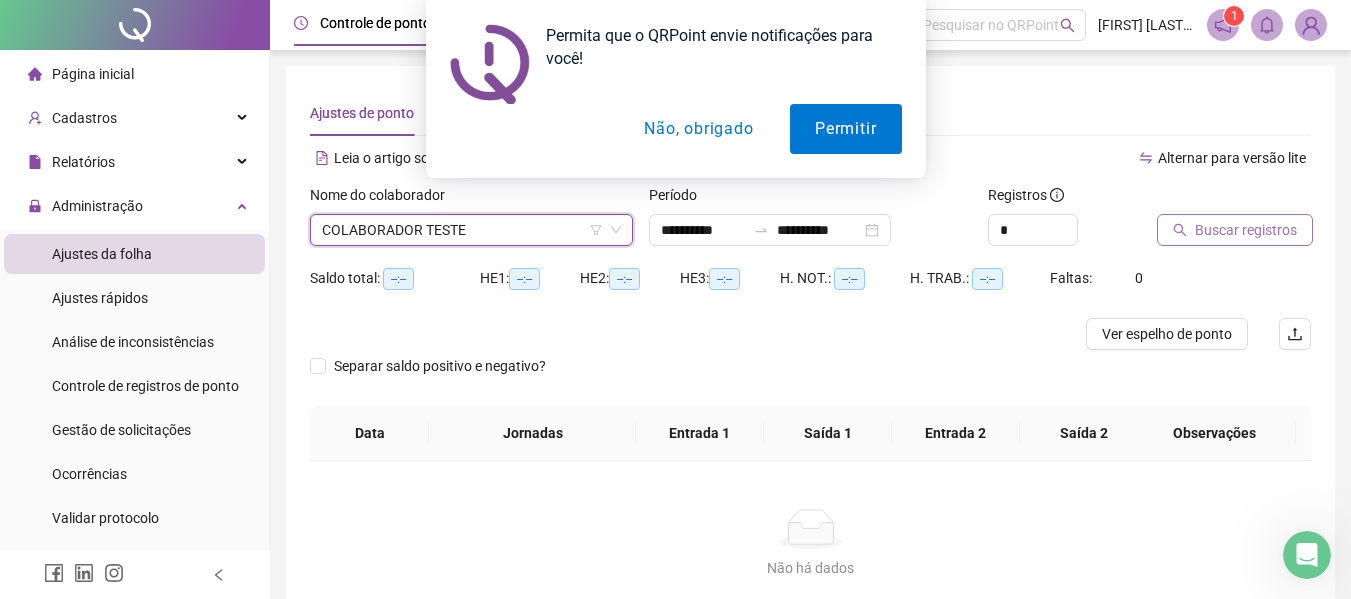 click on "Buscar registros" at bounding box center [1246, 230] 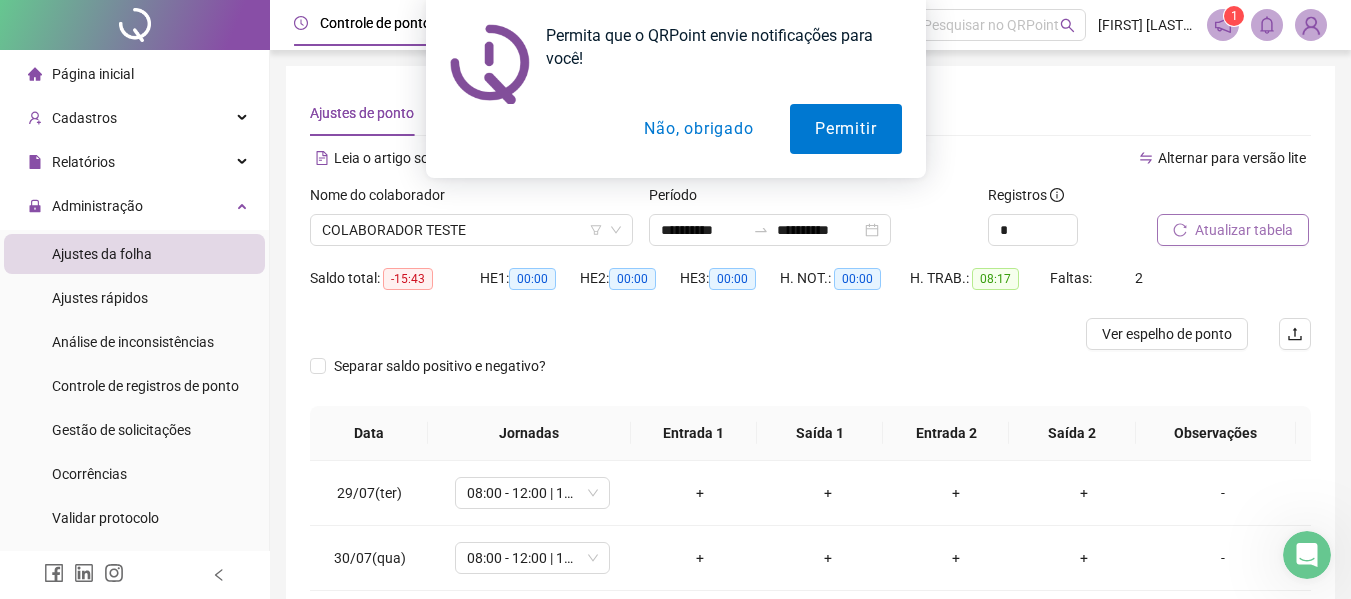 click on "Não, obrigado" at bounding box center (698, 129) 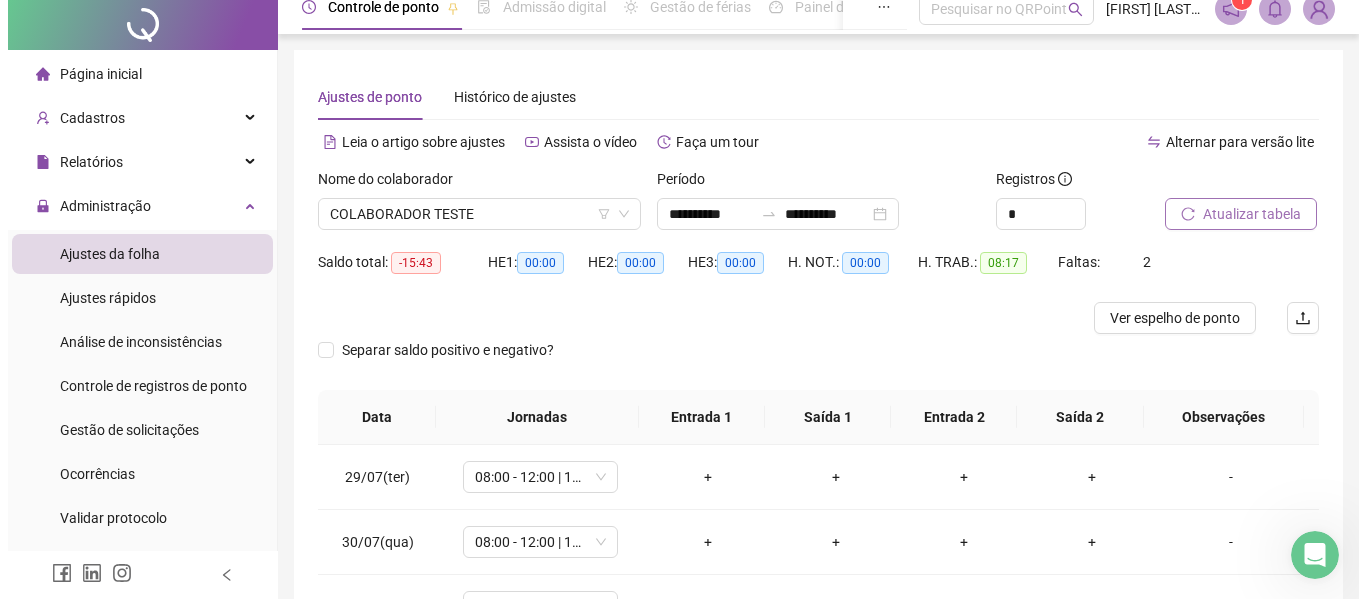 scroll, scrollTop: 0, scrollLeft: 0, axis: both 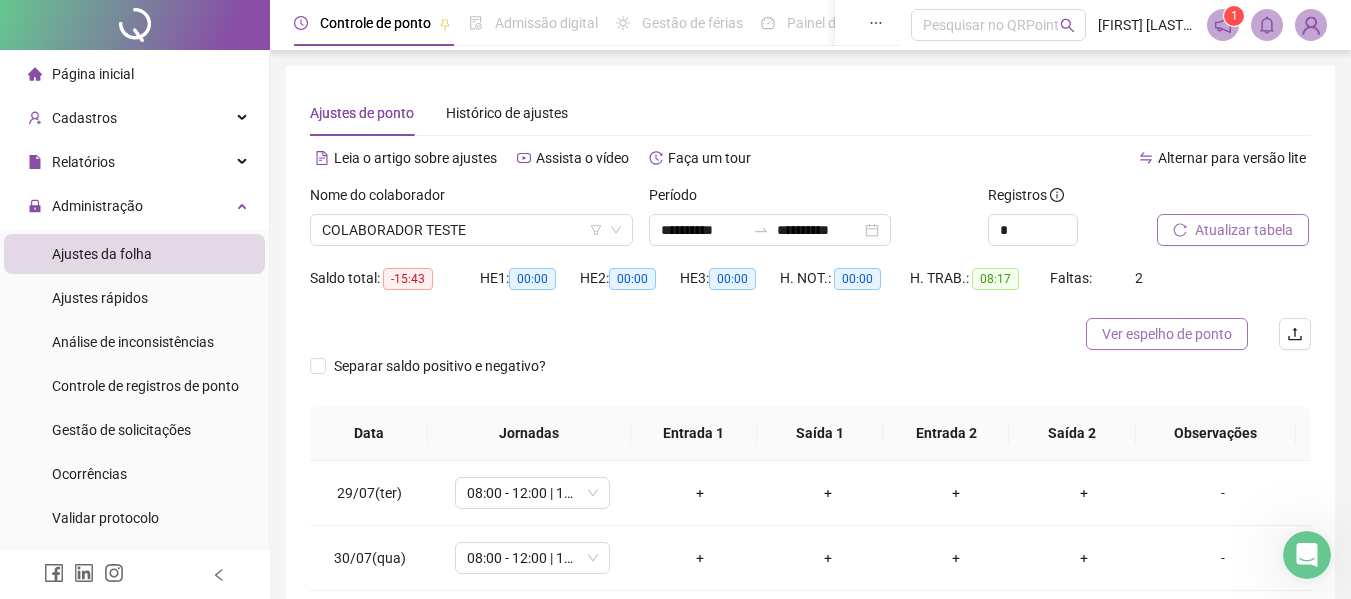 click on "Ver espelho de ponto" at bounding box center [1167, 334] 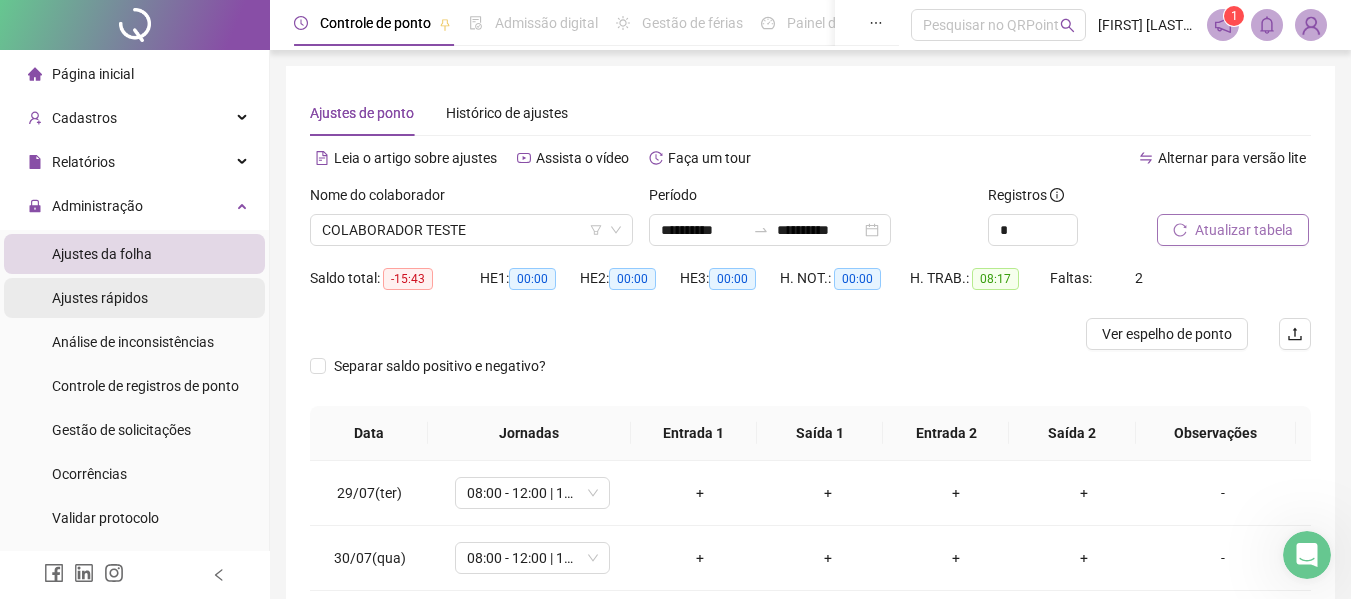 click on "Ajustes rápidos" at bounding box center [100, 298] 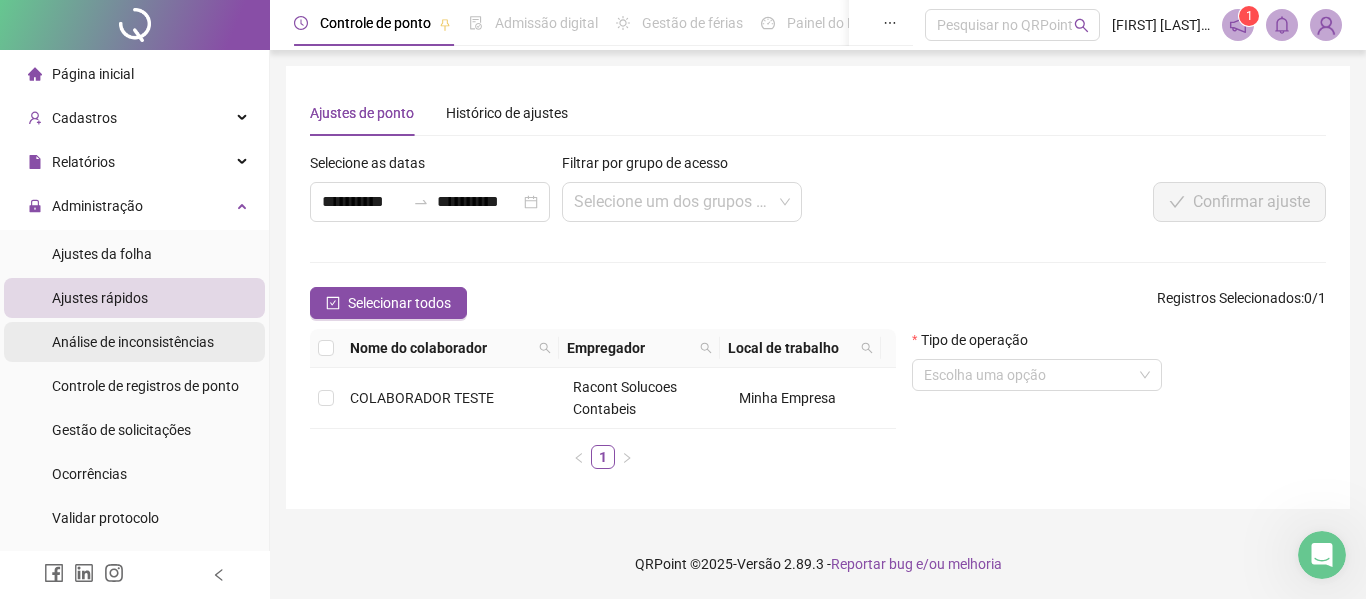 click on "Análise de inconsistências" at bounding box center [133, 342] 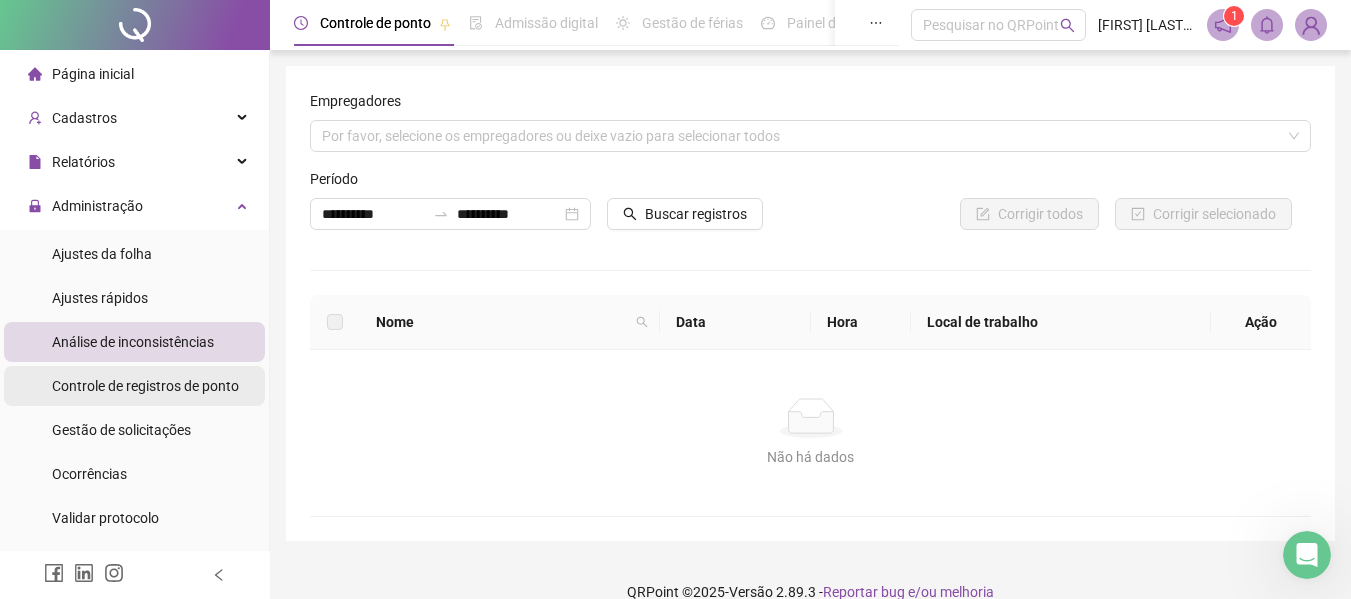 click on "Controle de registros de ponto" at bounding box center [145, 386] 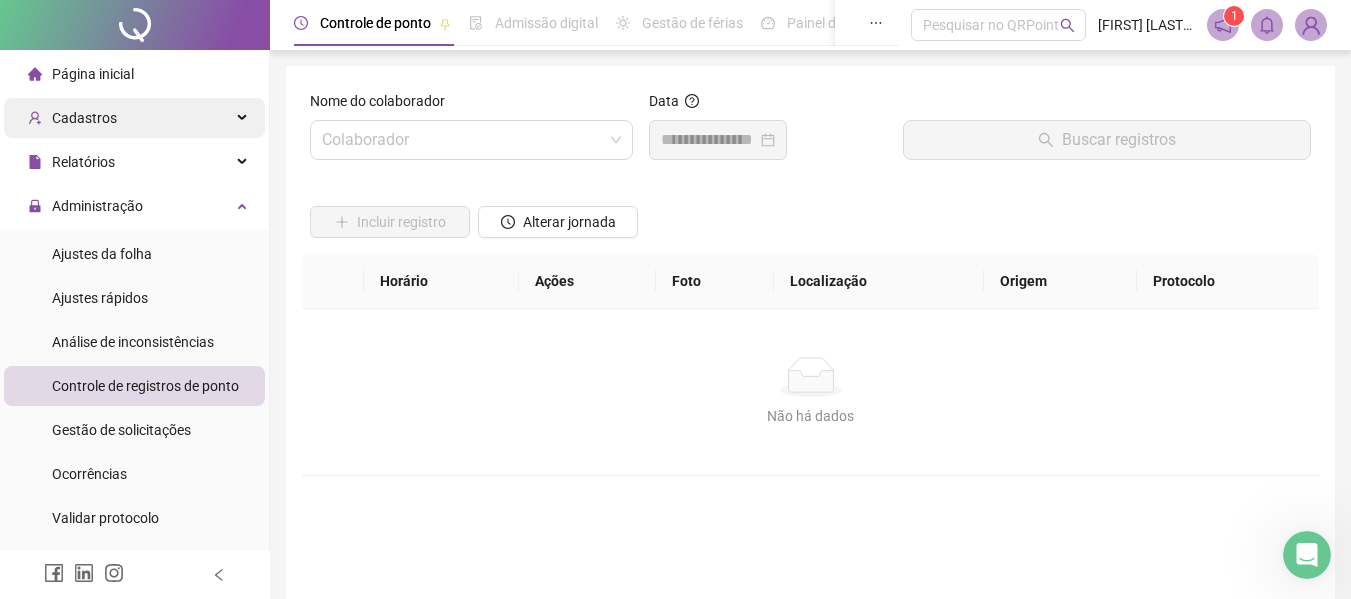 click on "Cadastros" at bounding box center [134, 118] 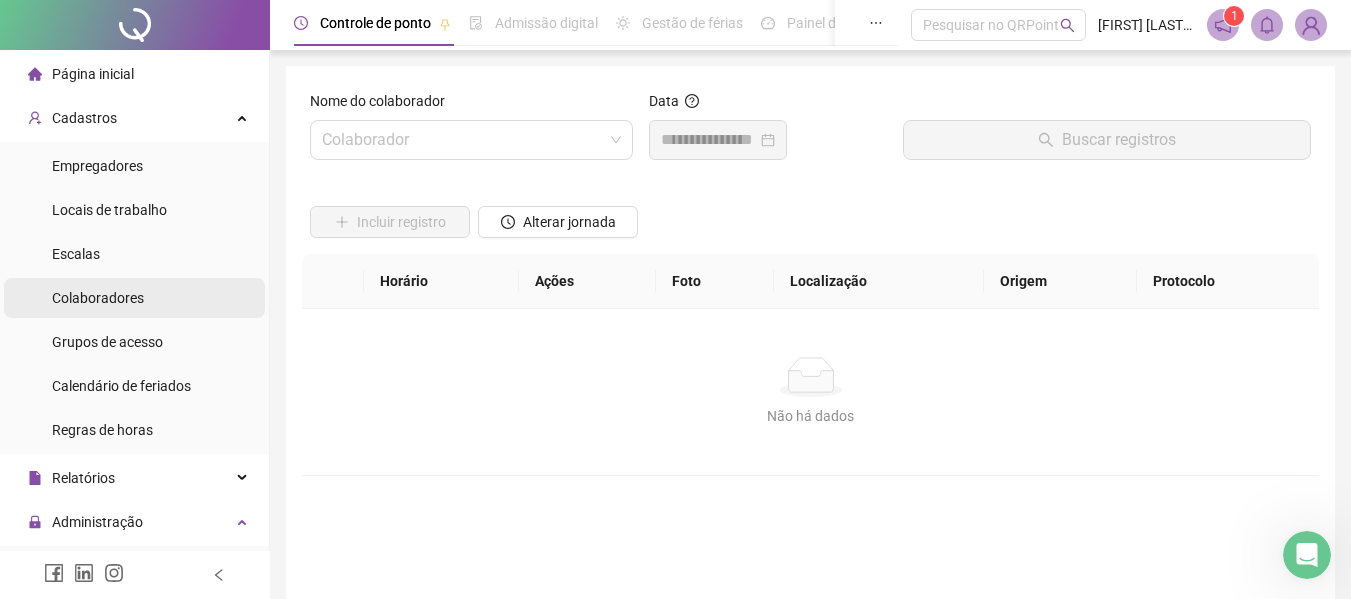 click on "Colaboradores" at bounding box center [134, 298] 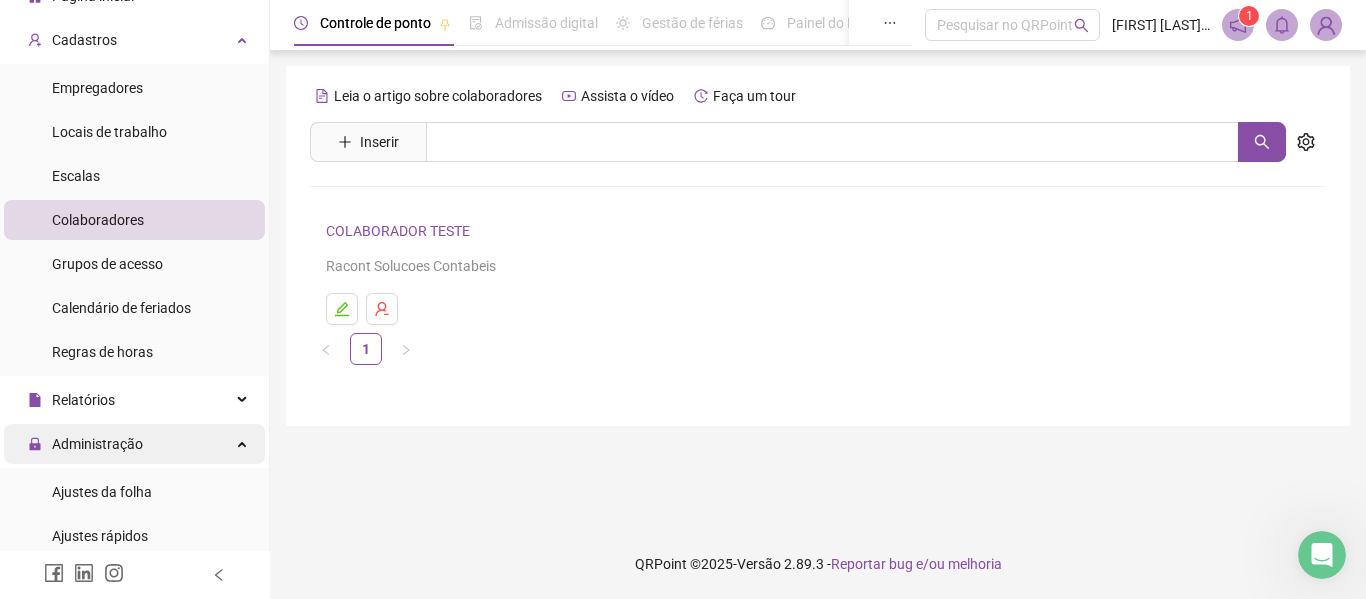scroll, scrollTop: 100, scrollLeft: 0, axis: vertical 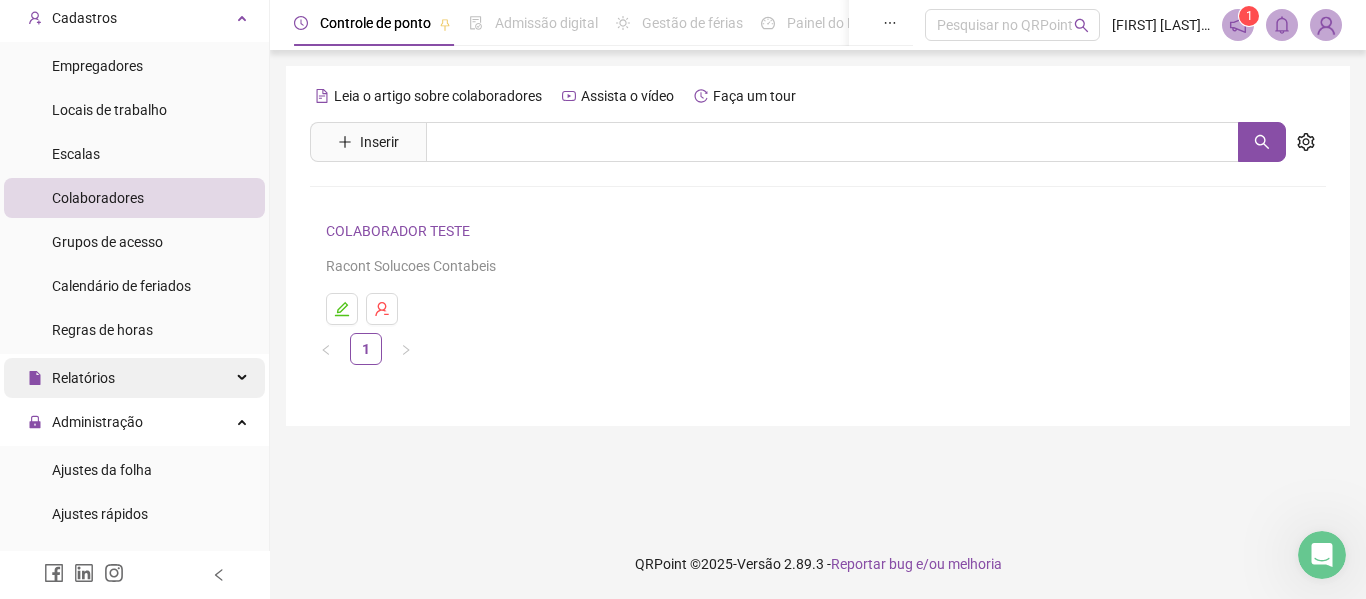 click on "Relatórios" at bounding box center [134, 378] 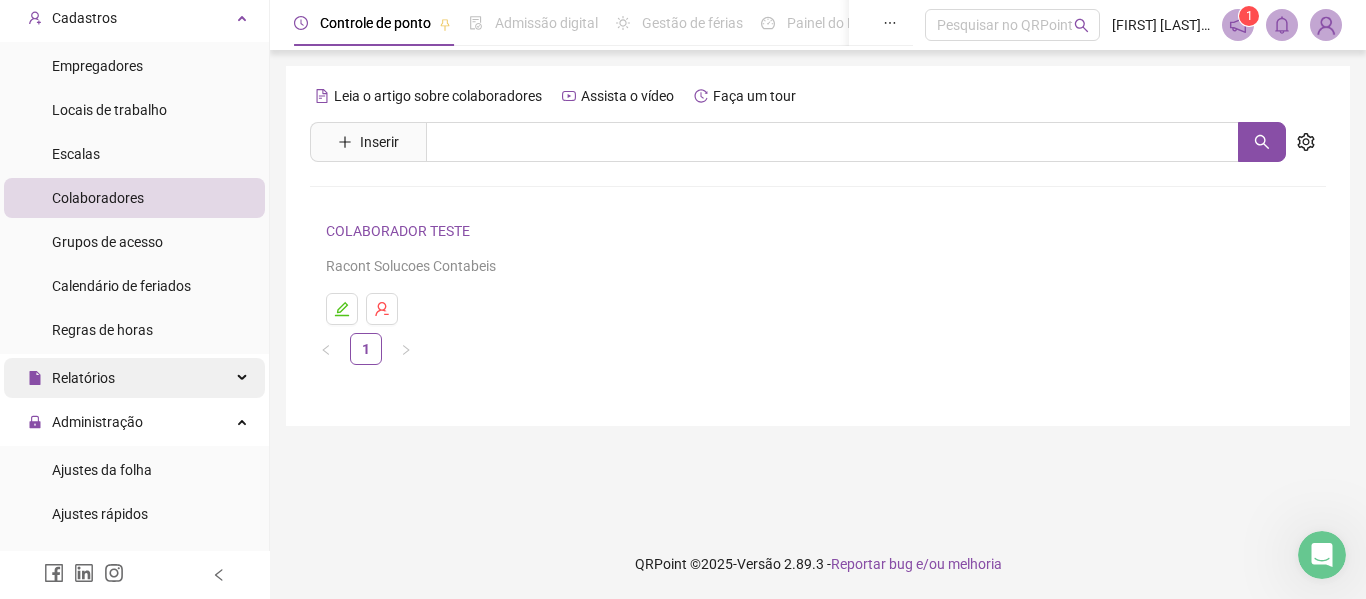 click on "Relatórios" at bounding box center [134, 378] 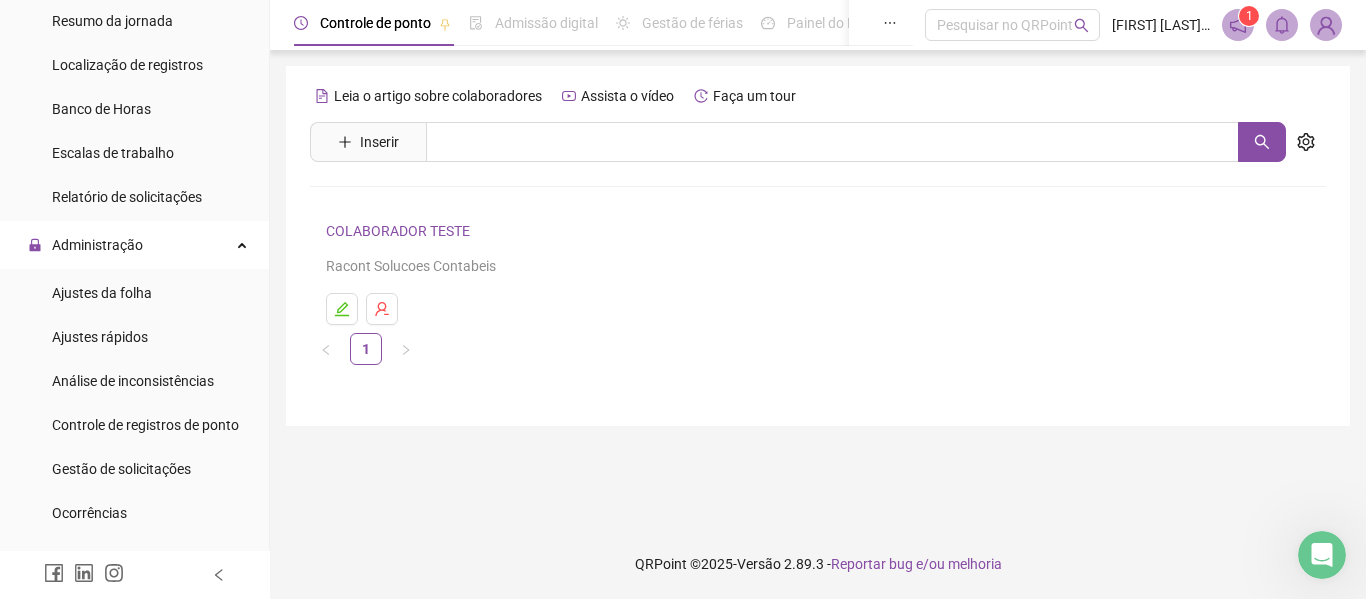 scroll, scrollTop: 800, scrollLeft: 0, axis: vertical 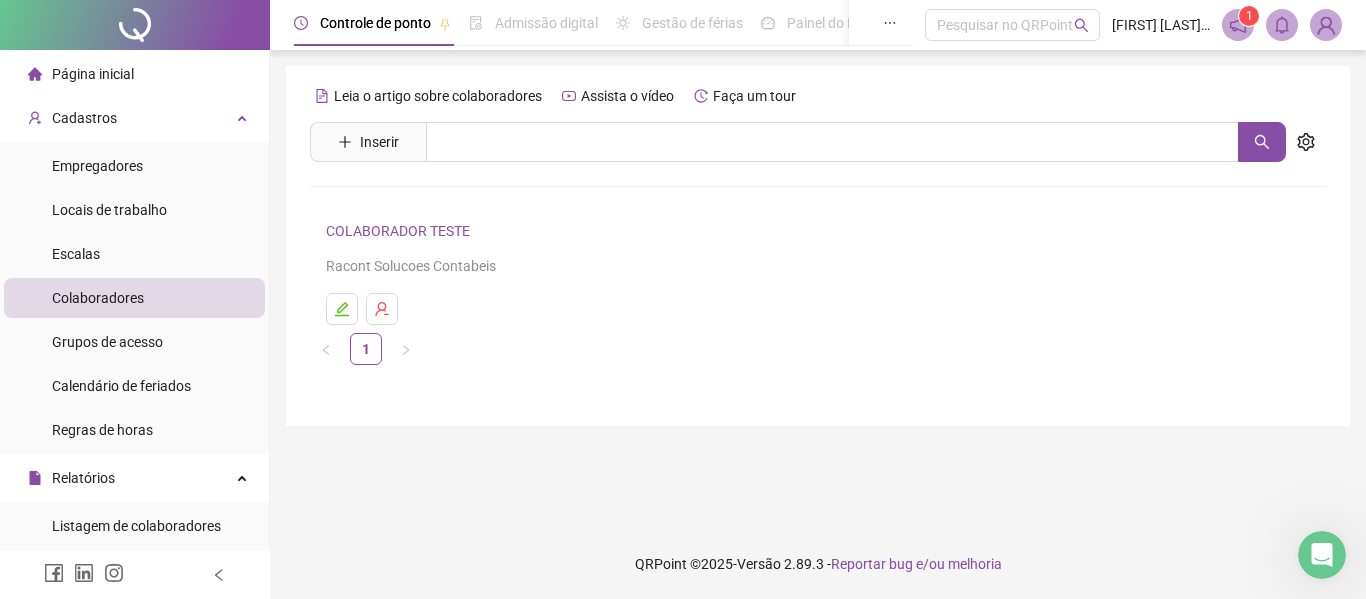 click 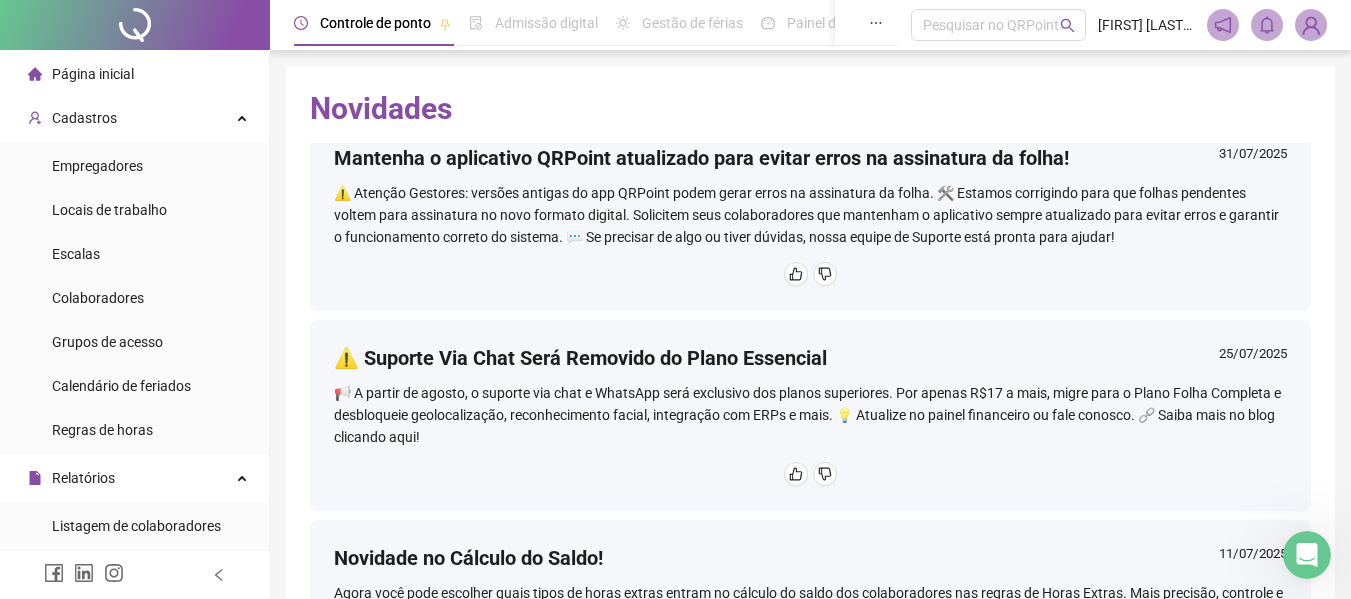 scroll, scrollTop: 0, scrollLeft: 0, axis: both 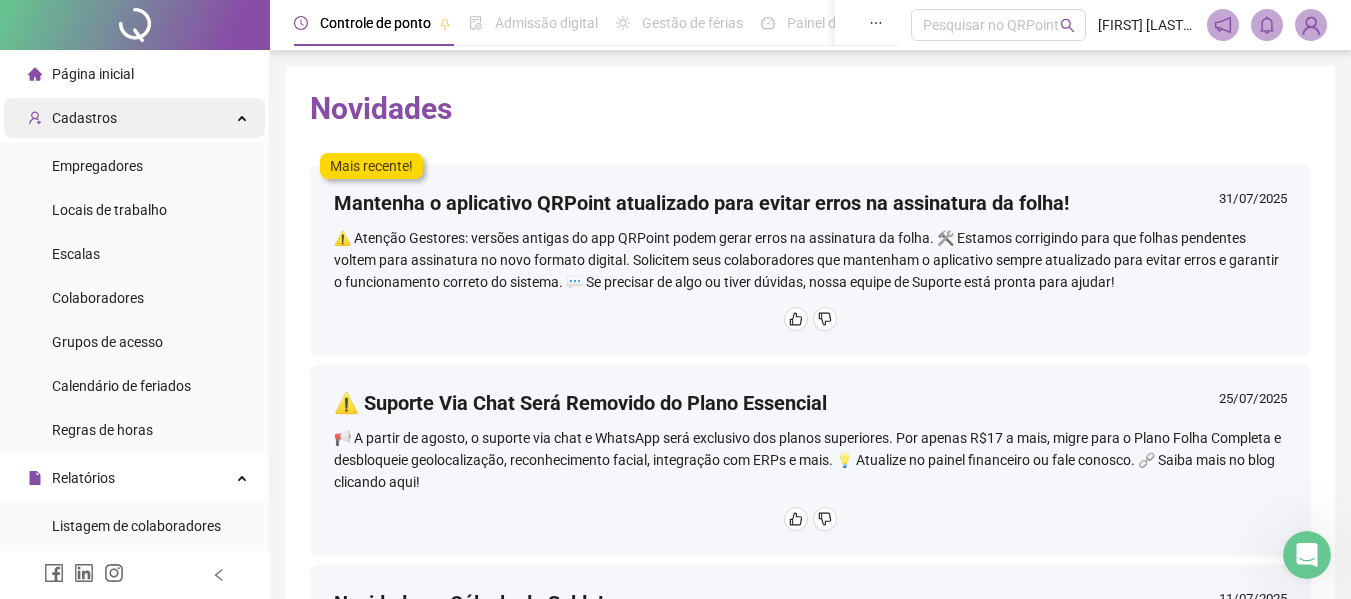 click on "Cadastros" at bounding box center [134, 118] 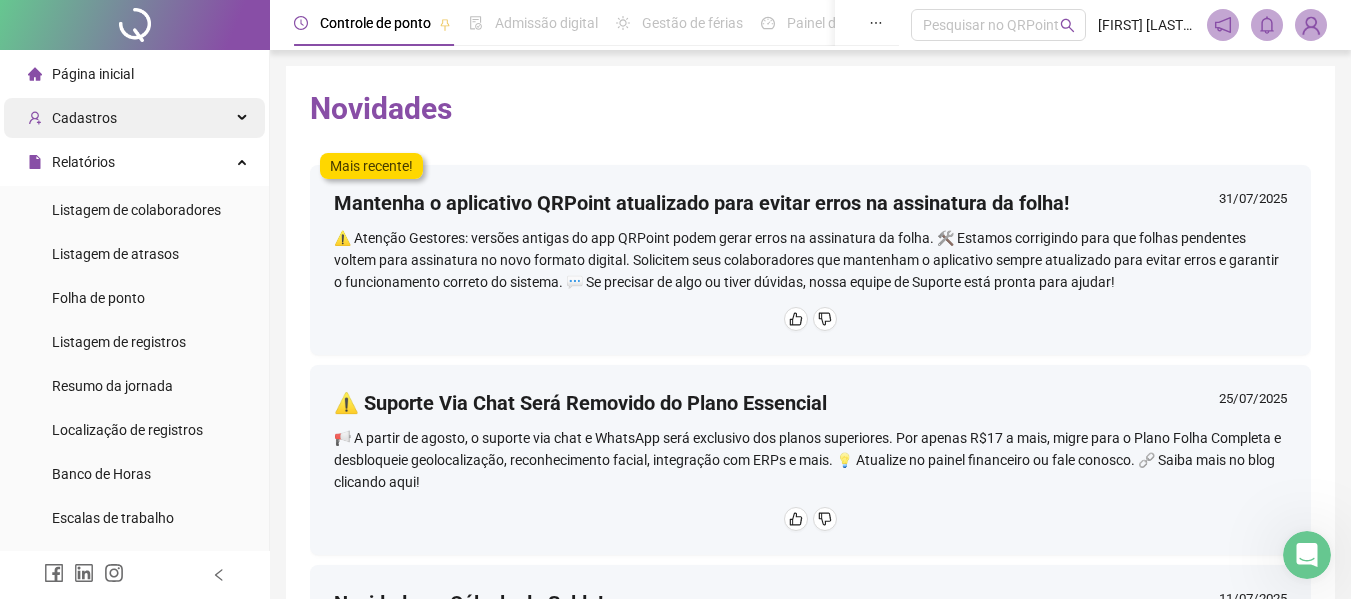 click on "Cadastros" at bounding box center [134, 118] 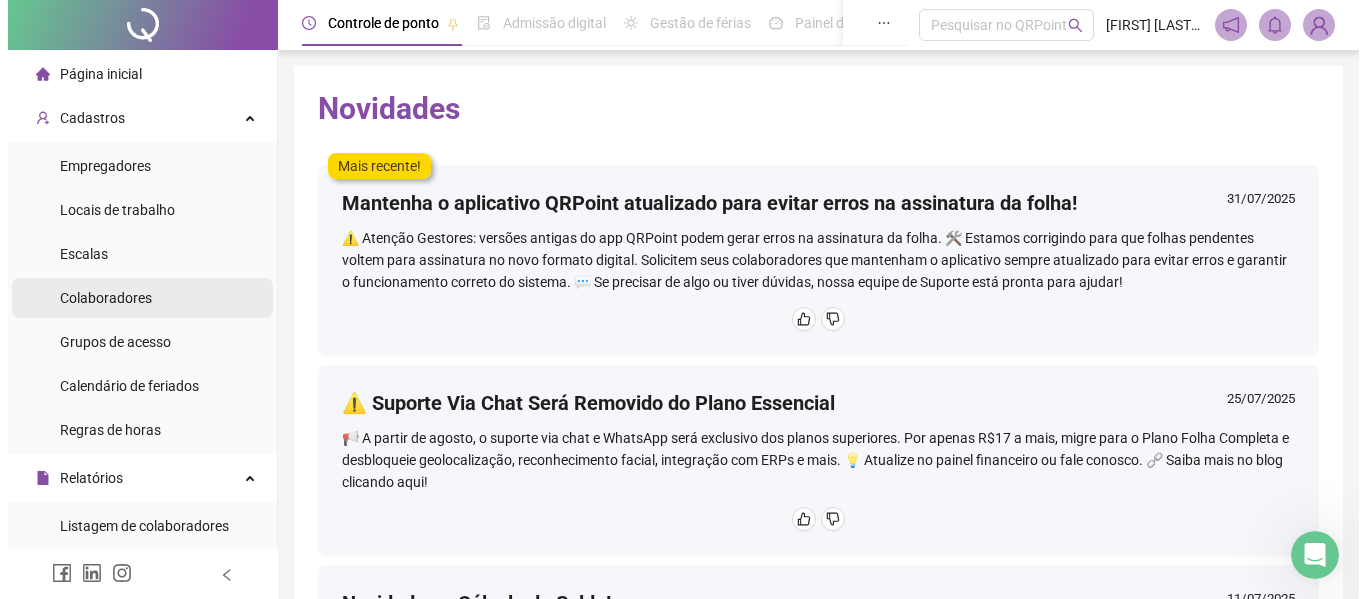 scroll, scrollTop: 200, scrollLeft: 0, axis: vertical 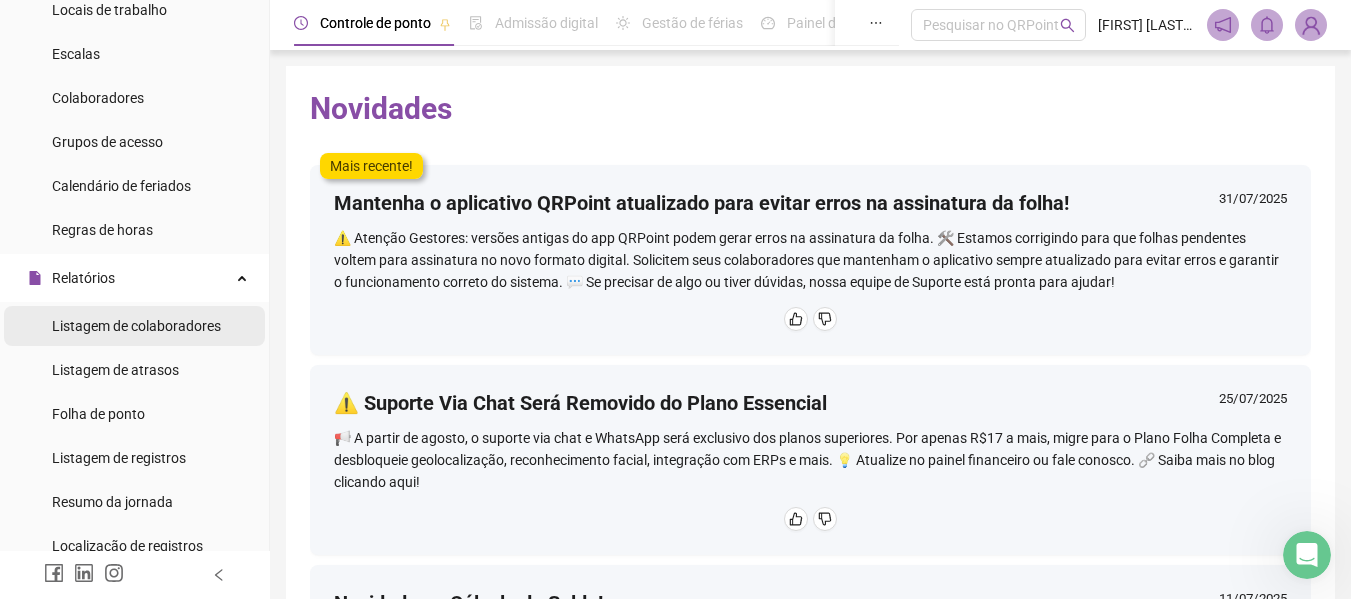click on "Listagem de colaboradores" at bounding box center (136, 326) 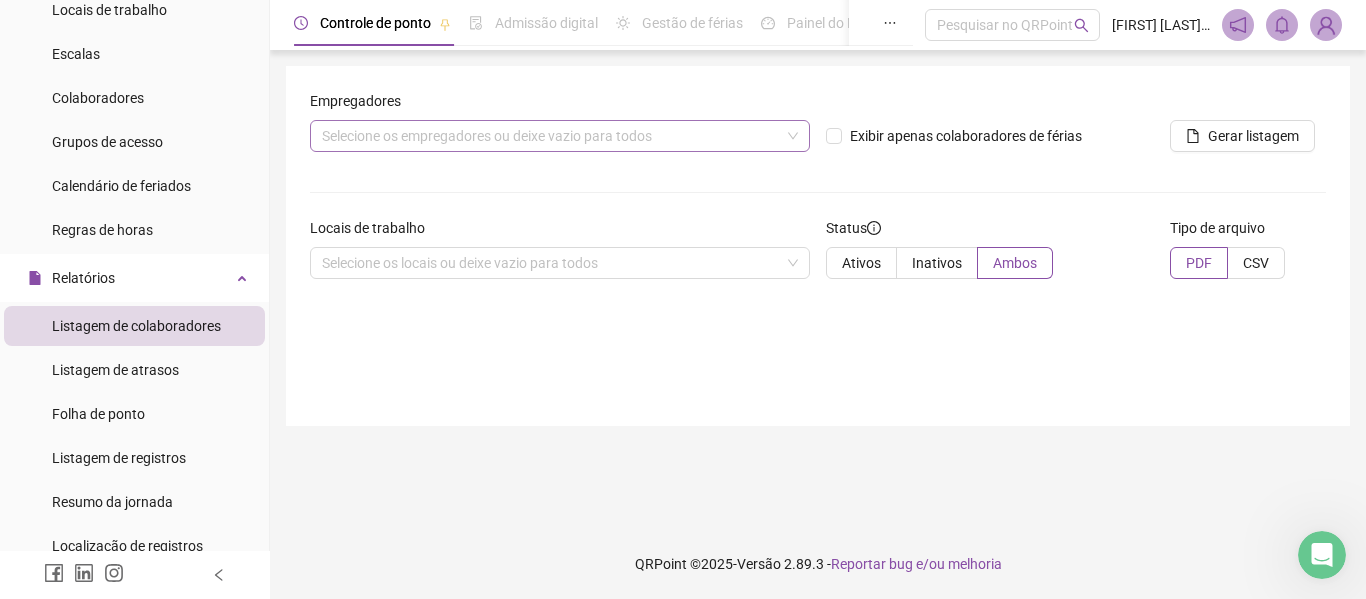 click on "Selecione os empregadores ou deixe vazio para todos" at bounding box center [560, 136] 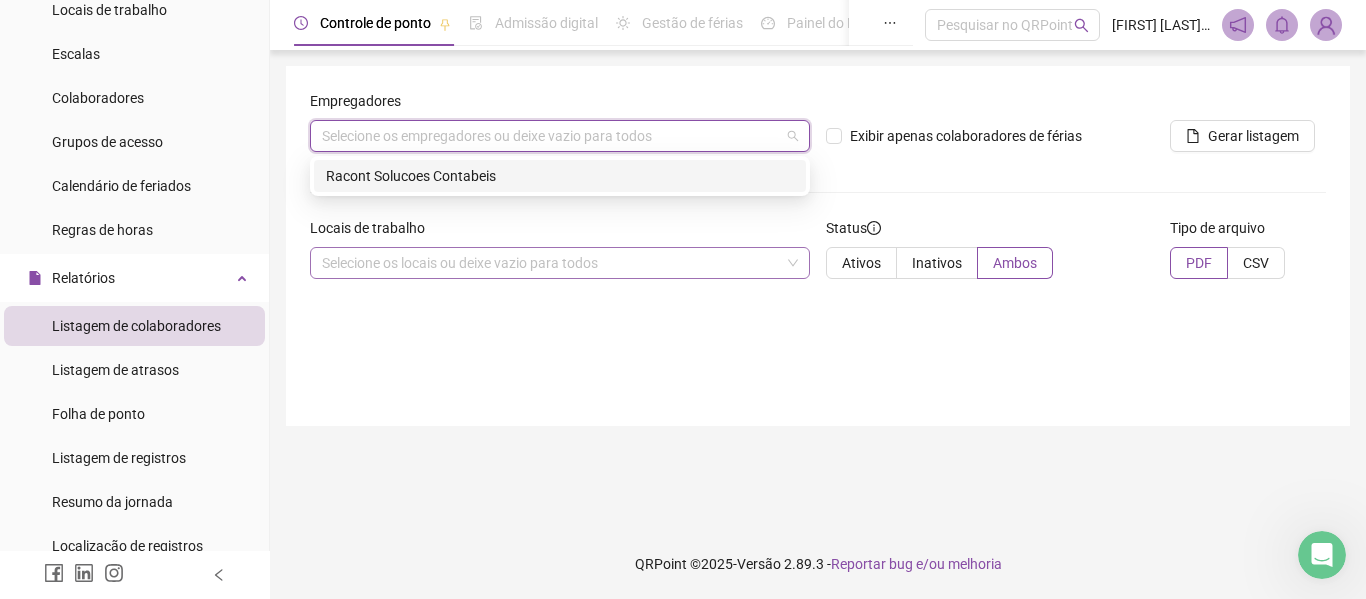 click on "Selecione os locais ou deixe vazio para todos" at bounding box center [560, 263] 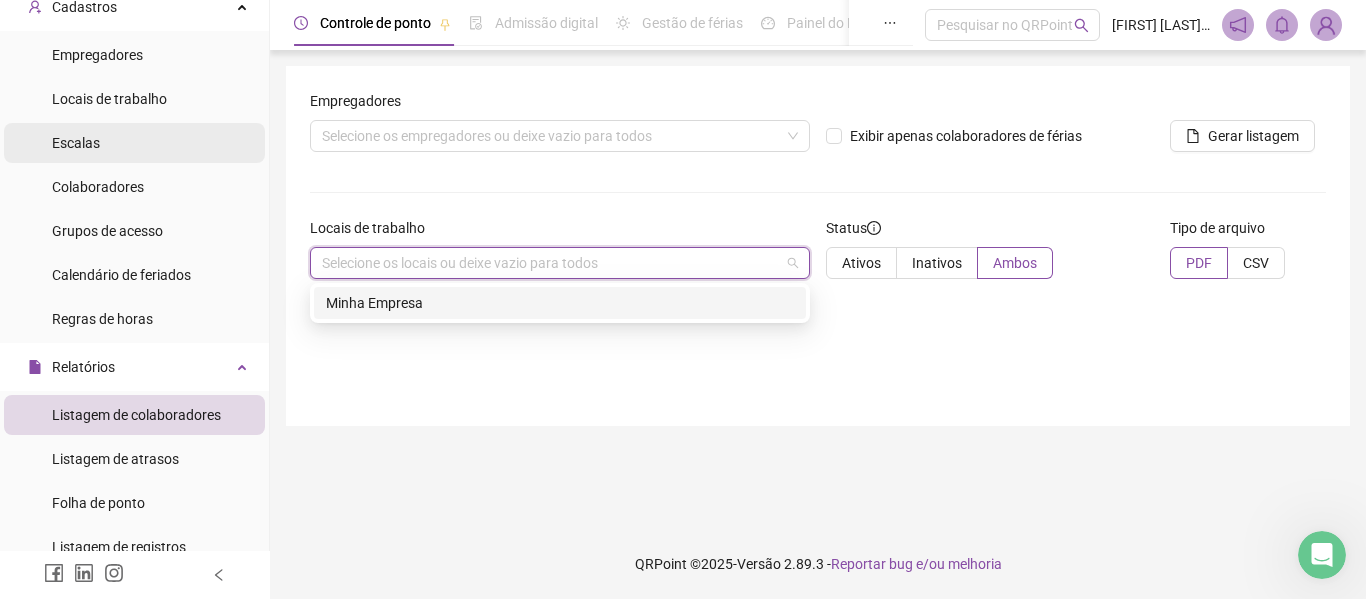 scroll, scrollTop: 0, scrollLeft: 0, axis: both 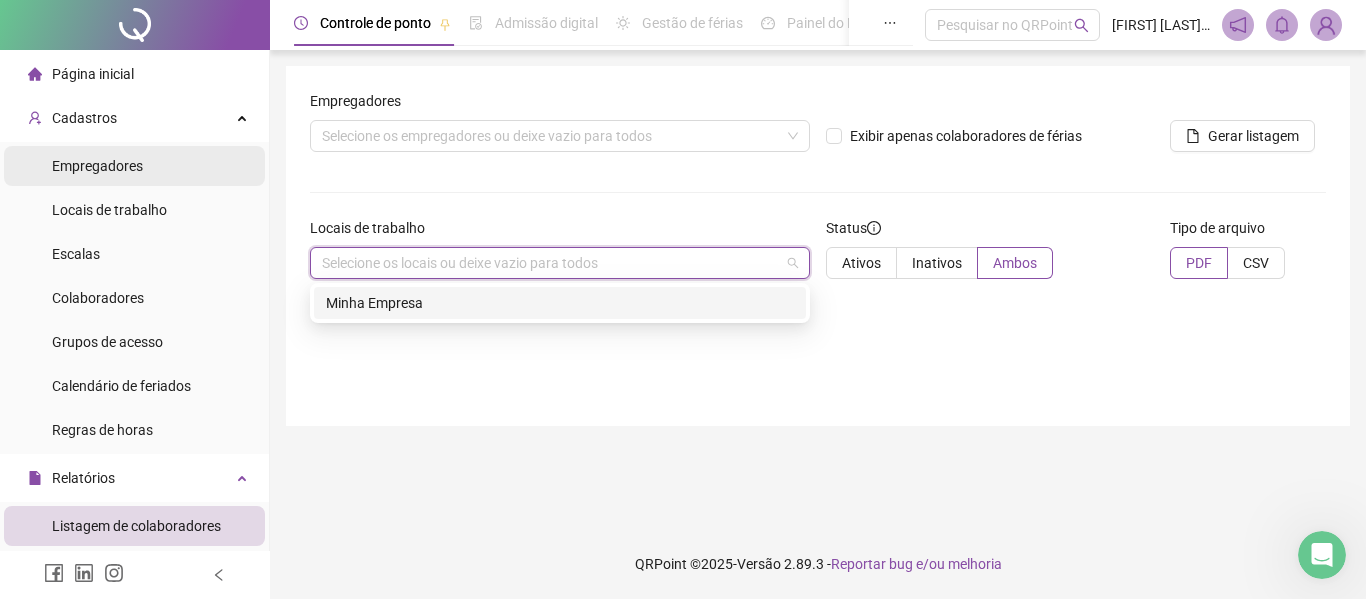 click on "Locais de trabalho" at bounding box center (109, 210) 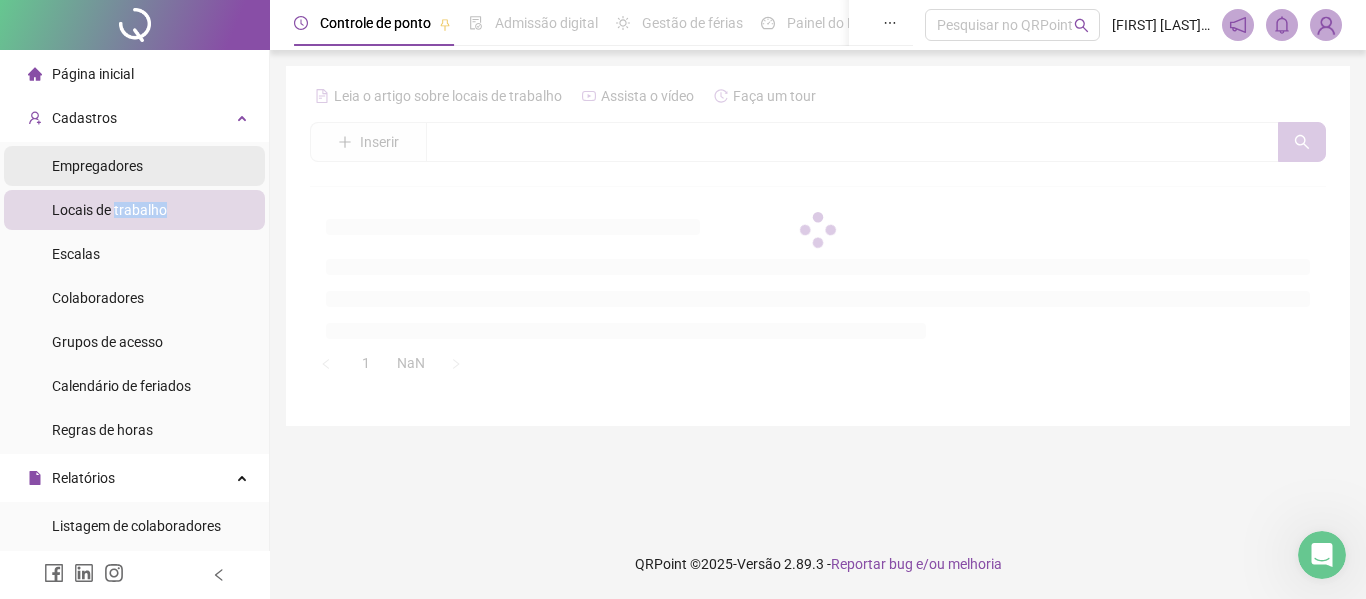 click on "Empregadores" at bounding box center (97, 166) 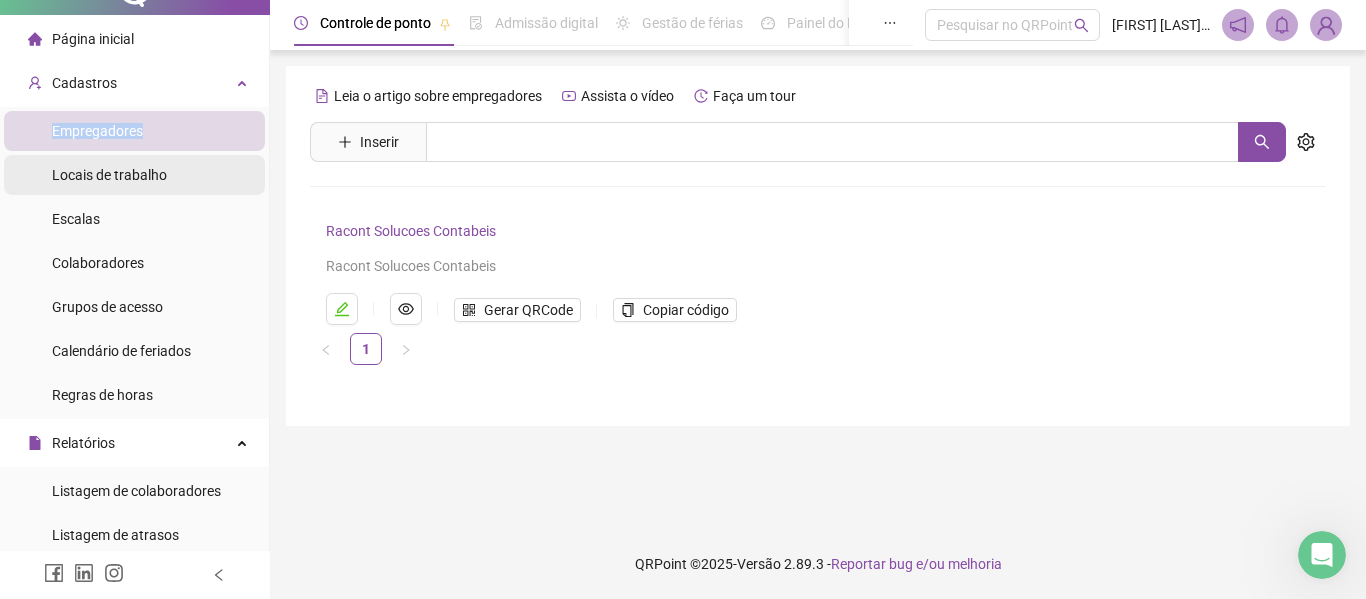 scroll, scrollTop: 0, scrollLeft: 0, axis: both 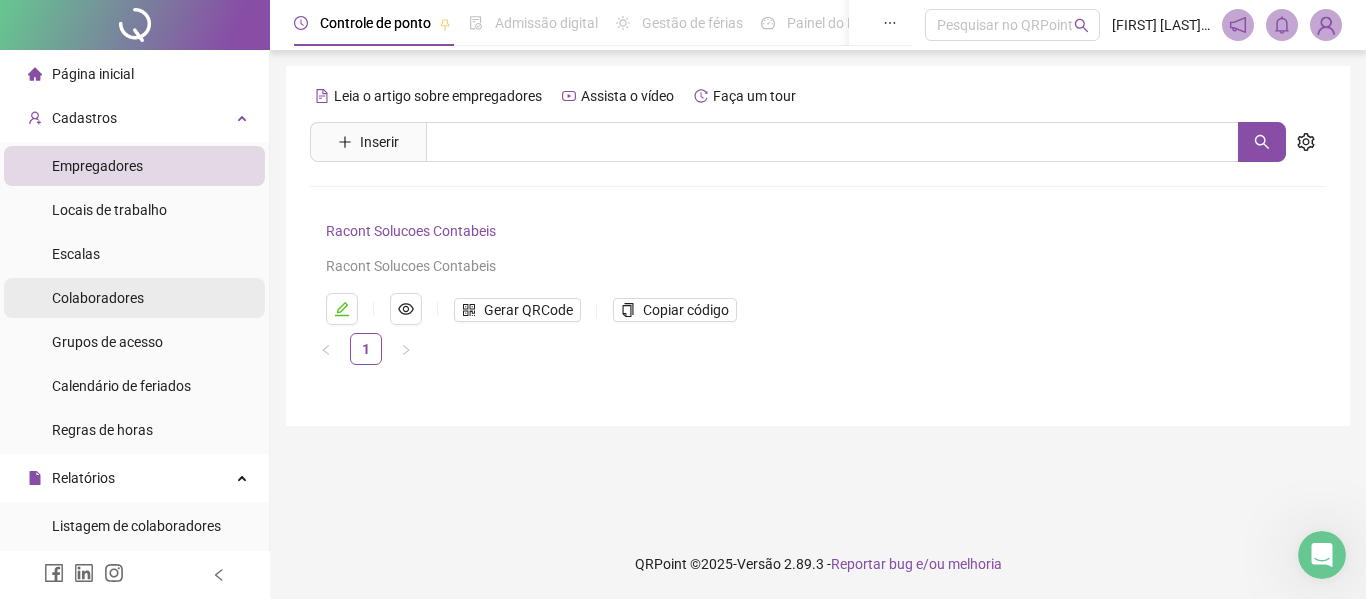 click on "Colaboradores" at bounding box center (98, 298) 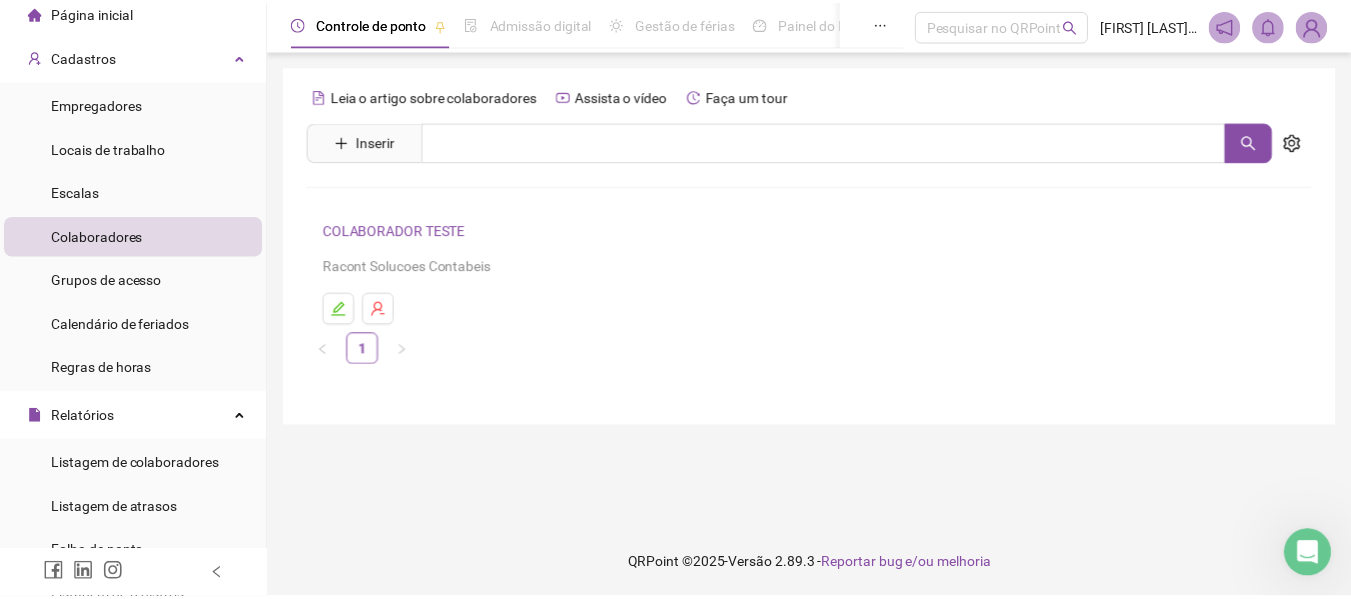 scroll, scrollTop: 71, scrollLeft: 0, axis: vertical 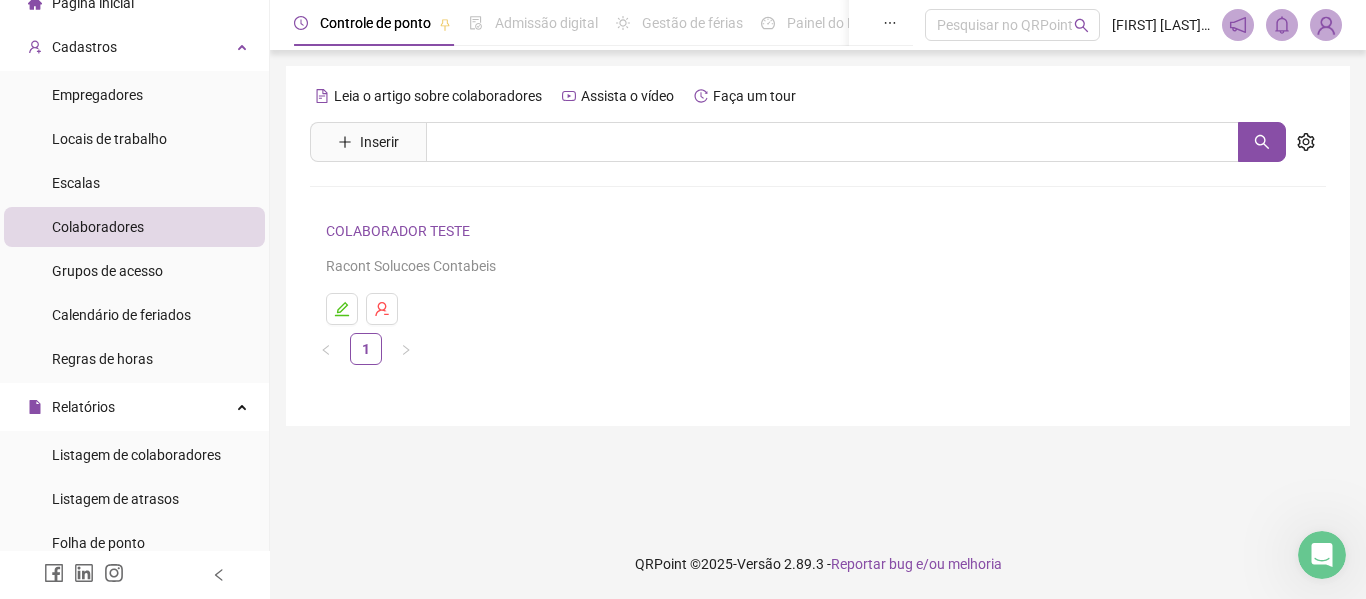 click on "Empregadores Locais de trabalho Escalas Colaboradores Grupos de acesso Calendário de feriados Regras de horas" at bounding box center (134, 227) 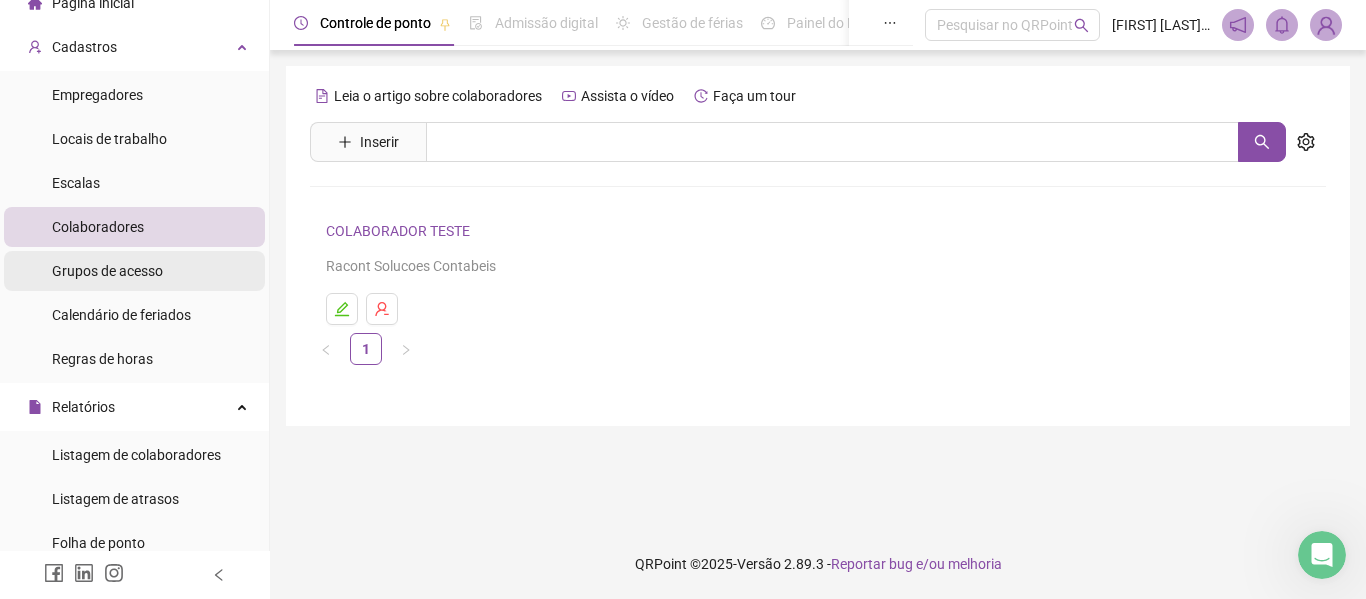 click on "Grupos de acesso" at bounding box center [134, 271] 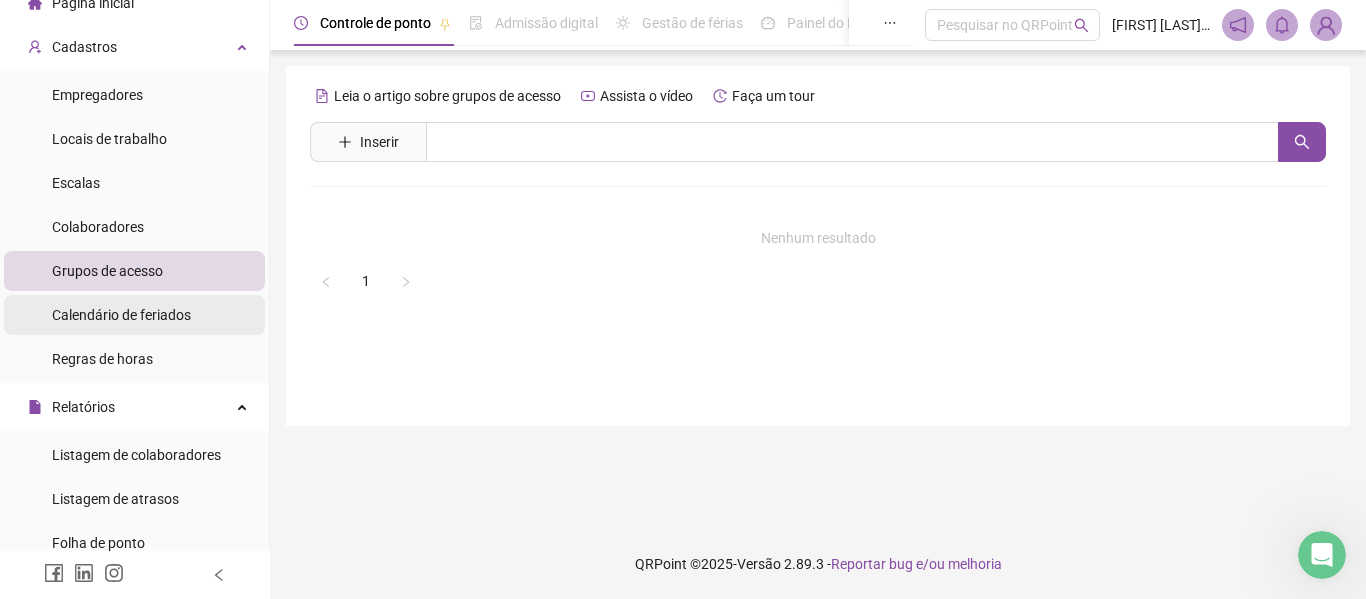 click on "Calendário de feriados" at bounding box center [121, 315] 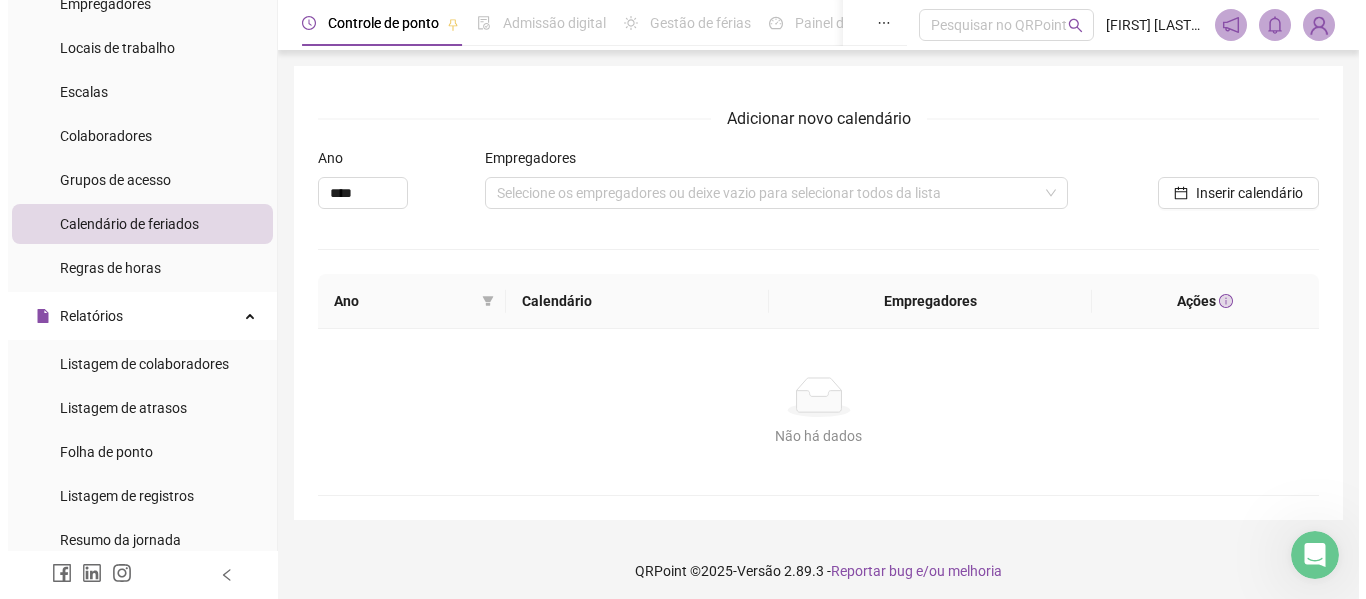 scroll, scrollTop: 180, scrollLeft: 0, axis: vertical 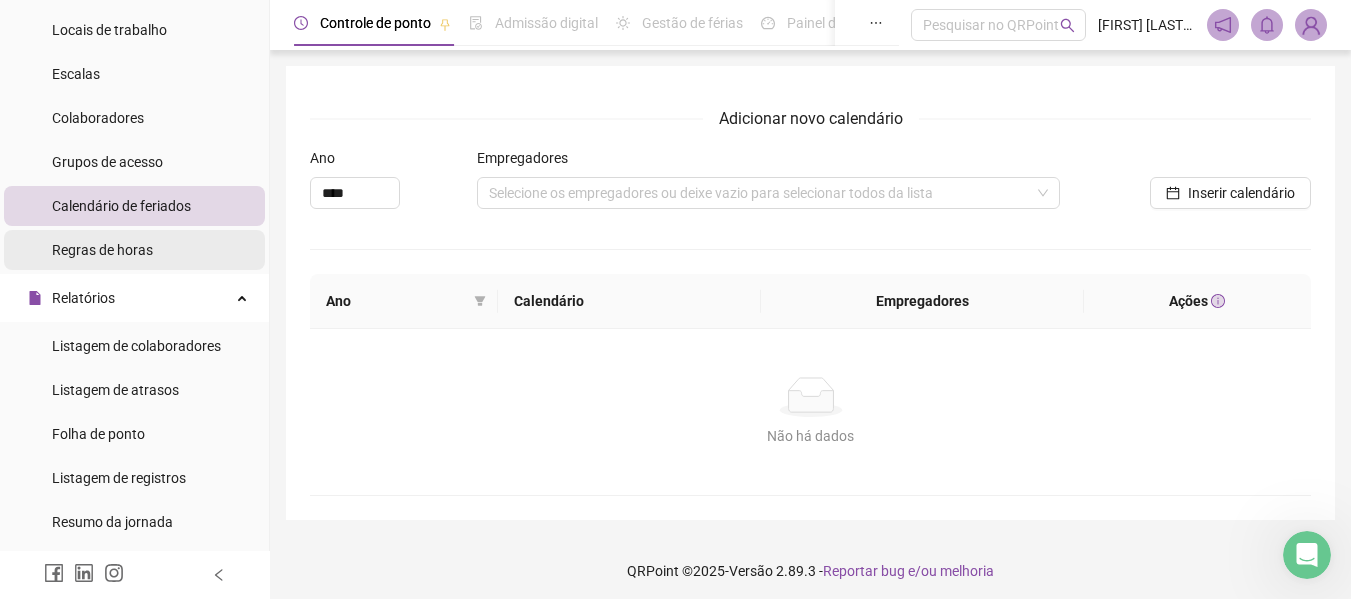 click on "Regras de horas" at bounding box center [134, 250] 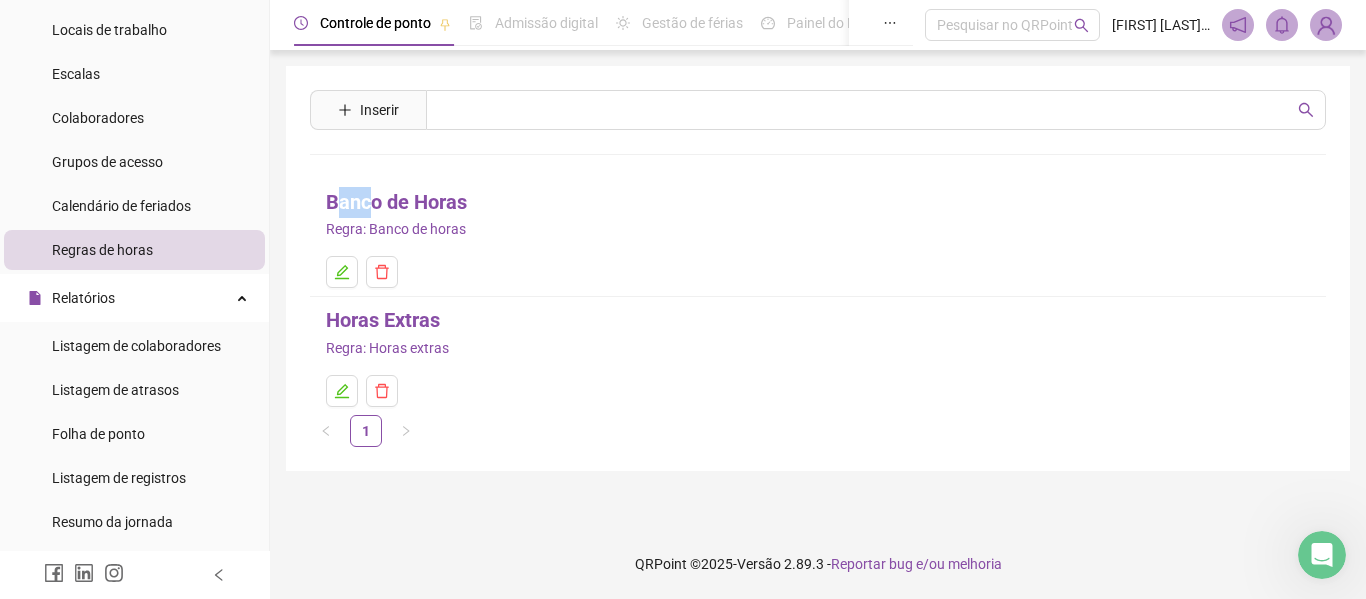 drag, startPoint x: 336, startPoint y: 194, endPoint x: 379, endPoint y: 194, distance: 43 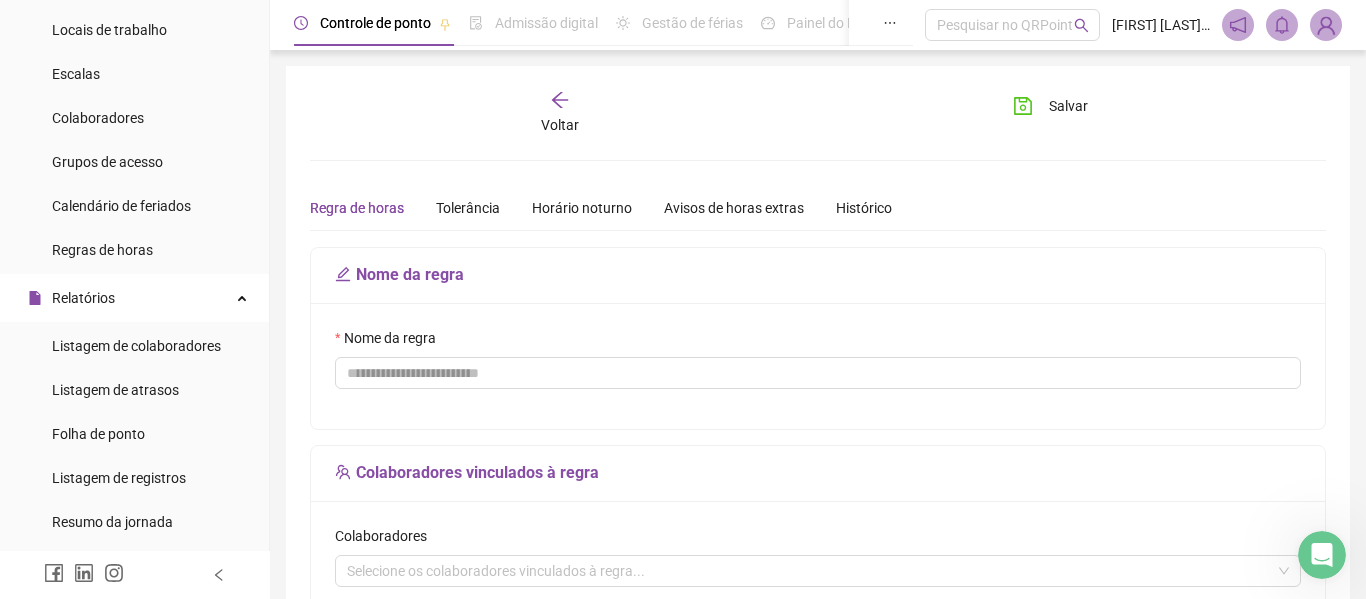 click on "Voltar Salvar Regra de horas Tolerância Horário noturno Avisos de horas extras Histórico Nome da regra Nome da regra Colaboradores vinculados à regra Colaboradores   Selecione os colaboradores vinculados à regra... Regime de jornada de trabalho Tipo de regime Compensação Horário fixo Exemplo: Foi estabelecida a seguinte jornada: 08:00 | 12:00 | 13:00 | 17:00. Se um colaborador registrar seus pontos às: 09:00 | 13:00 | 14:00 | 18:00, não haverá atraso nem horas extras, pois ele cumpriu a carga horária total estipulada. Intervalo flexível Permitir que o colaborador identifique o lanche Não contabilizar saldo negativo de falta Regra de horas Tipo da regra Banco de horas Horas extras Híbrido Atenção!" at bounding box center [818, 628] 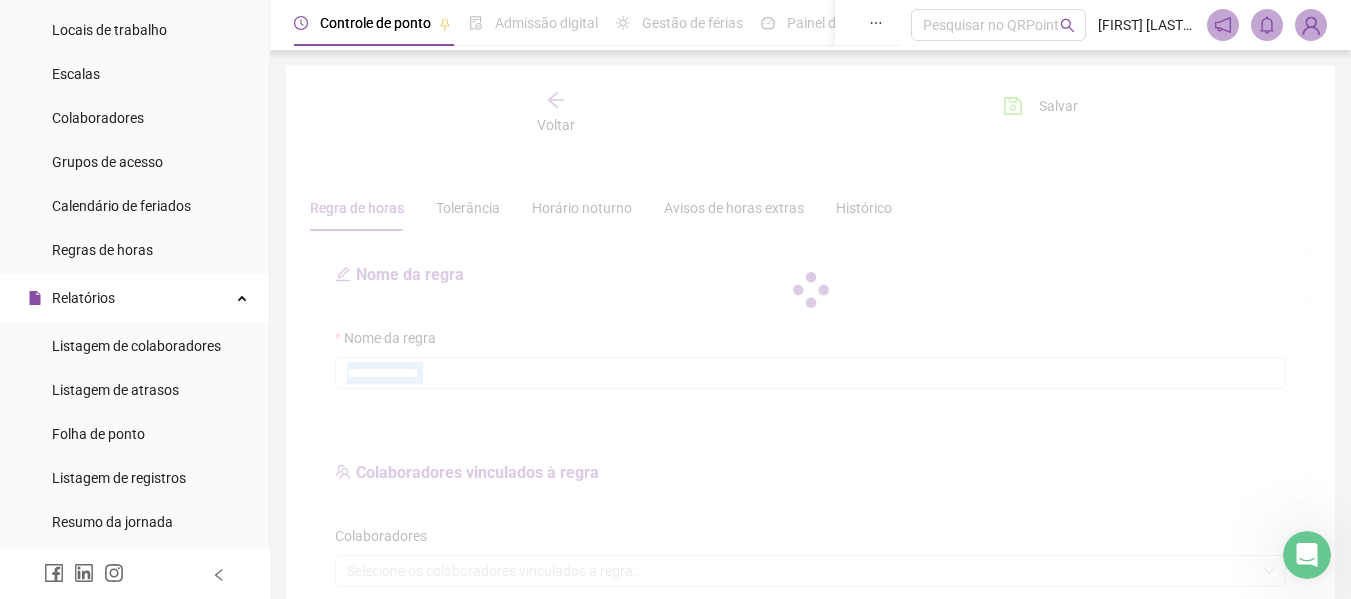 type on "**********" 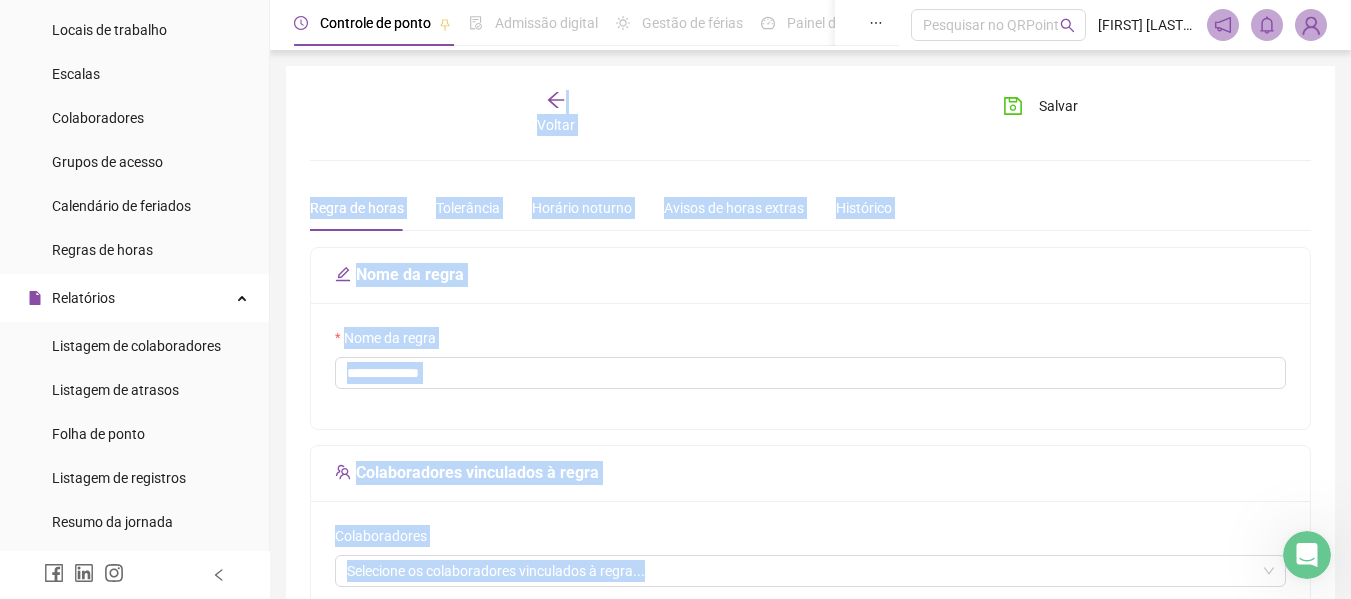 click on "Relatórios Listagem de colaboradores Listagem de atrasos Folha de ponto Listagem de registros Resumo da jornada Localização de registros Banco de Horas Escalas de trabalho Relatório de solicitações" at bounding box center (134, 500) 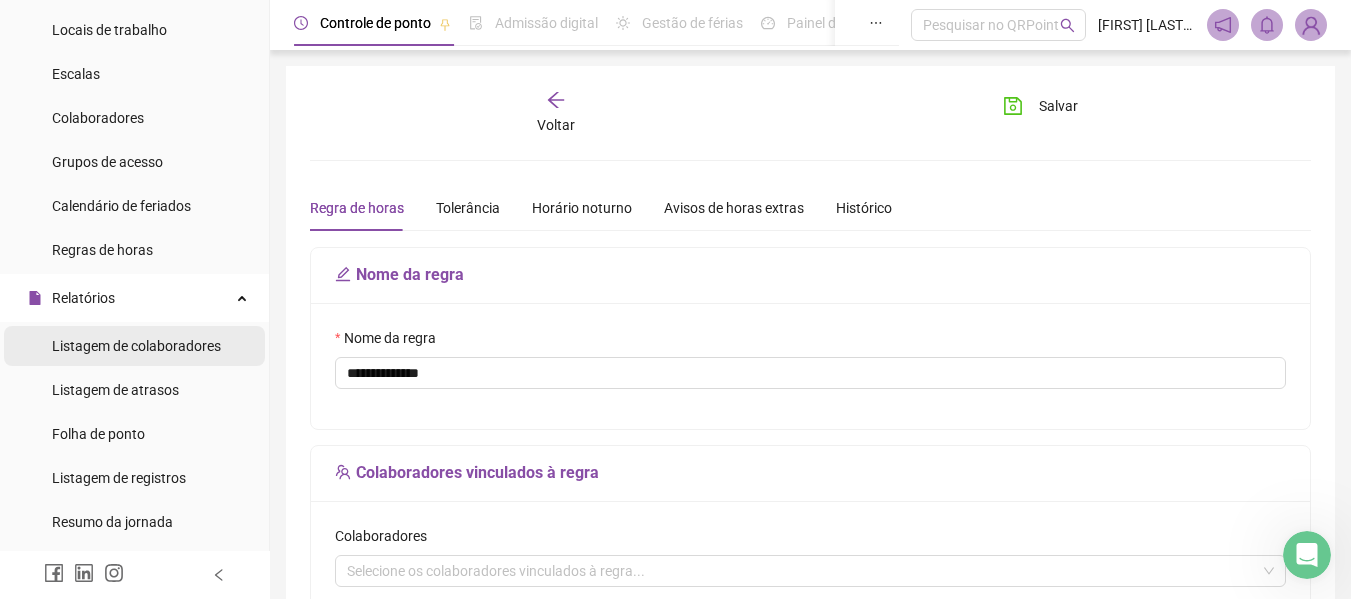 click on "Listagem de colaboradores" at bounding box center [136, 346] 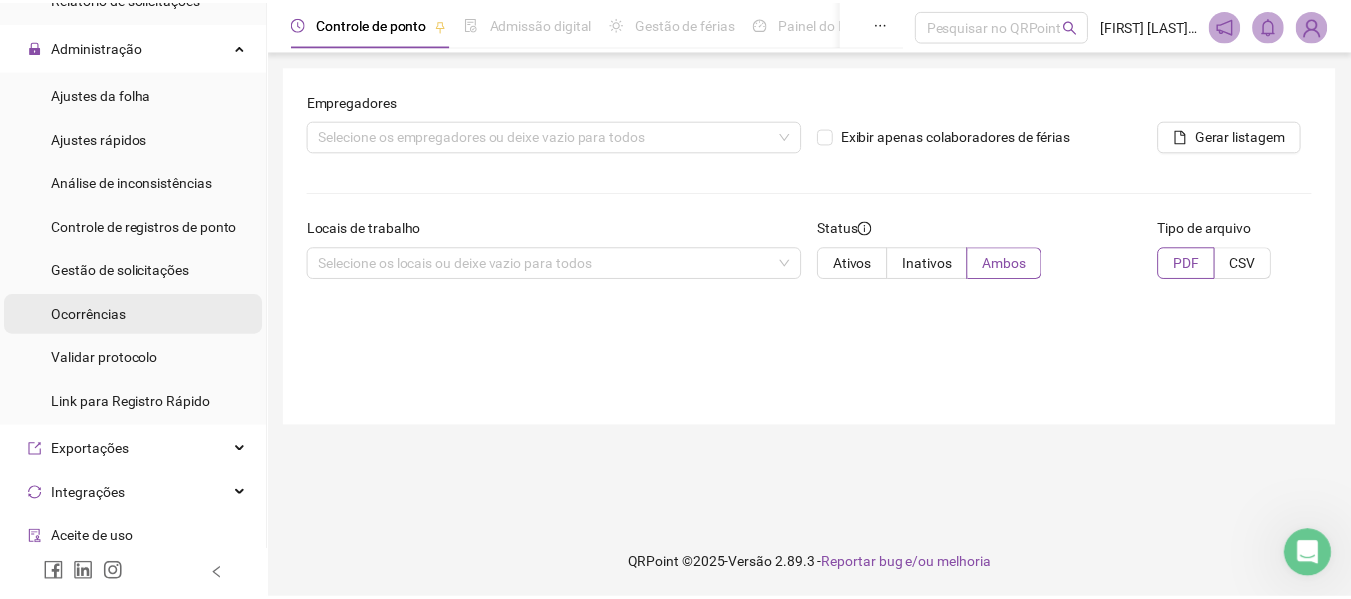 scroll, scrollTop: 780, scrollLeft: 0, axis: vertical 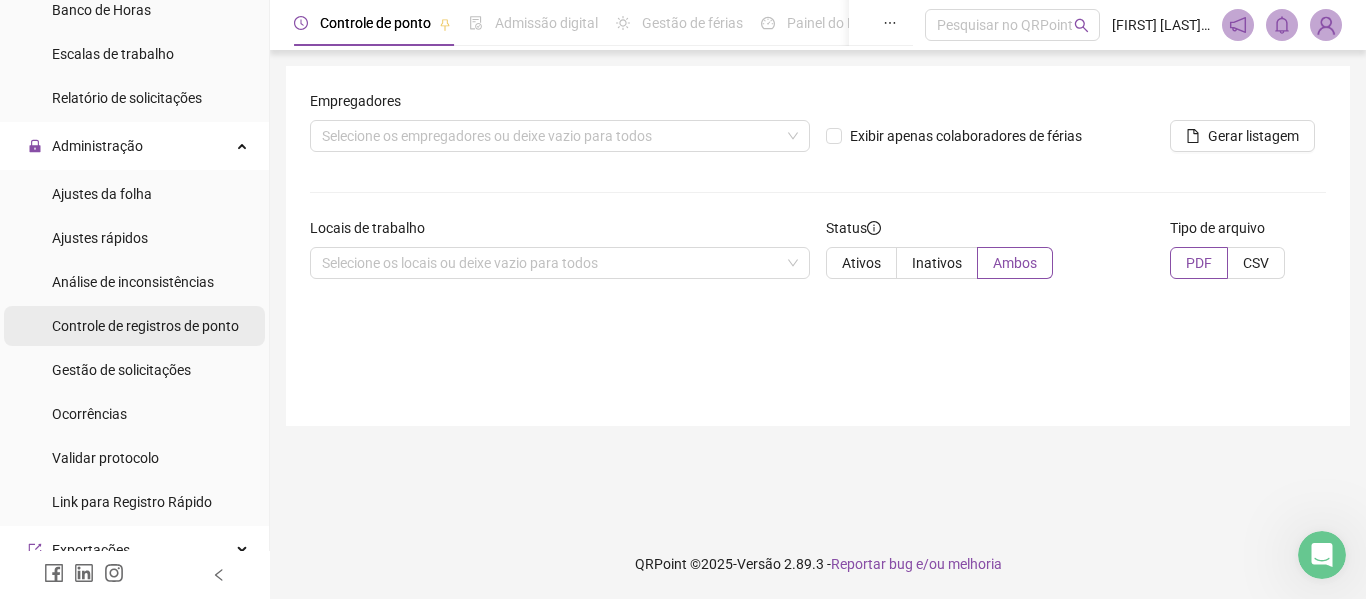 click on "Controle de registros de ponto" at bounding box center (145, 326) 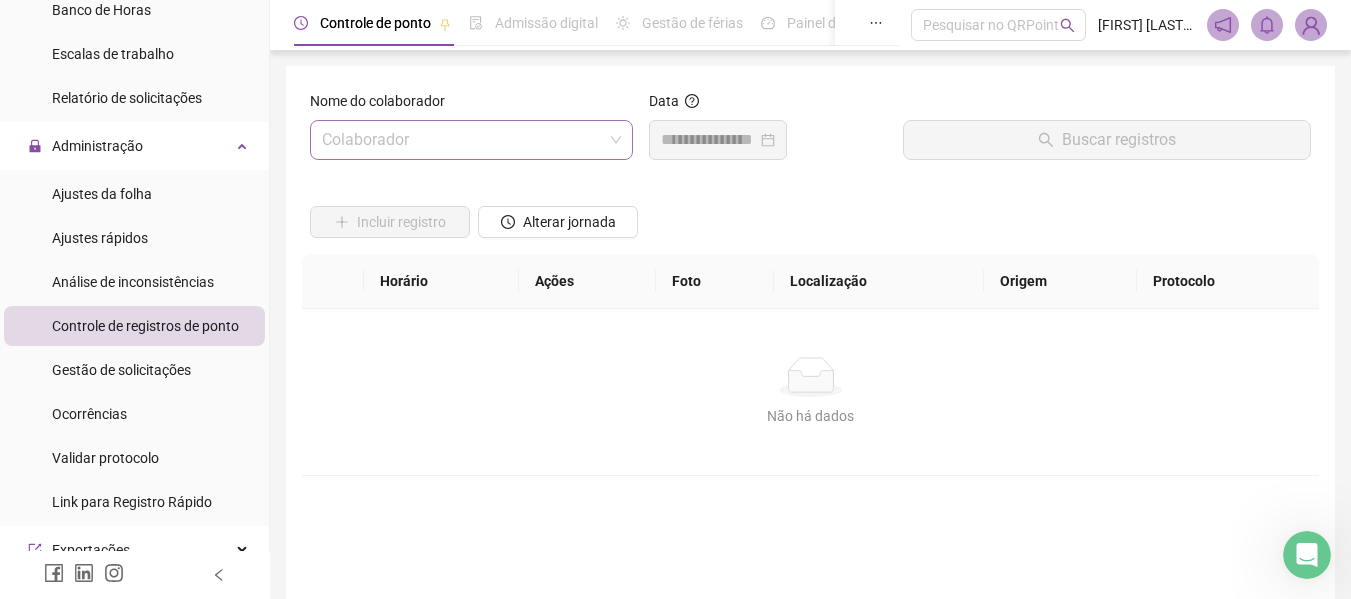 click at bounding box center (462, 140) 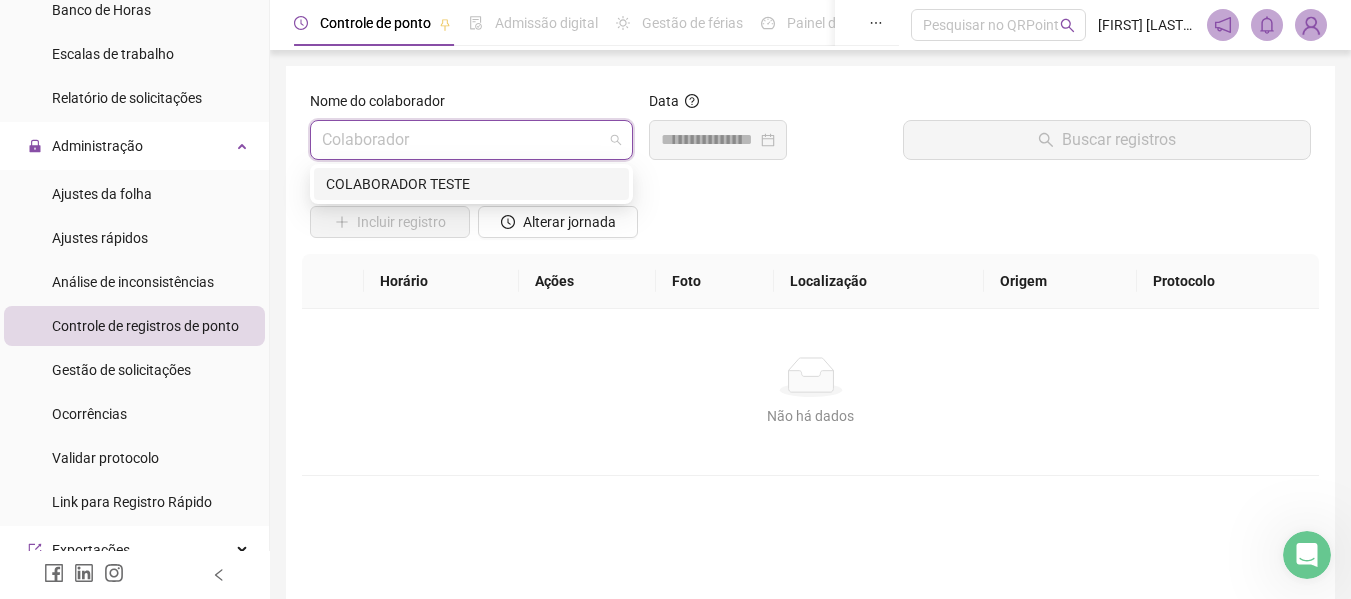 click on "COLABORADOR TESTE" at bounding box center (471, 184) 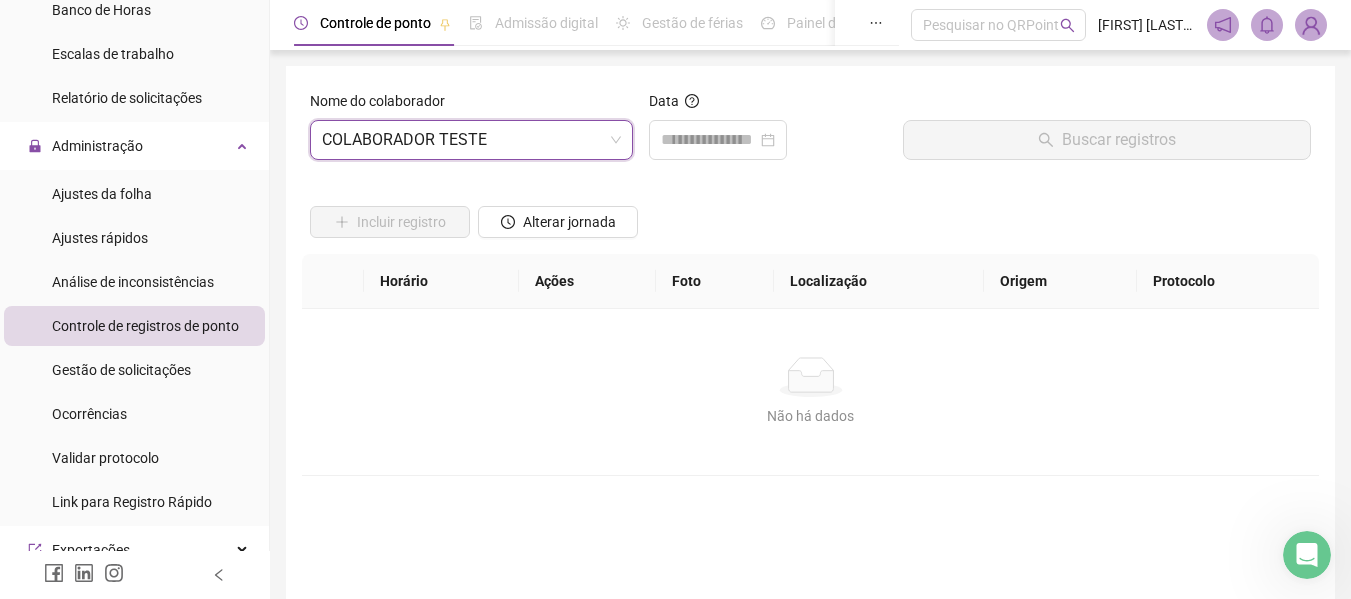click at bounding box center (558, 191) 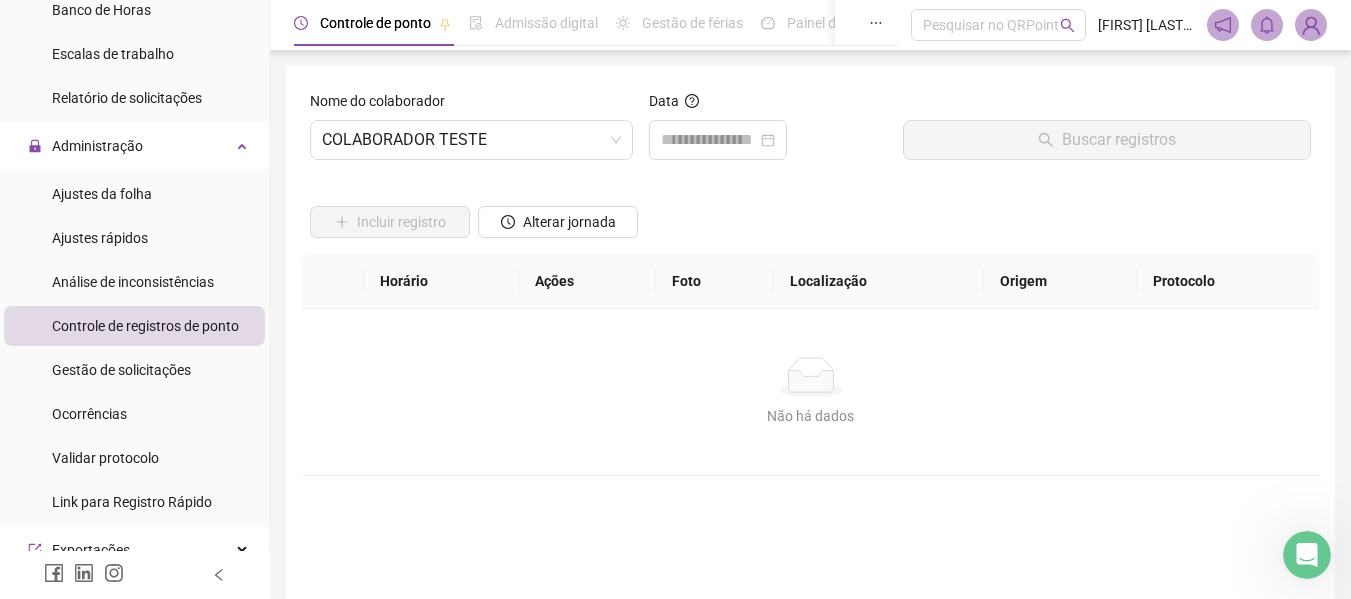 click 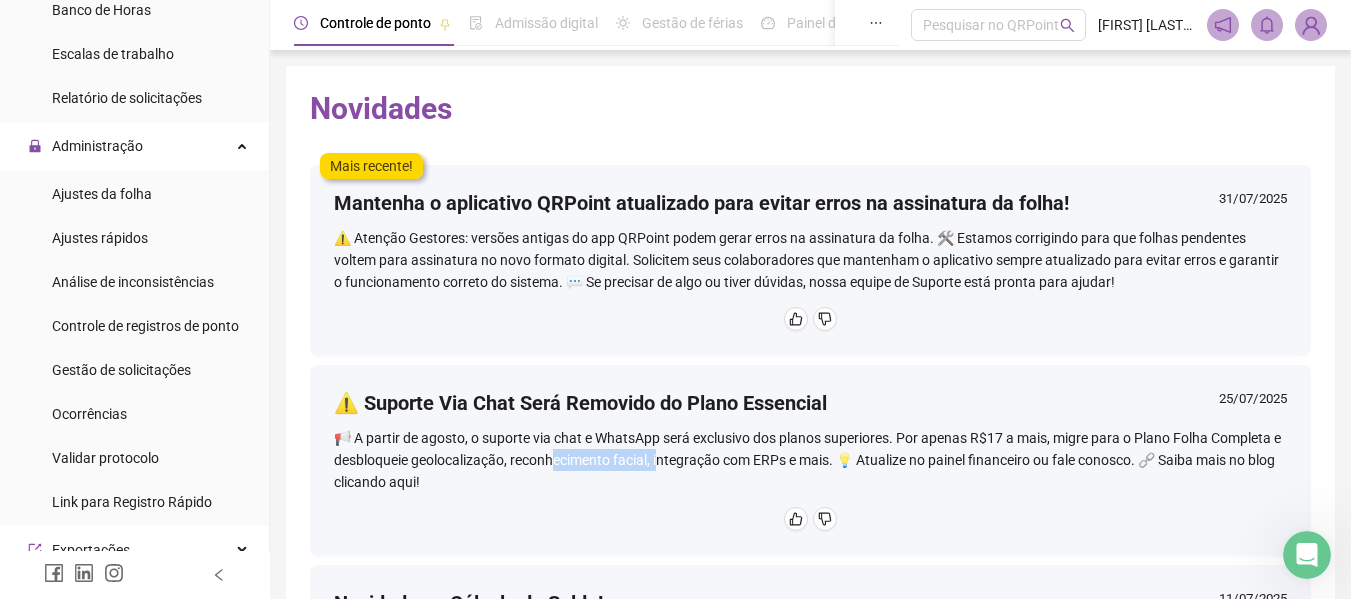 drag, startPoint x: 562, startPoint y: 463, endPoint x: 670, endPoint y: 466, distance: 108.04166 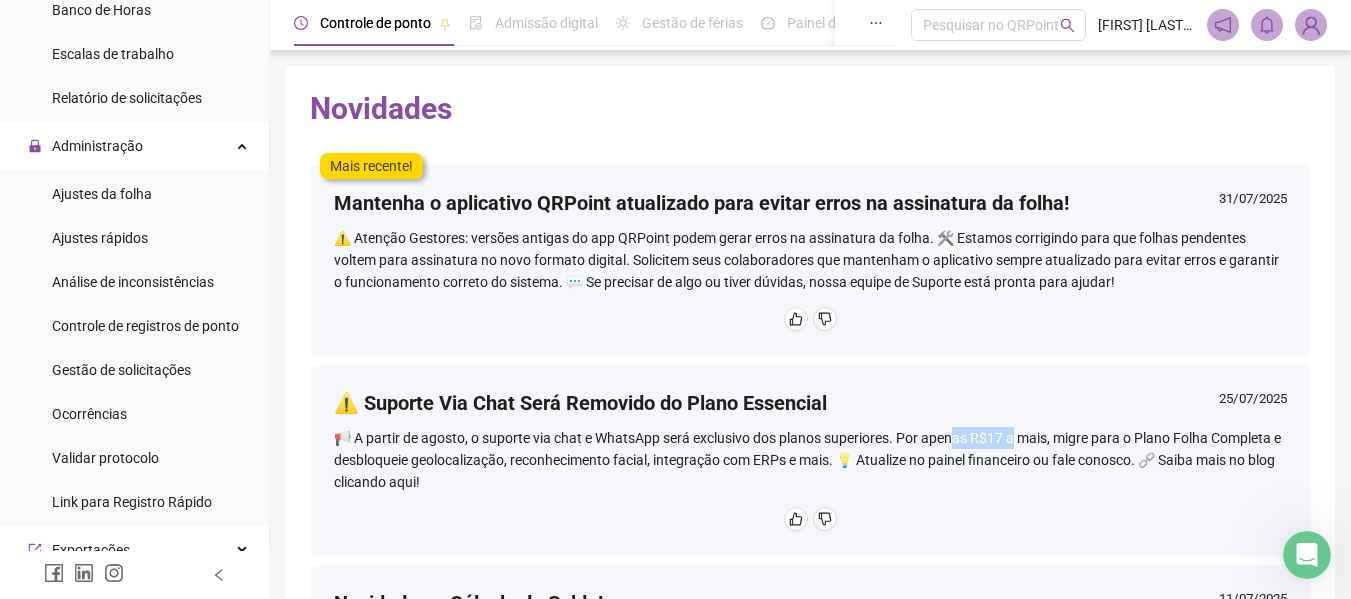 drag, startPoint x: 956, startPoint y: 437, endPoint x: 1013, endPoint y: 440, distance: 57.07889 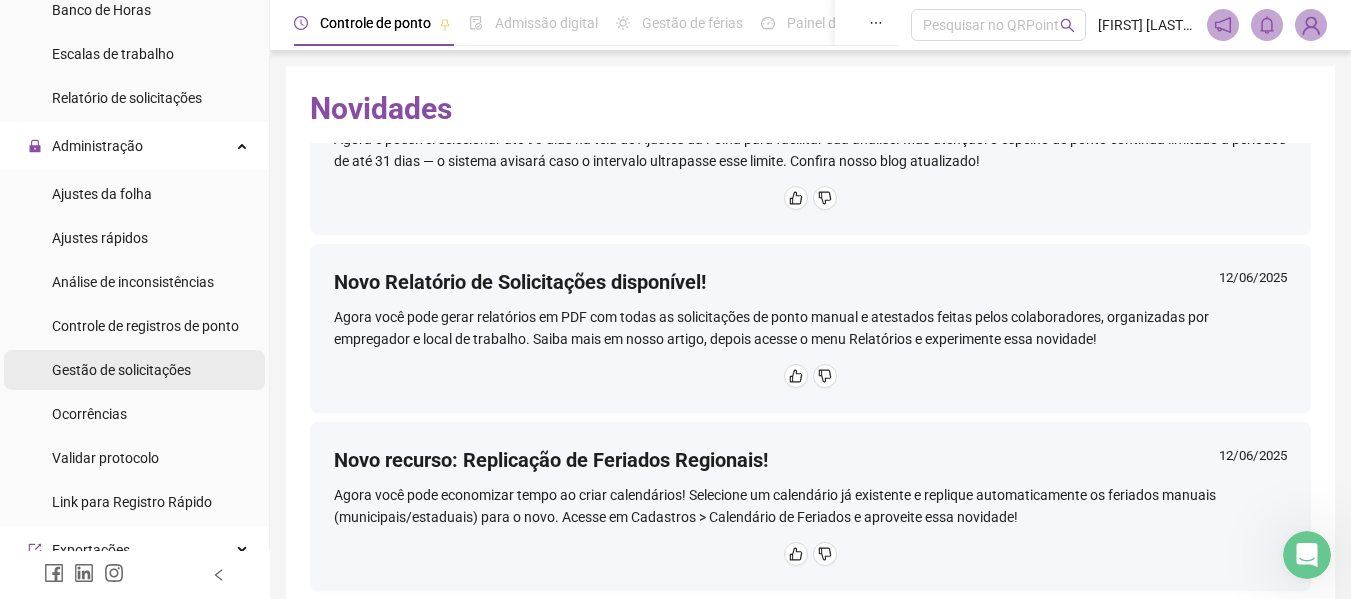 scroll, scrollTop: 600, scrollLeft: 0, axis: vertical 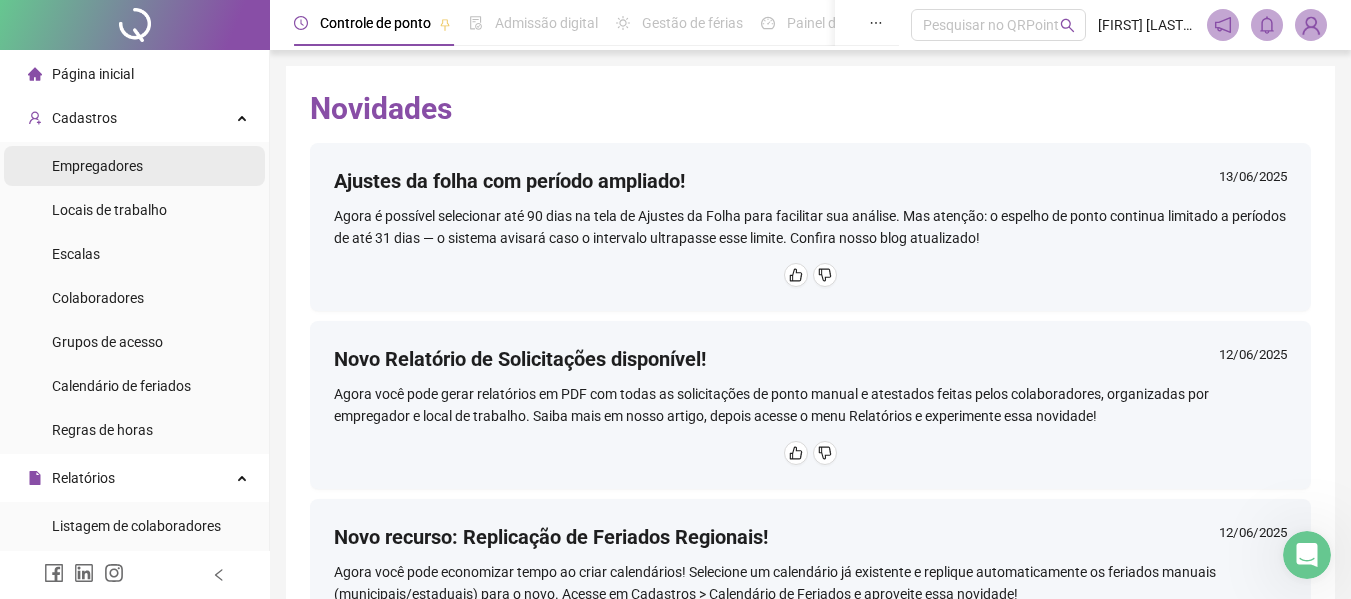 click on "Empregadores" at bounding box center [134, 166] 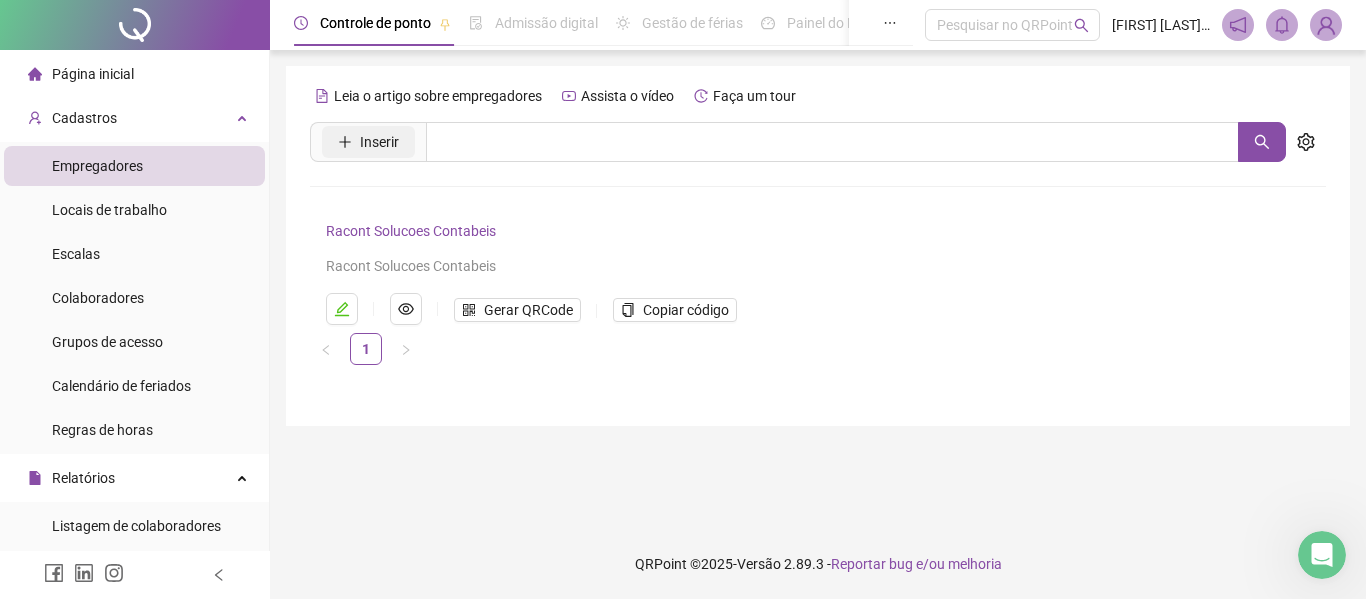 click on "Inserir" at bounding box center [368, 142] 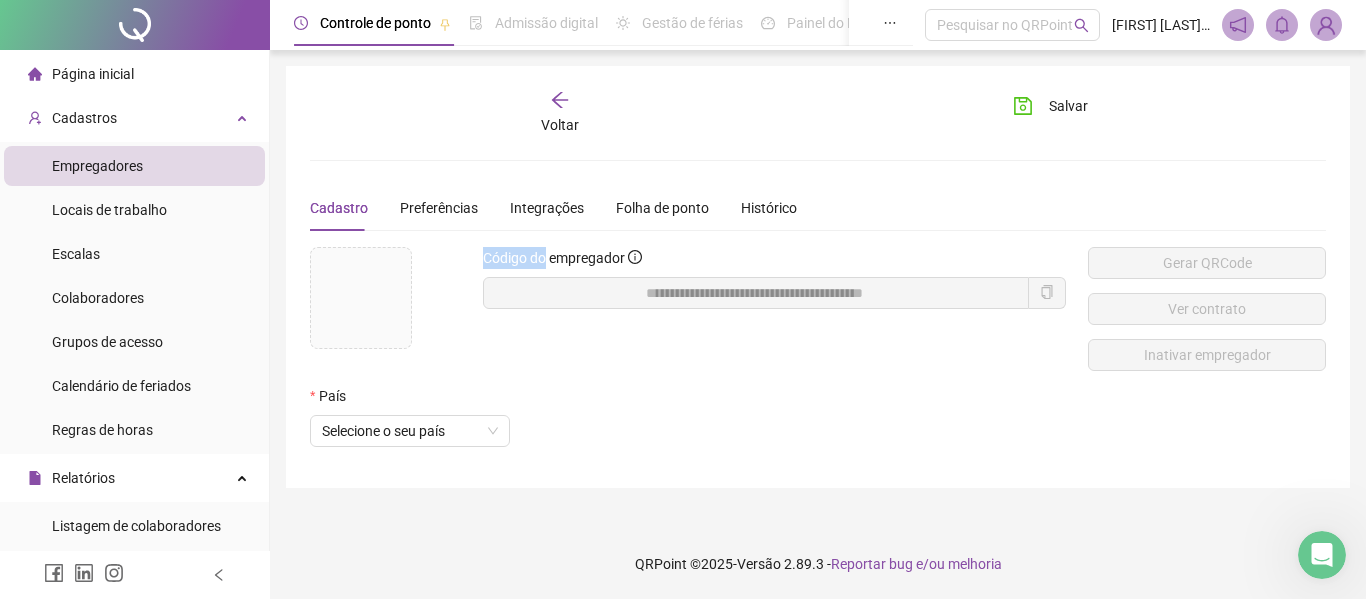 drag, startPoint x: 550, startPoint y: 253, endPoint x: 619, endPoint y: 245, distance: 69.46222 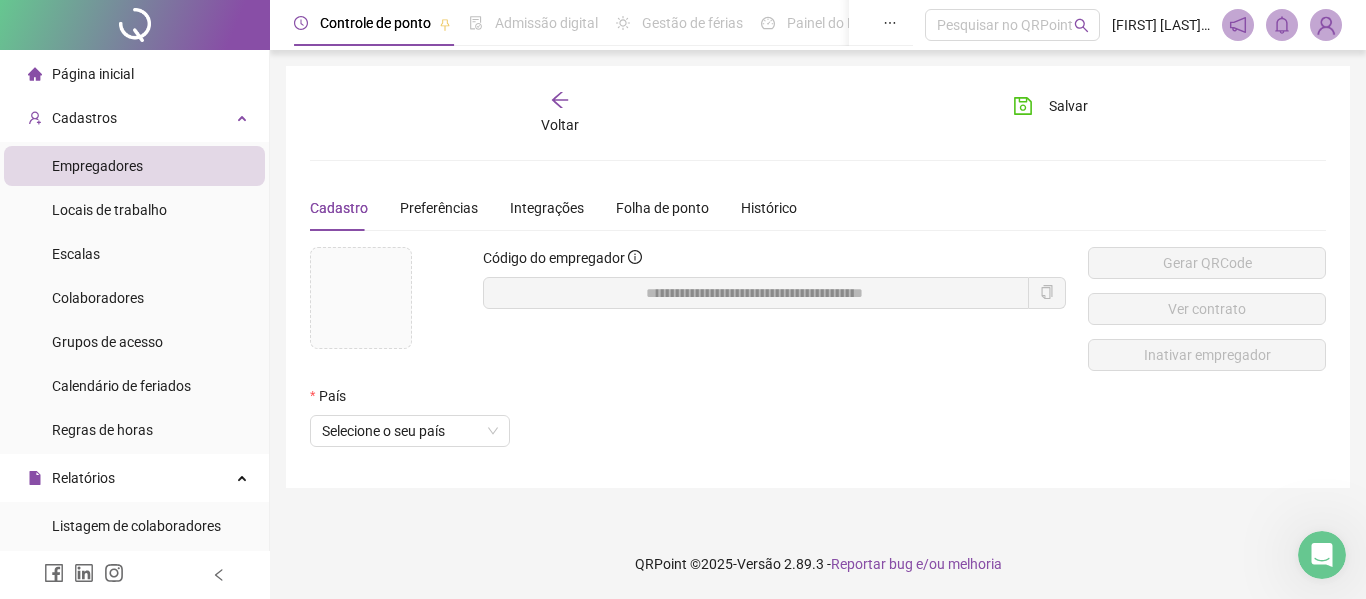 click on "Cadastro Preferências   Integrações Folha de ponto Histórico Código do empregador   Gerar QRCode Ver contrato Inativar empregador País Selecione o seu país" at bounding box center [818, 324] 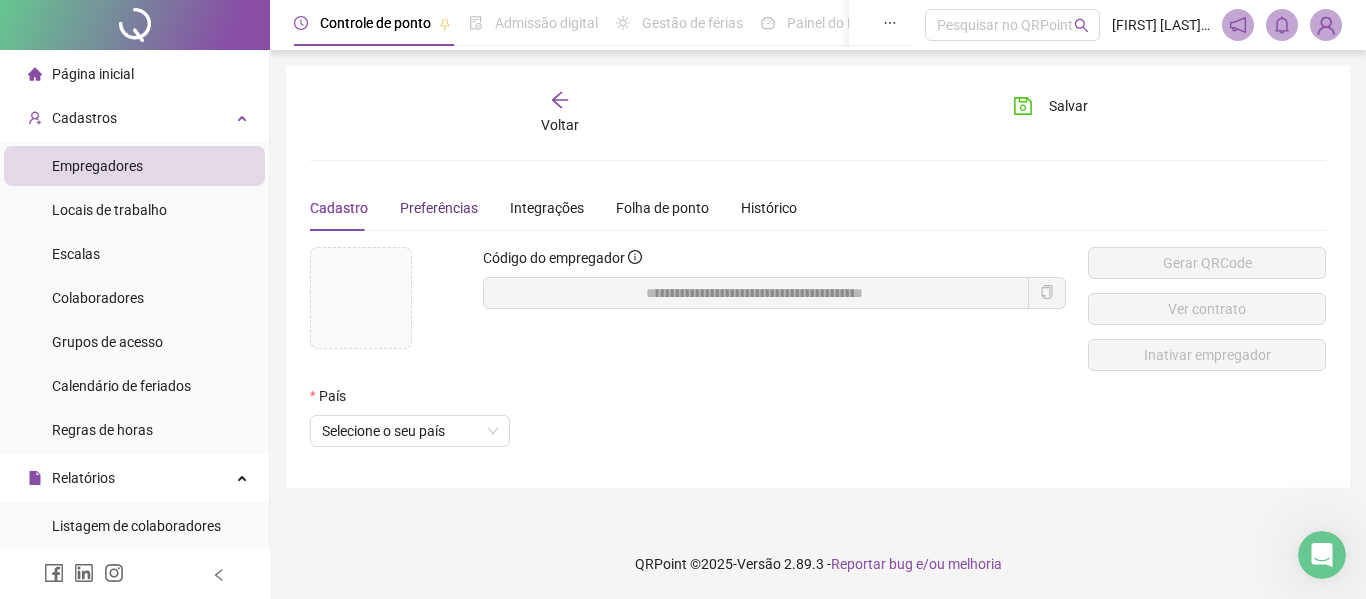 click on "Preferências" at bounding box center (439, 208) 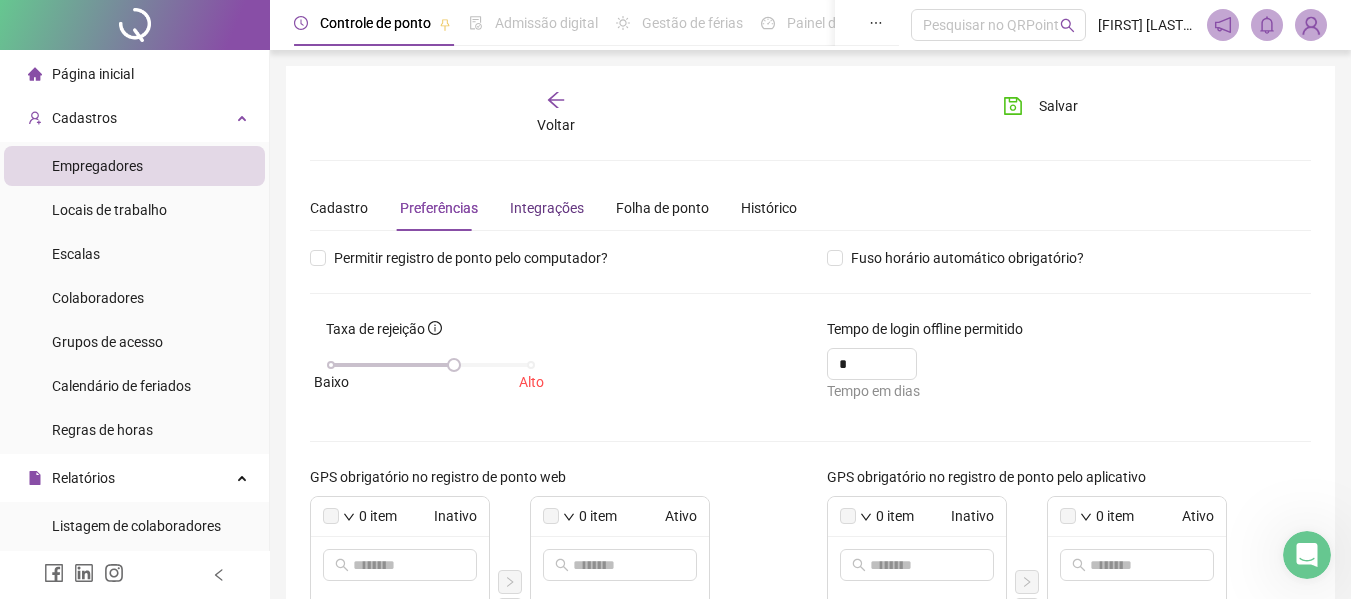click on "Integrações" at bounding box center (547, 208) 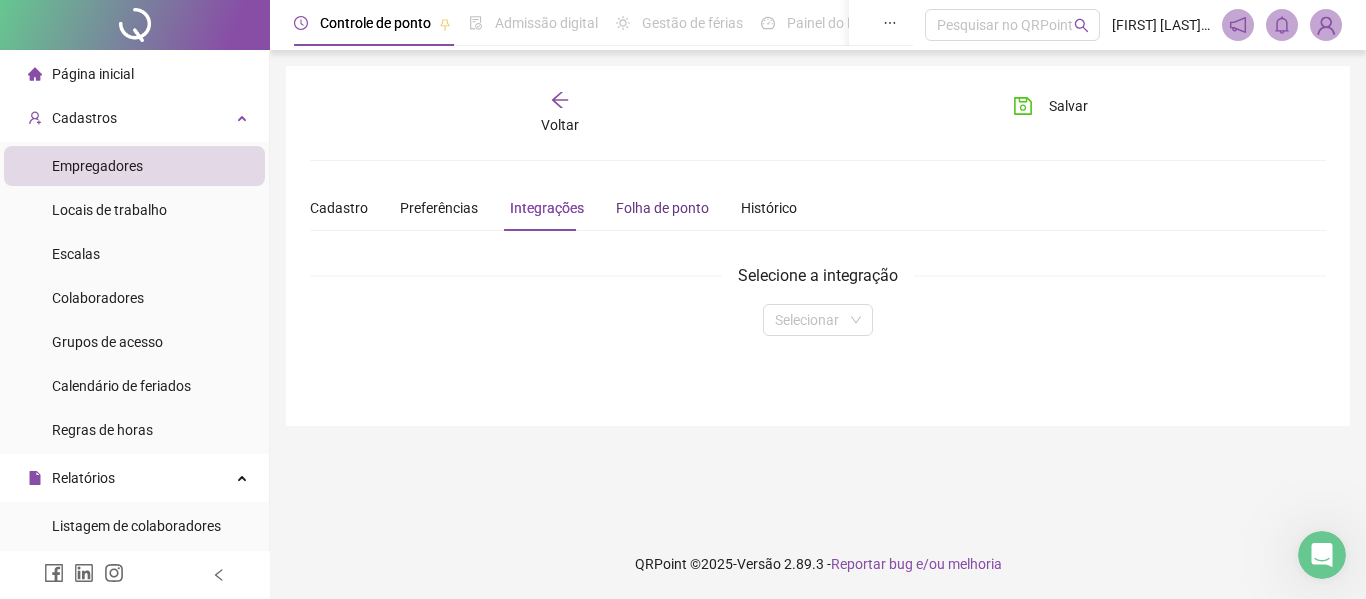 click on "Folha de ponto" at bounding box center [662, 208] 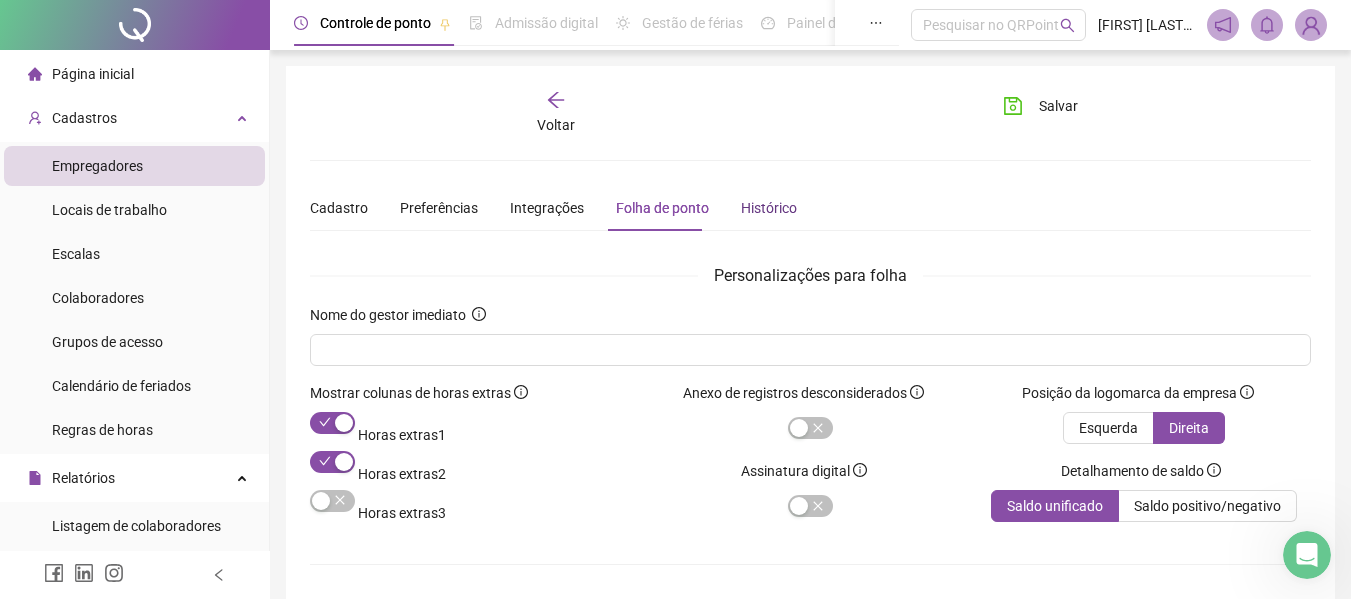 click on "Histórico" at bounding box center (769, 208) 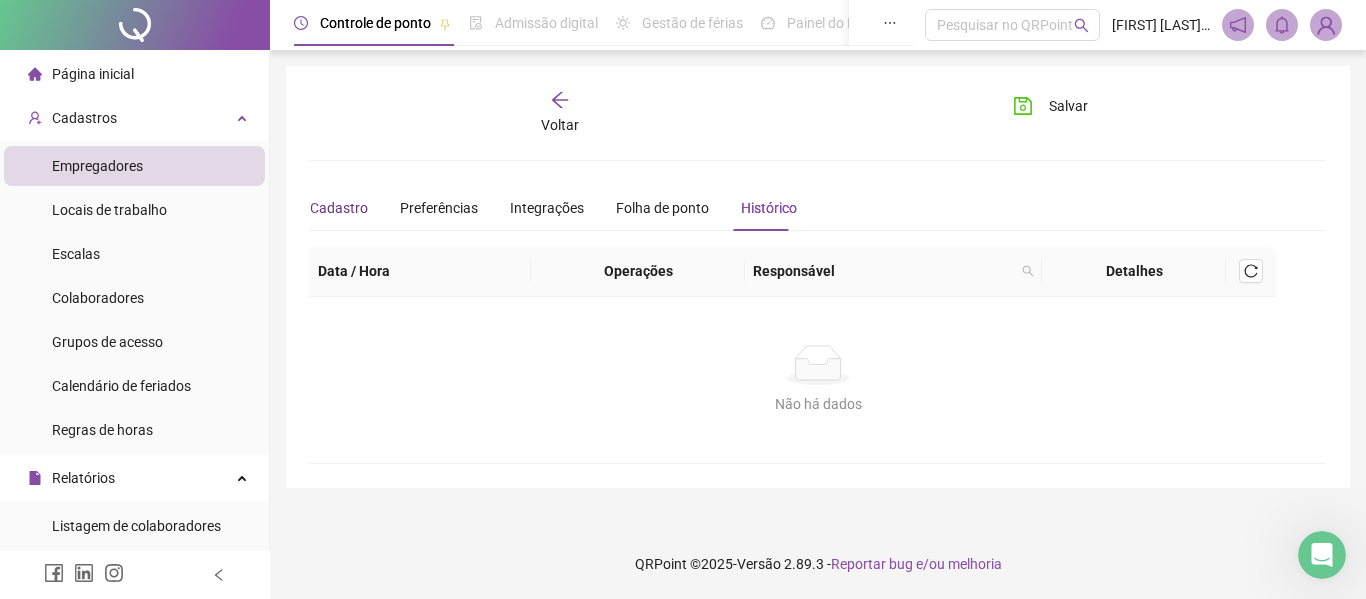click on "Cadastro" at bounding box center [339, 208] 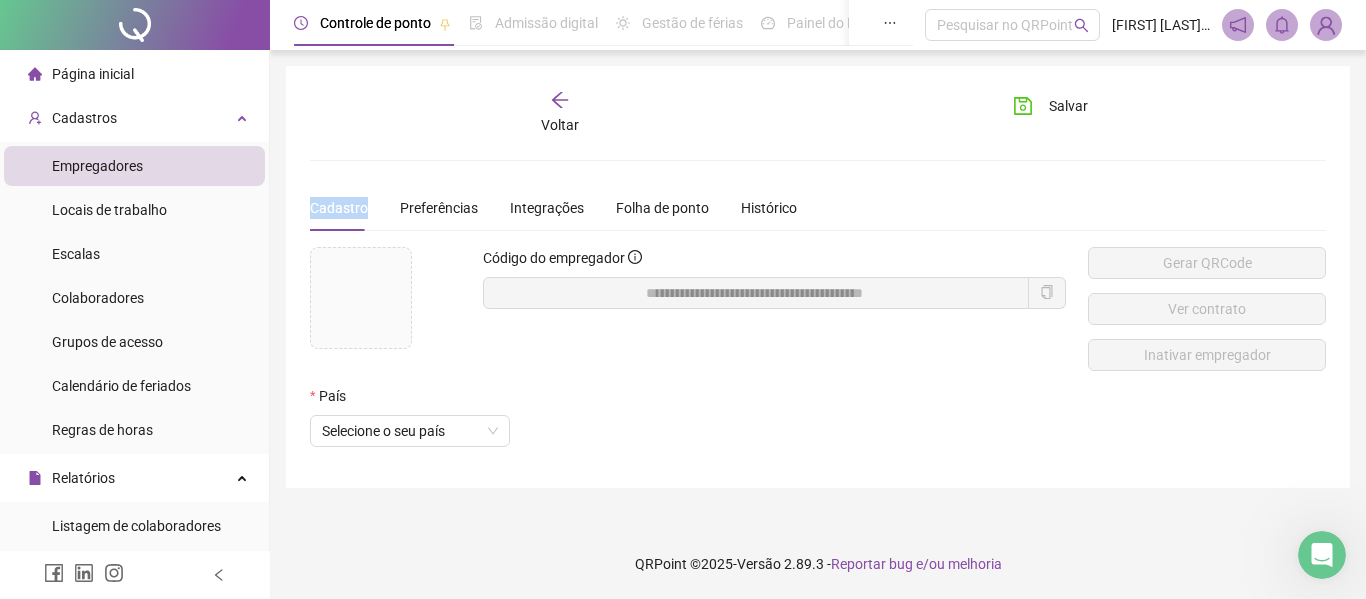 click on "Cadastro" at bounding box center [339, 208] 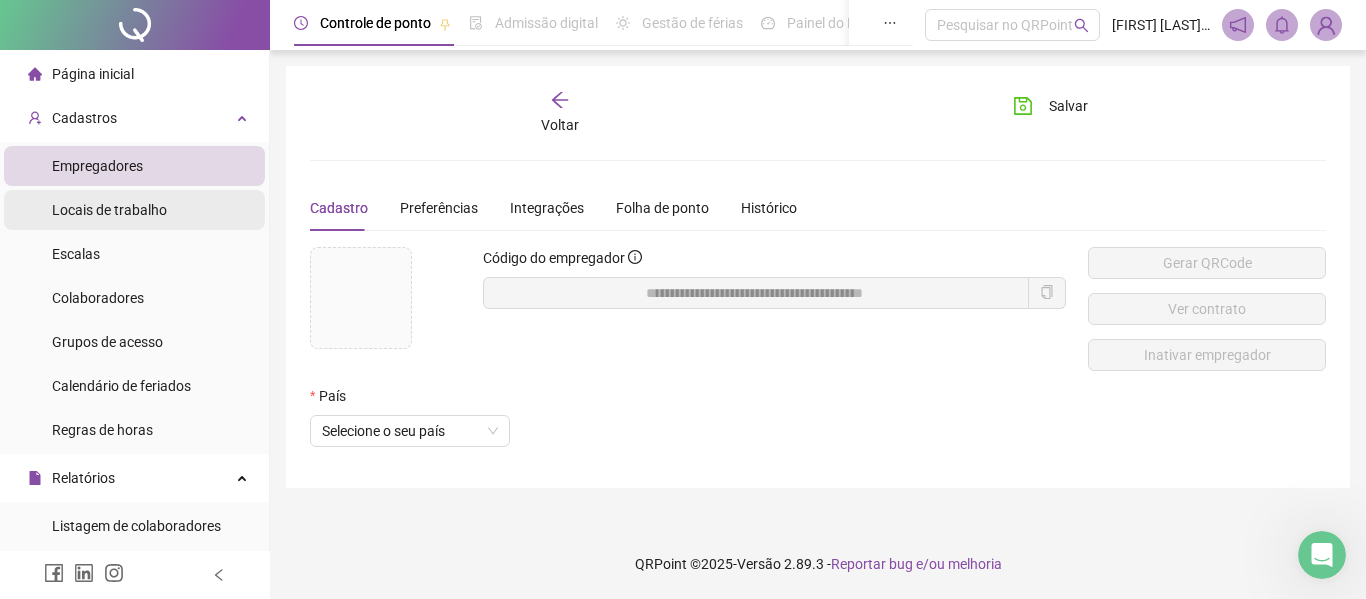 click on "Locais de trabalho" at bounding box center (109, 210) 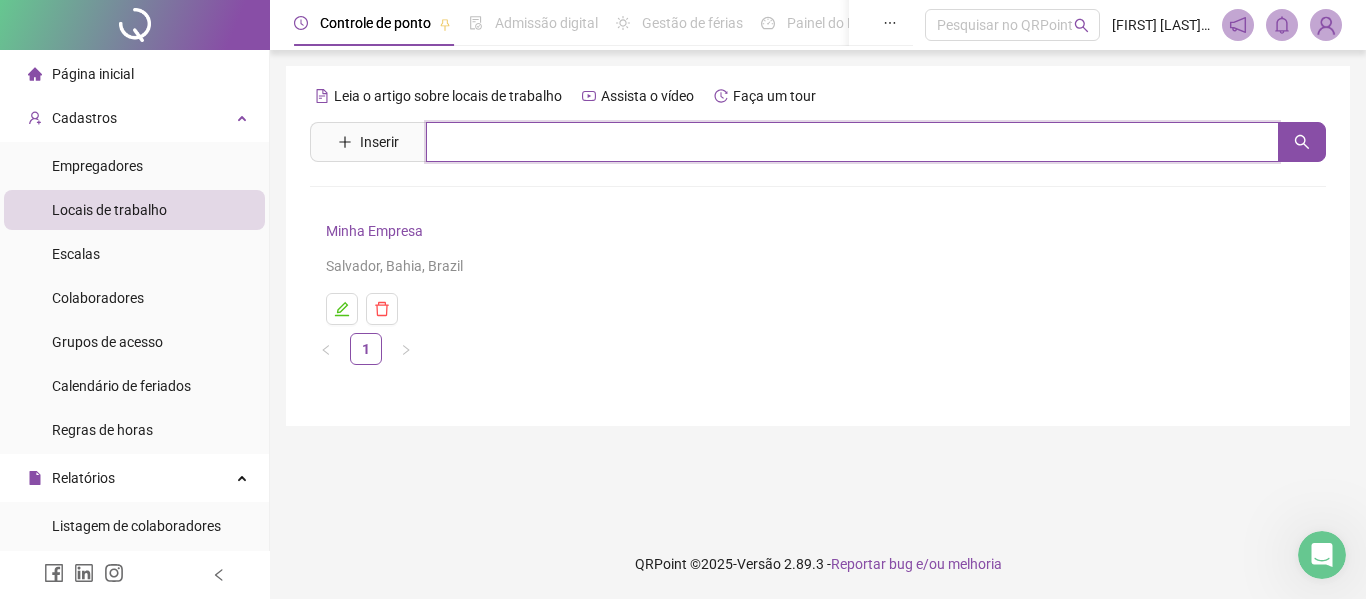 click at bounding box center [852, 142] 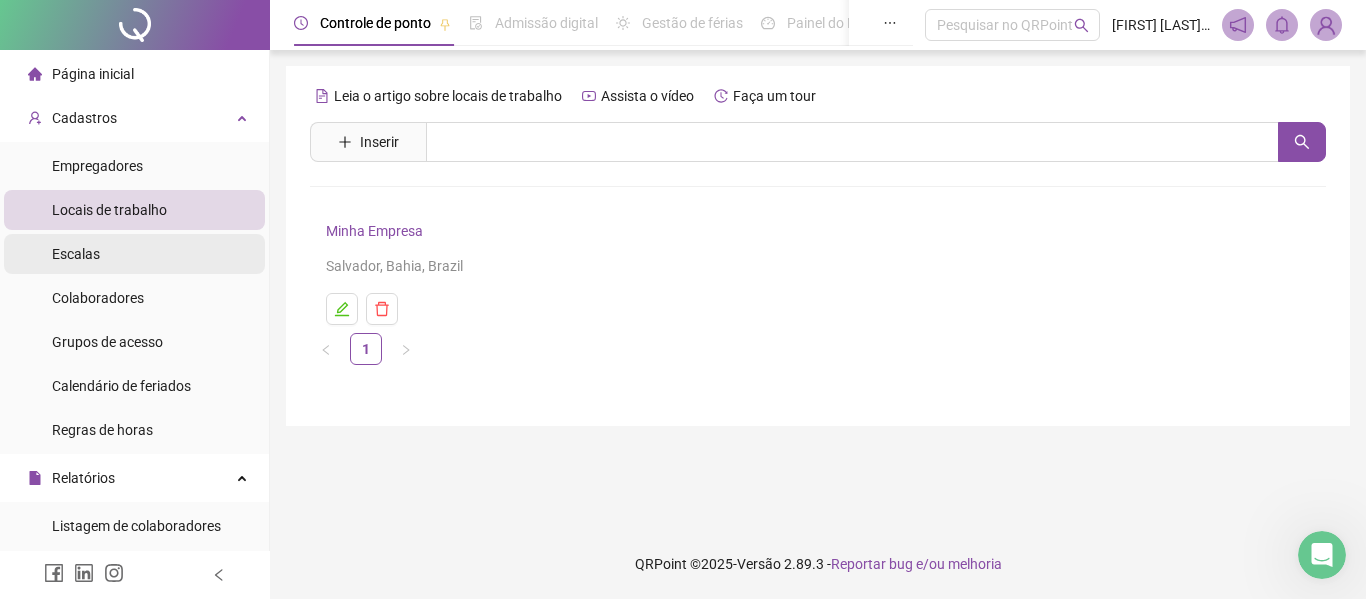 click on "Escalas" at bounding box center (134, 254) 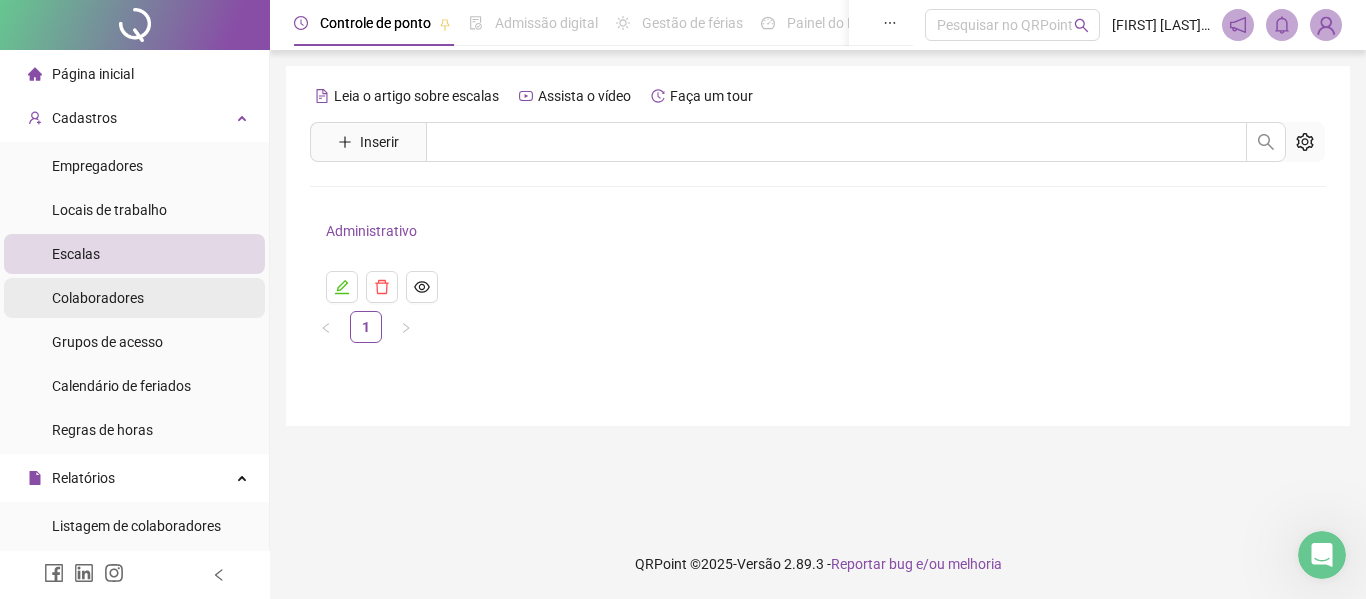 click on "Colaboradores" at bounding box center [98, 298] 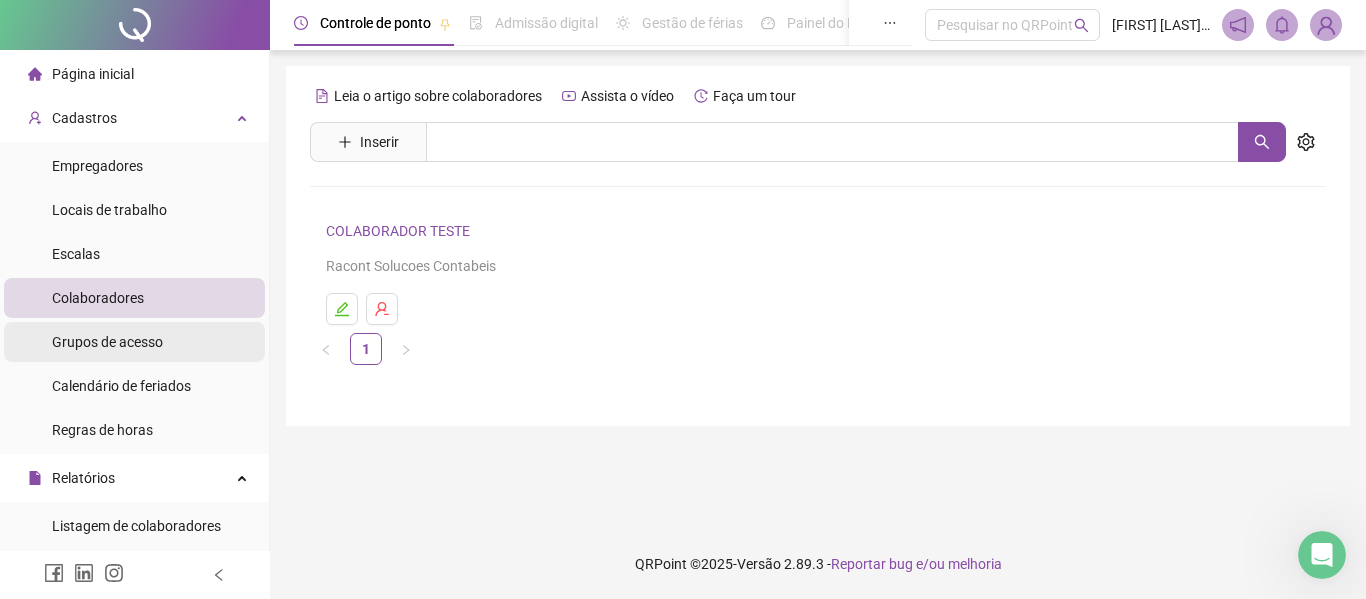 click on "Grupos de acesso" at bounding box center [107, 342] 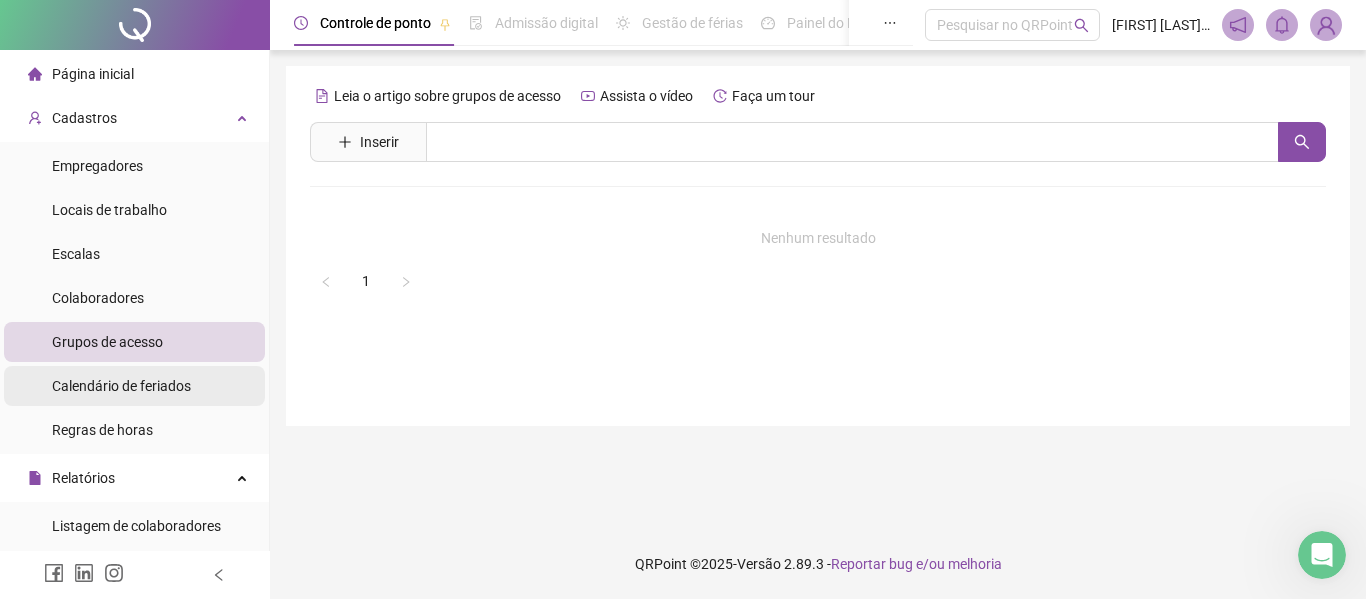click on "Calendário de feriados" at bounding box center (121, 386) 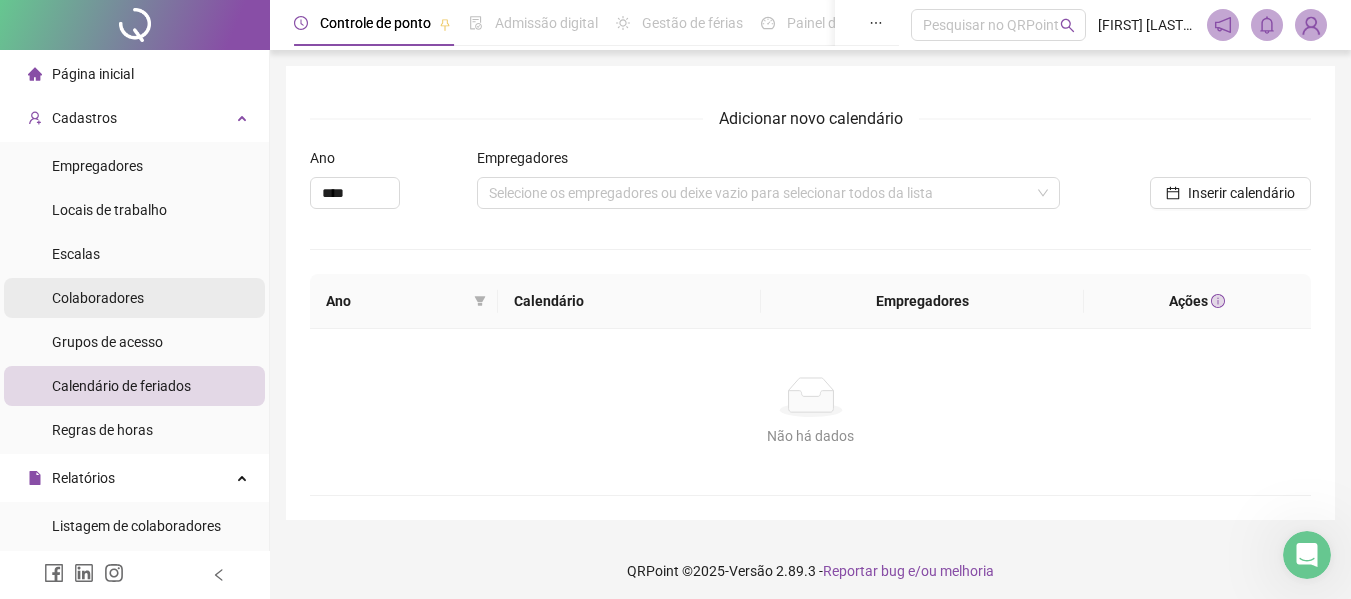 click on "Colaboradores" at bounding box center (134, 298) 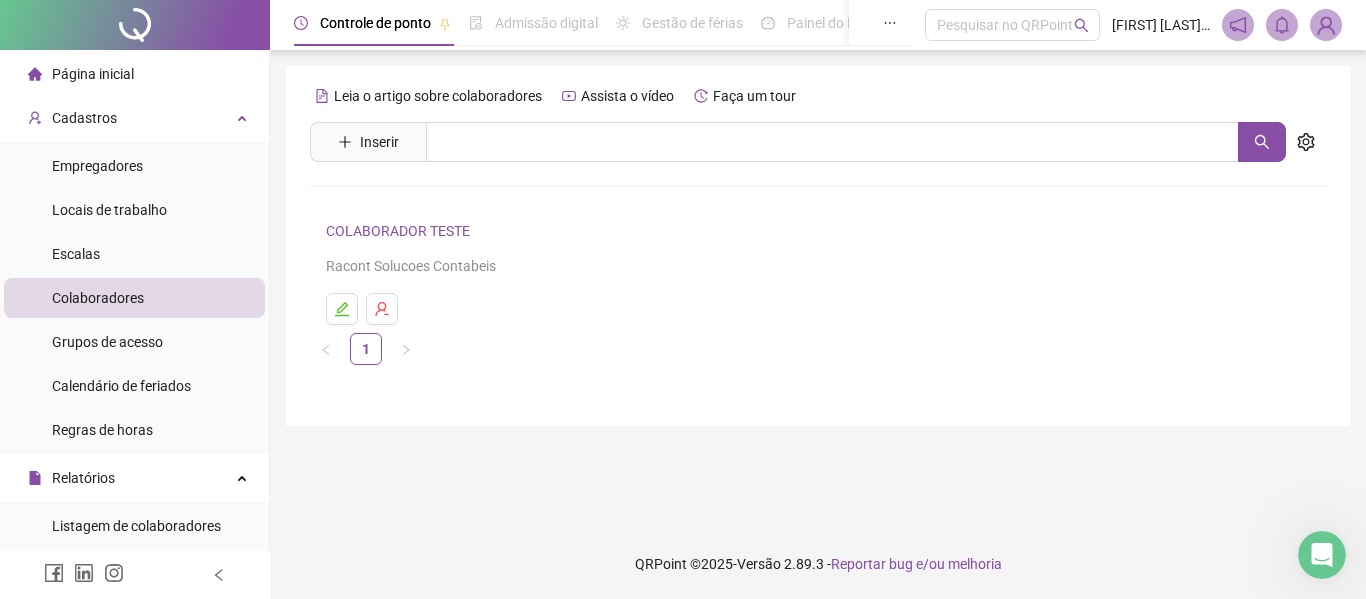 click on "Racont Solucoes Contabeis" at bounding box center (818, 266) 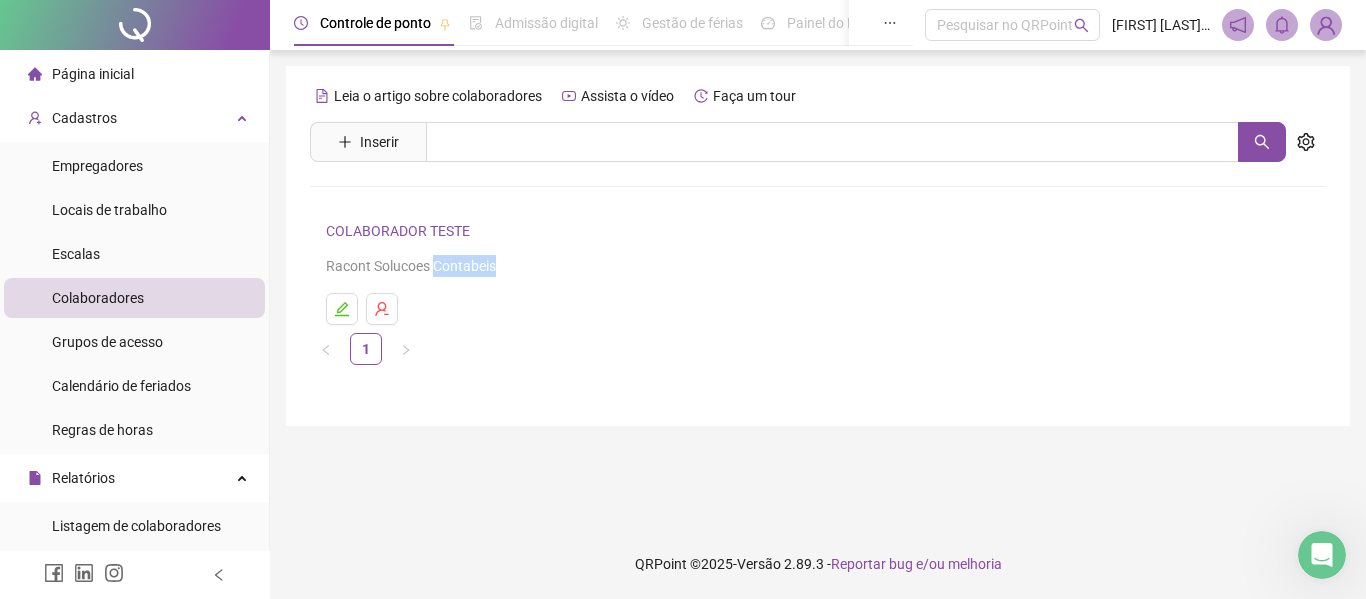 click on "Racont Solucoes Contabeis" at bounding box center (818, 266) 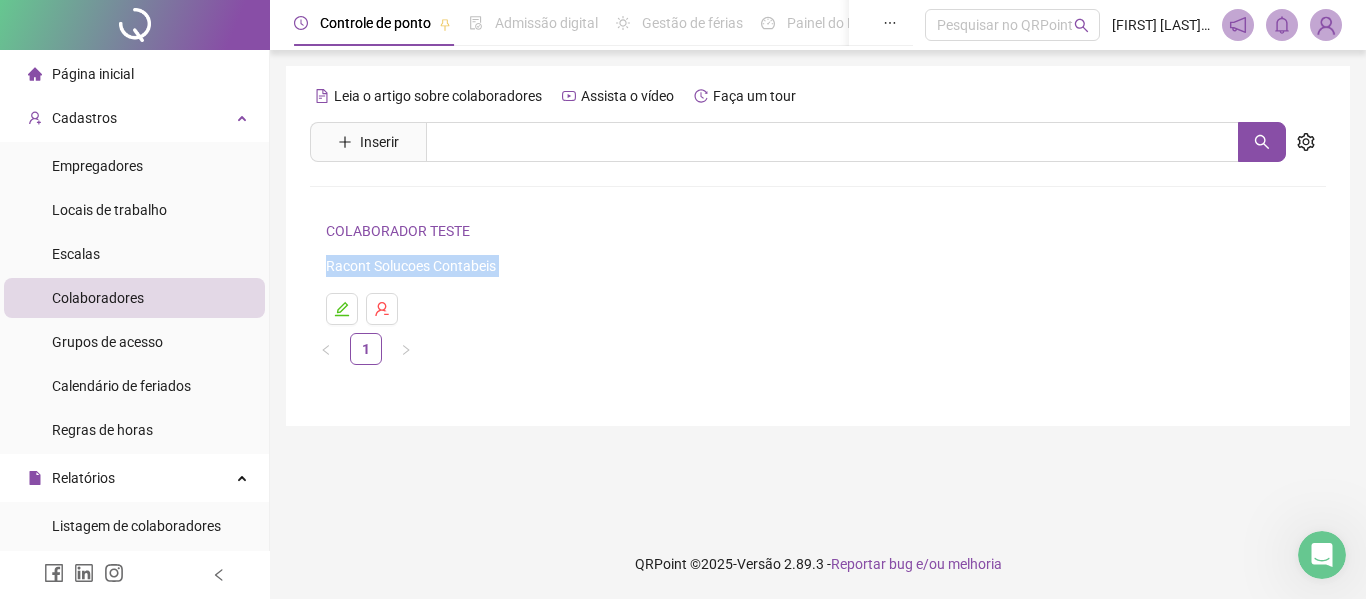 click on "Racont Solucoes Contabeis" at bounding box center [818, 266] 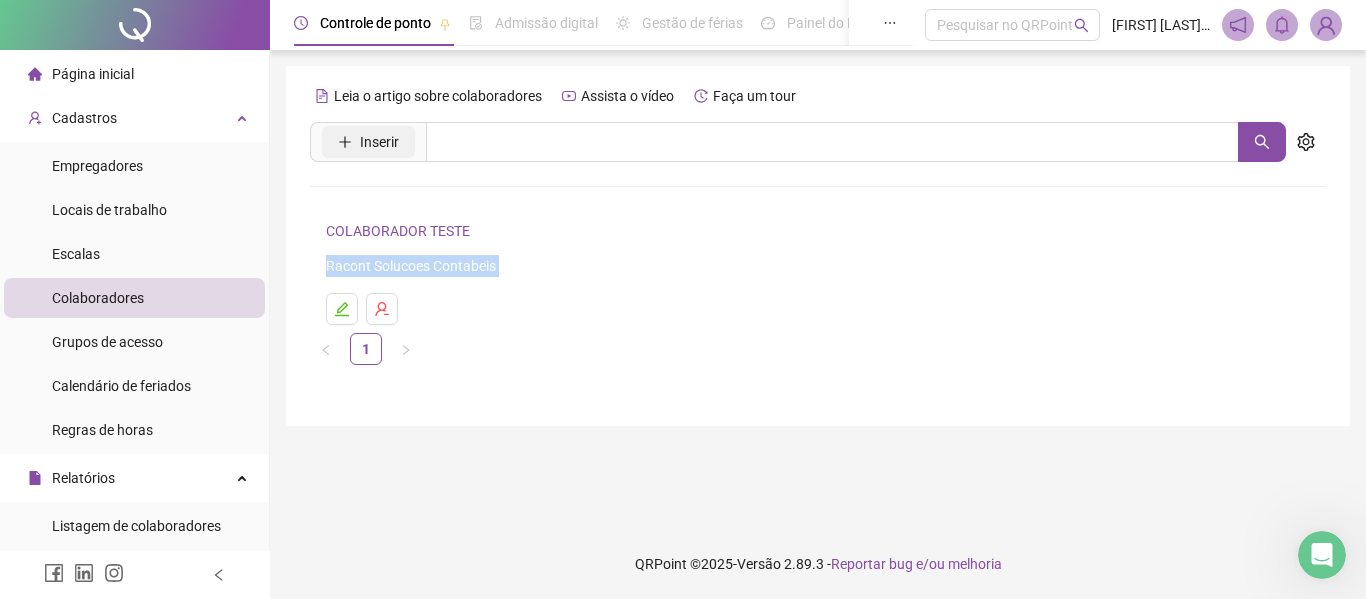 click on "Inserir" at bounding box center (368, 142) 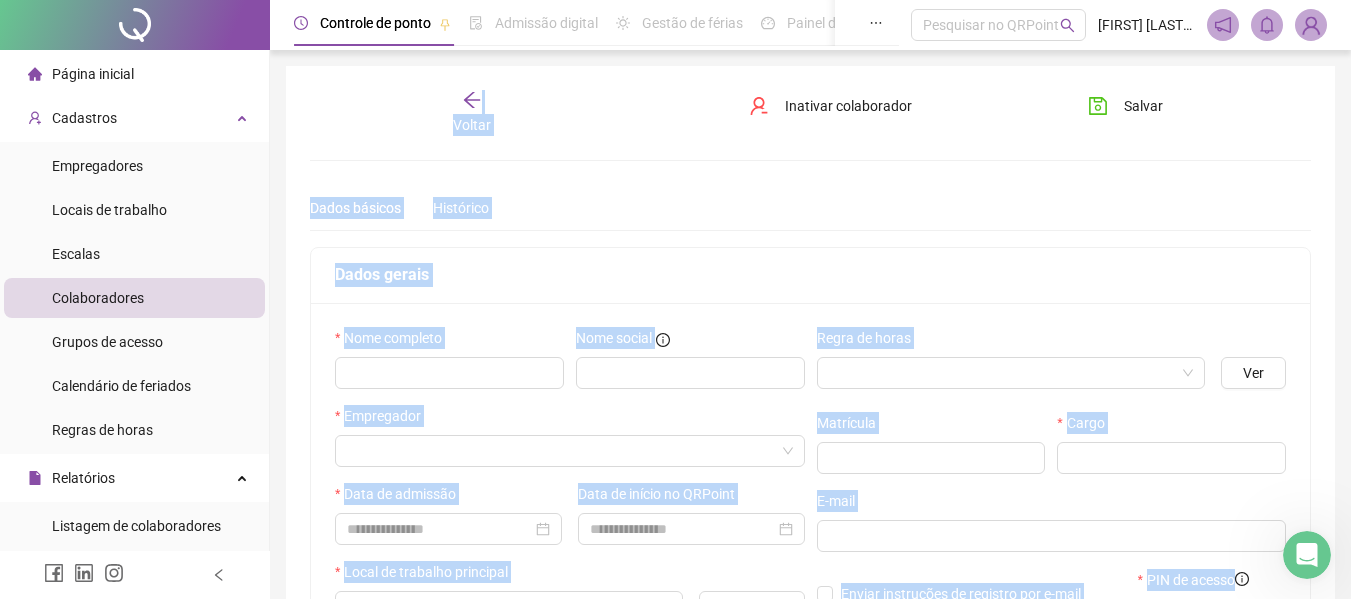 type on "*****" 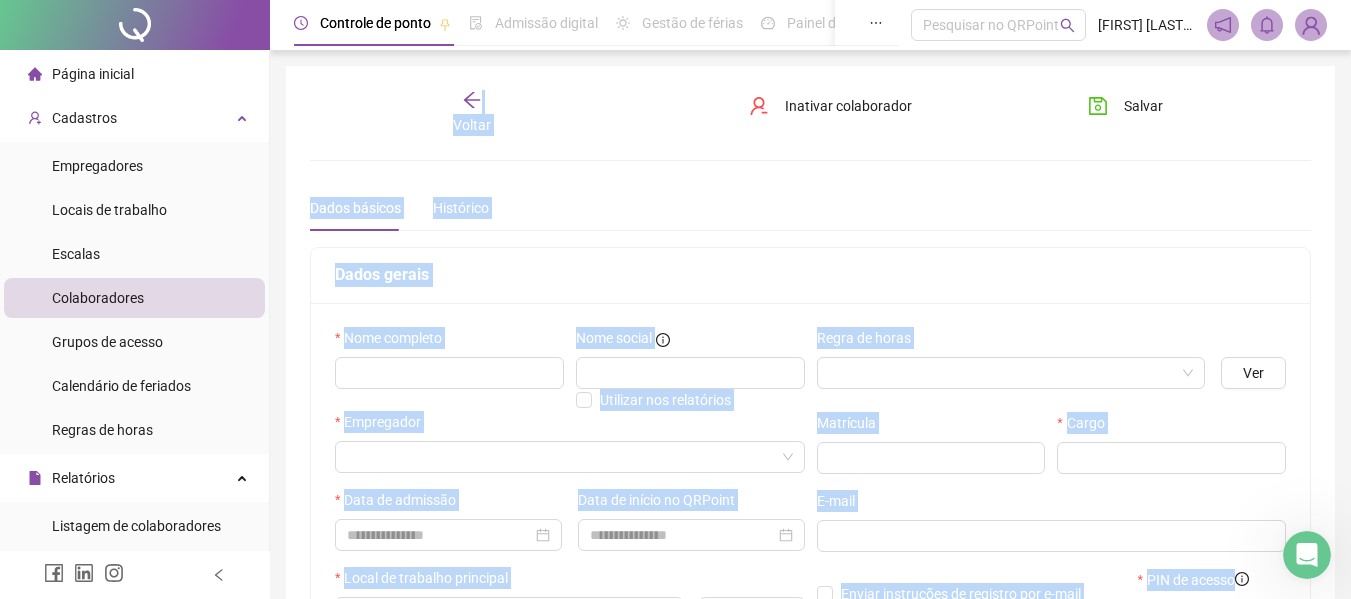 click on "Voltar Inativar colaborador Salvar Dados básicos Histórico Este colaborador é apenas para ser utilizado como teste e será excluído após a contratação.   Venha aprender a como registrar um ponto! Dados gerais Nome completo Nome social Utilizar nos relatórios Empregador Data de admissão Data de início no QRPoint Local de trabalho principal Criar Colaborador externo? Escala Alterar Regra de horas   Ver Matrícula Cargo E-mail Enviar instruções de registro por e-mail Comprovante de registro por e-mail? Permitir acesso ao sistema web PIN de acesso  ***** Gerar novo pin Documentos principais PIS/PASEP RG CPF CTPS" at bounding box center (810, 560) 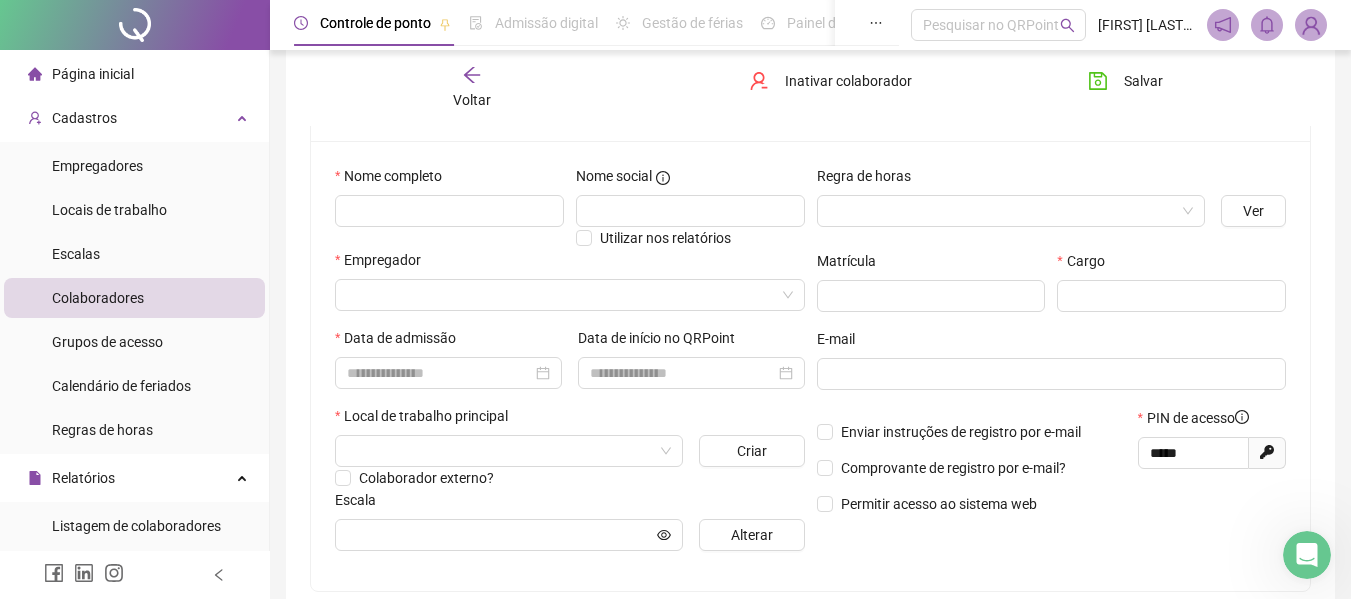 scroll, scrollTop: 200, scrollLeft: 0, axis: vertical 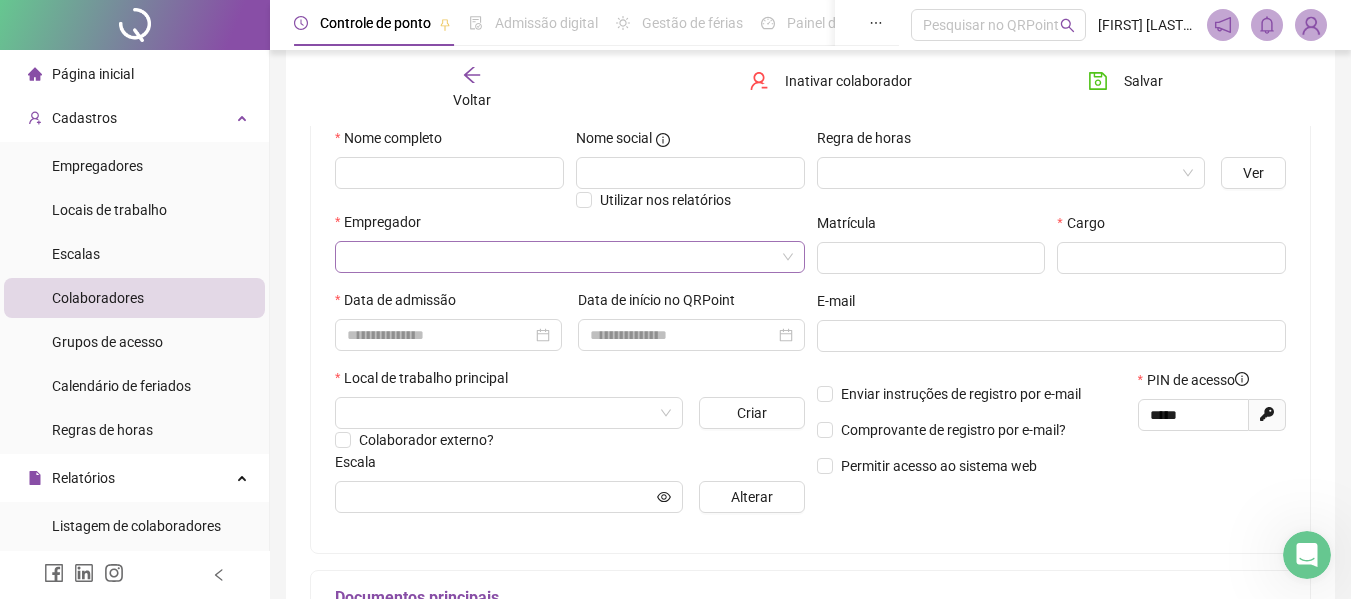 click at bounding box center [561, 257] 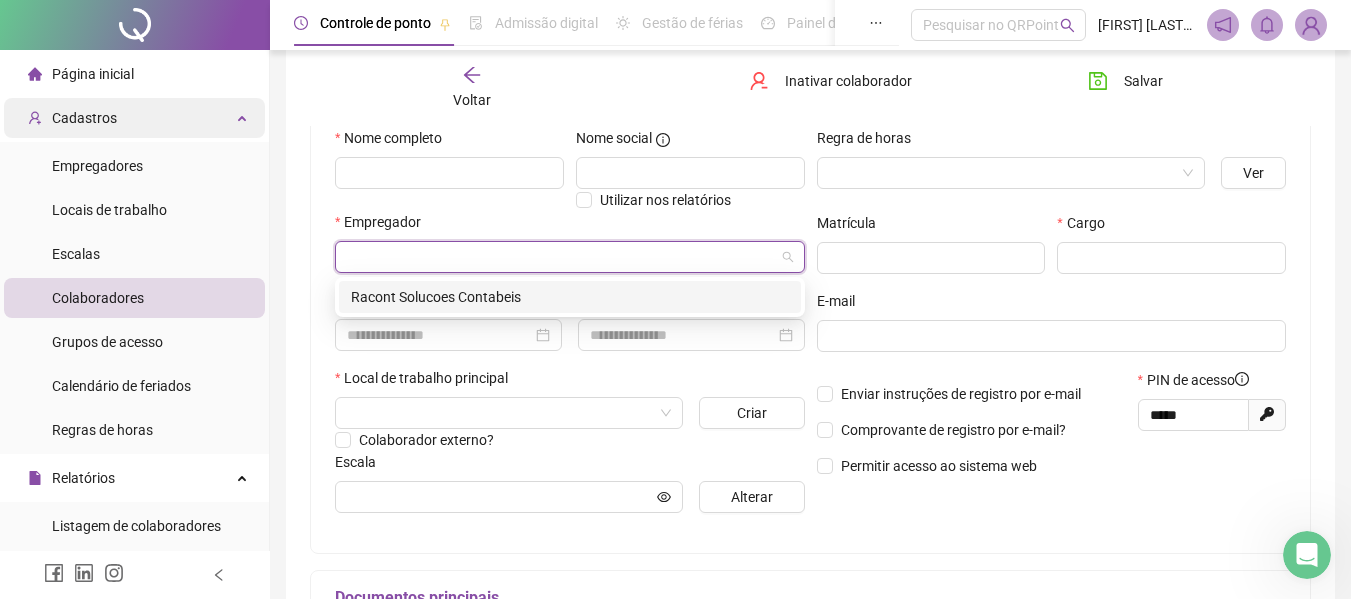 click on "Cadastros" at bounding box center (72, 118) 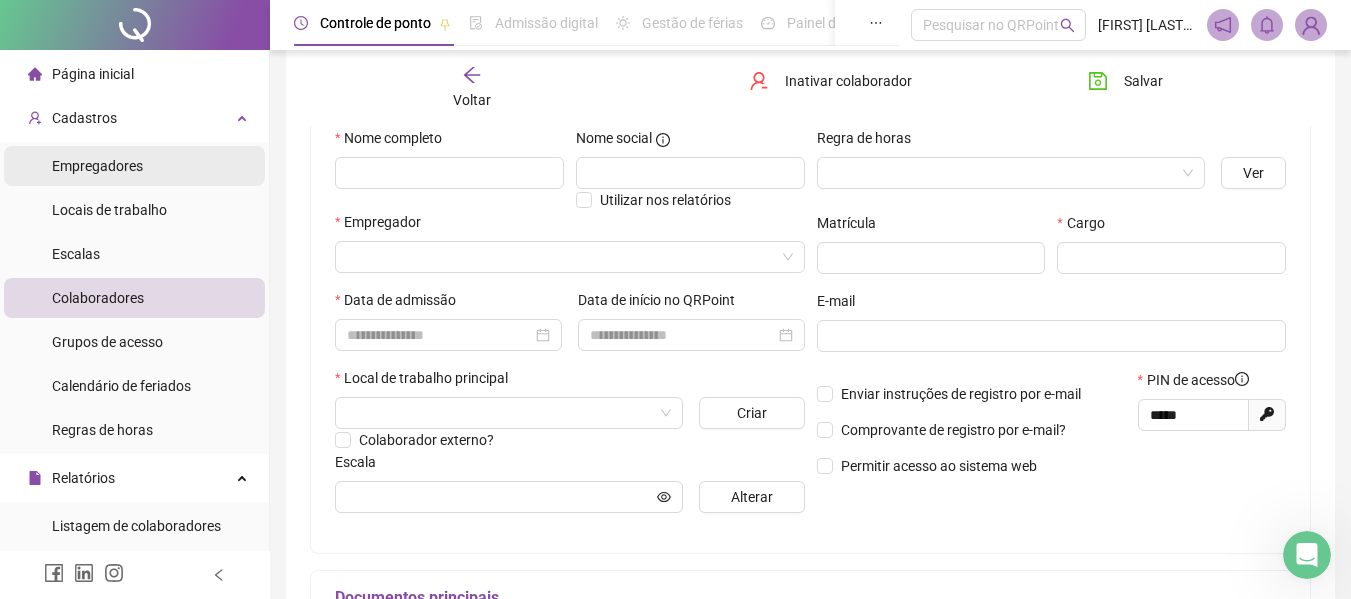 click on "Empregadores" at bounding box center [97, 166] 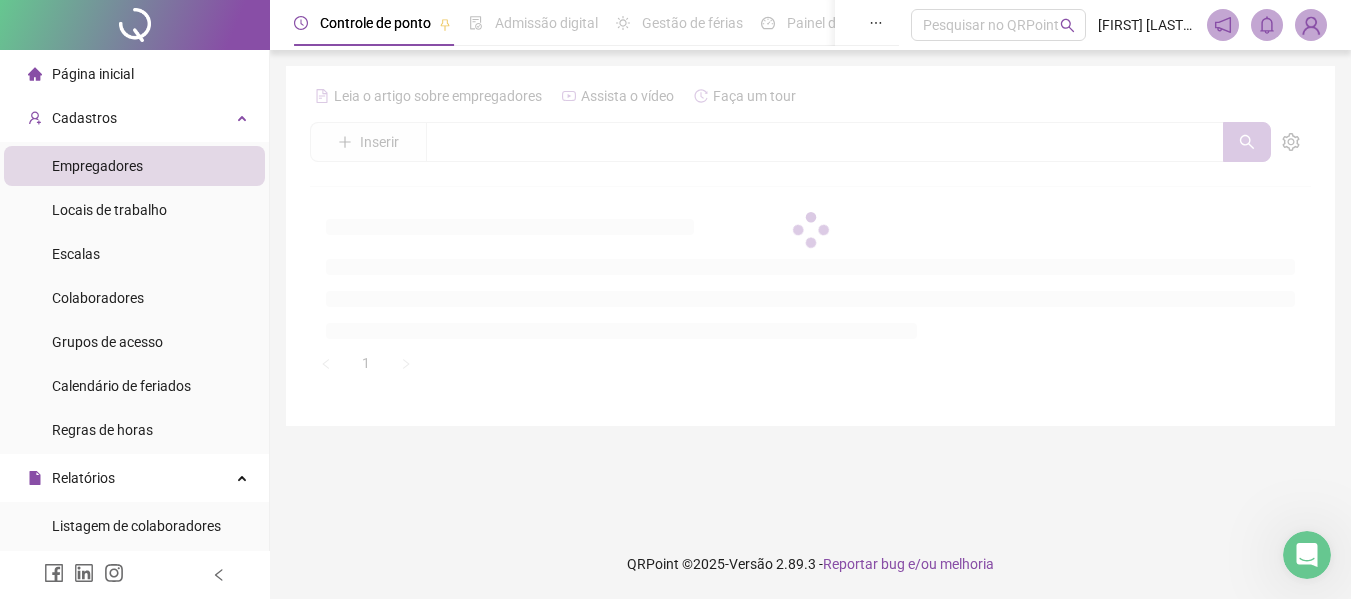 scroll, scrollTop: 0, scrollLeft: 0, axis: both 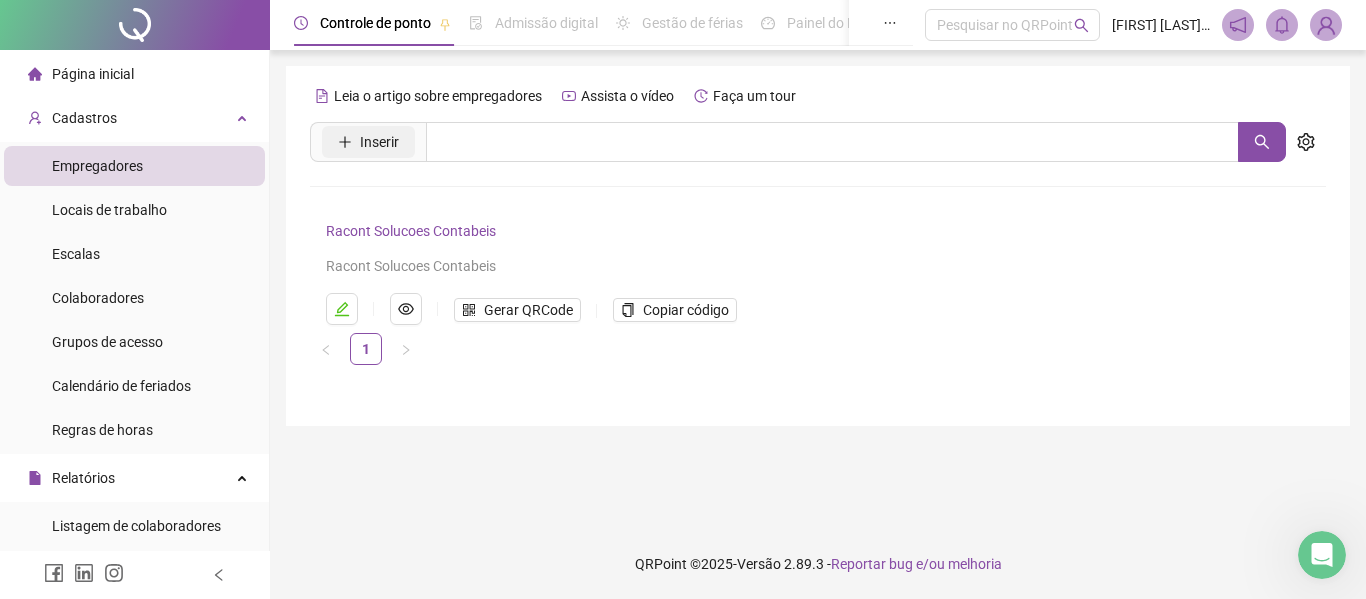 click on "Inserir" at bounding box center (379, 142) 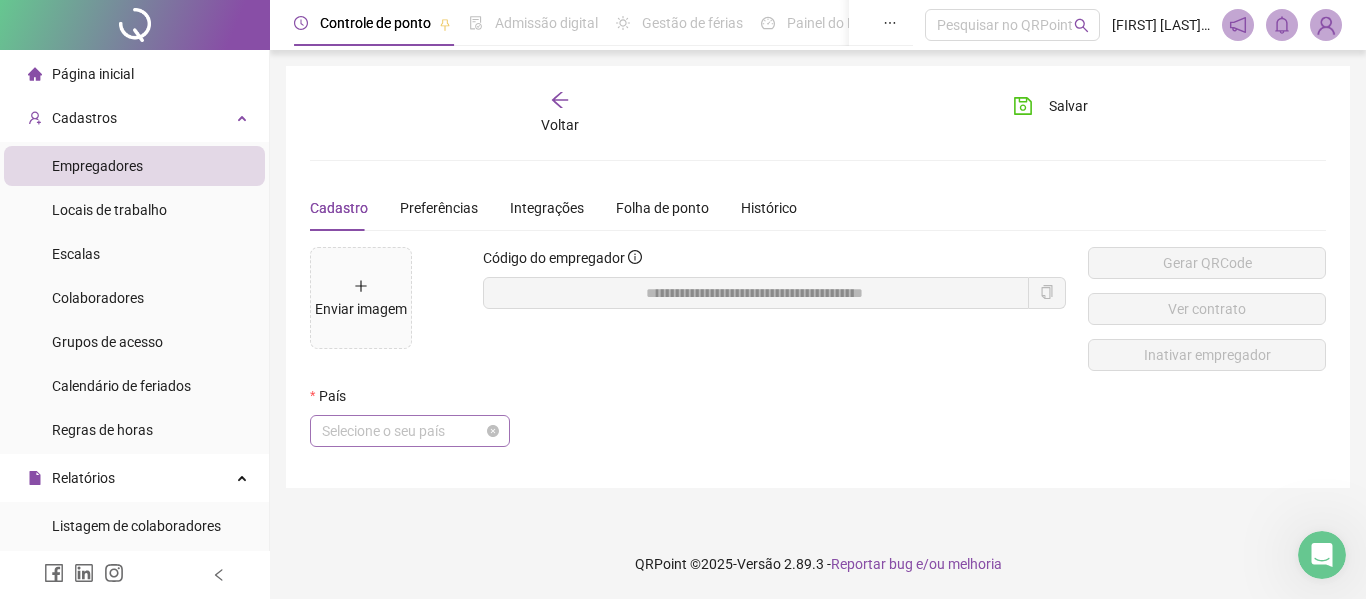 click on "Selecione o seu país" at bounding box center (410, 431) 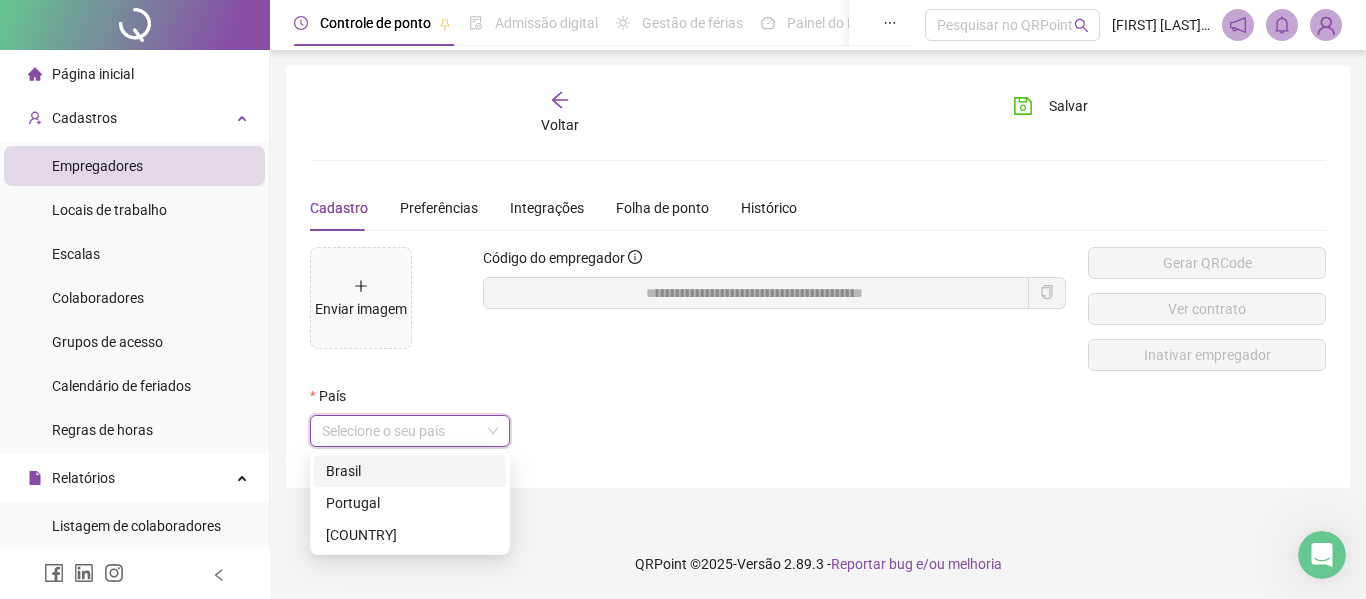 click on "Brasil" at bounding box center (410, 471) 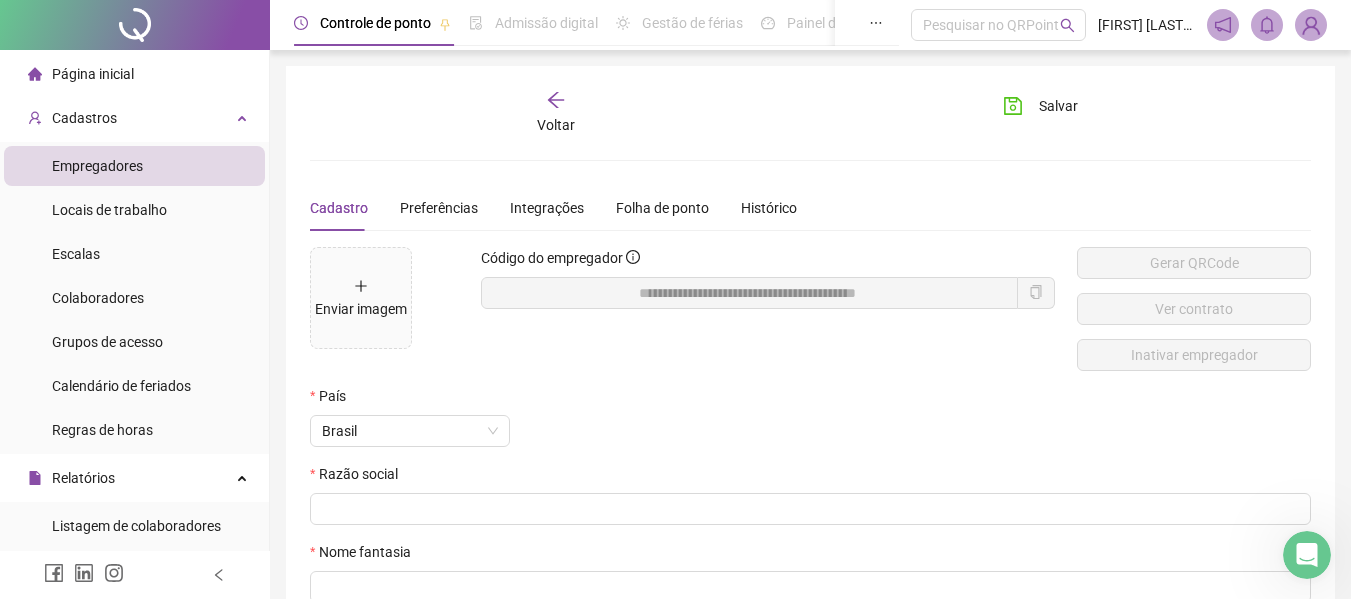 click on "Código do empregador" at bounding box center (768, 316) 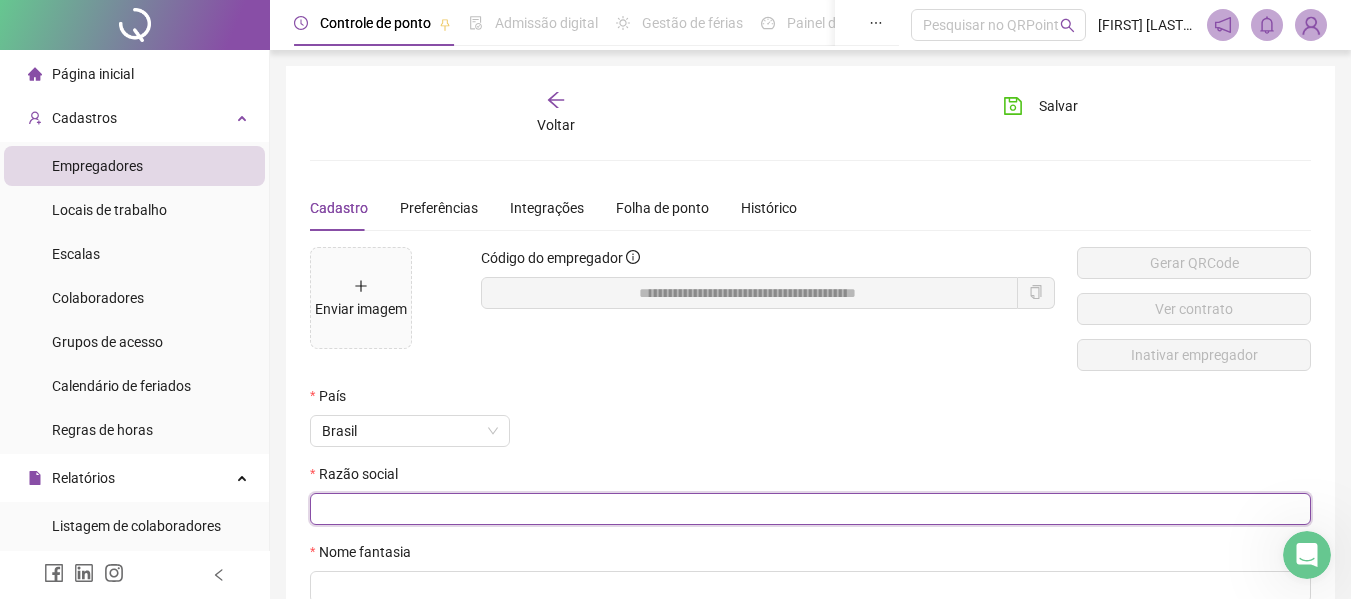 click at bounding box center (808, 509) 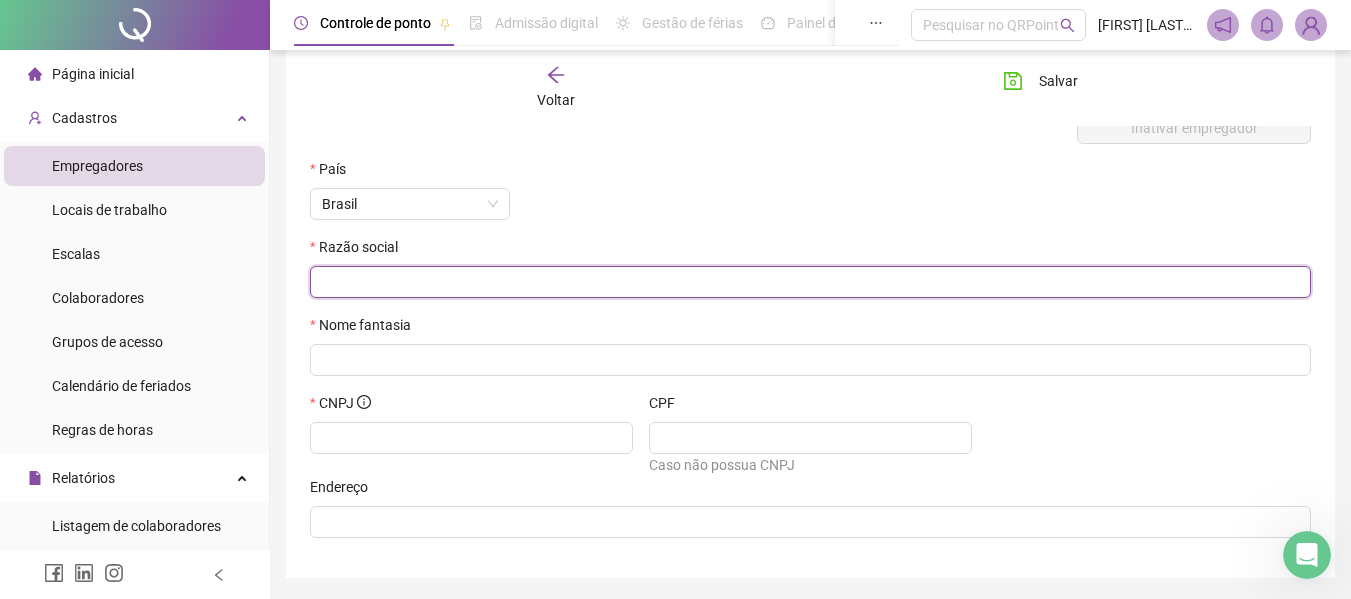 scroll, scrollTop: 292, scrollLeft: 0, axis: vertical 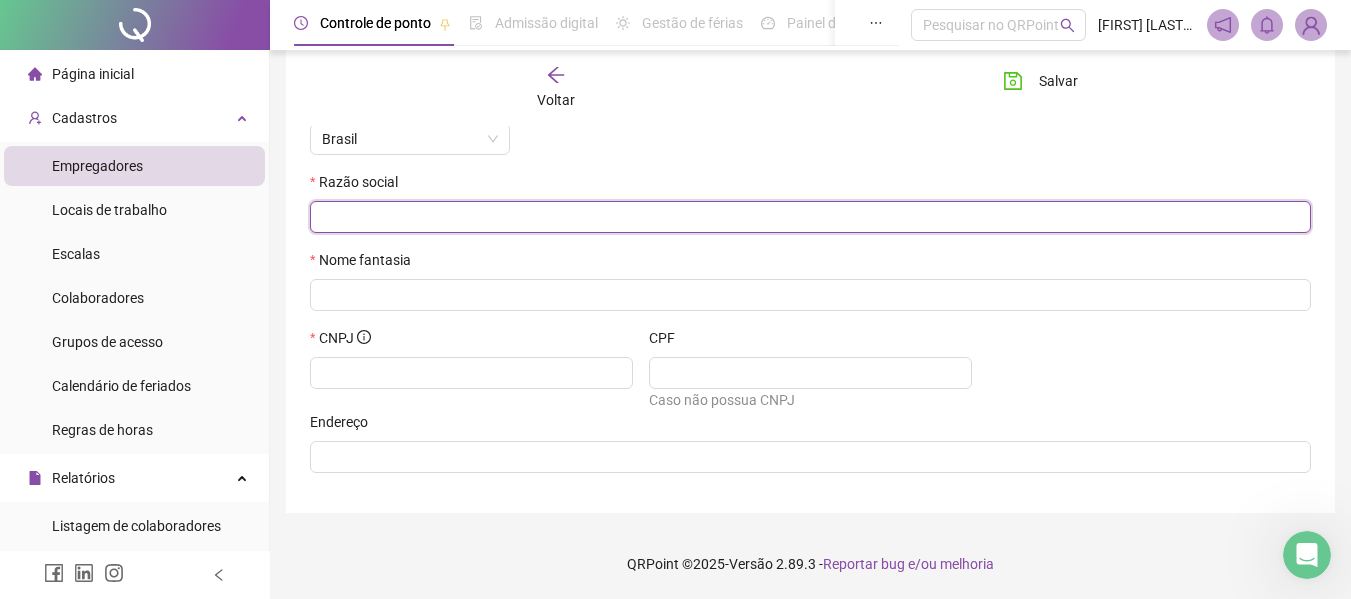 click at bounding box center (808, 217) 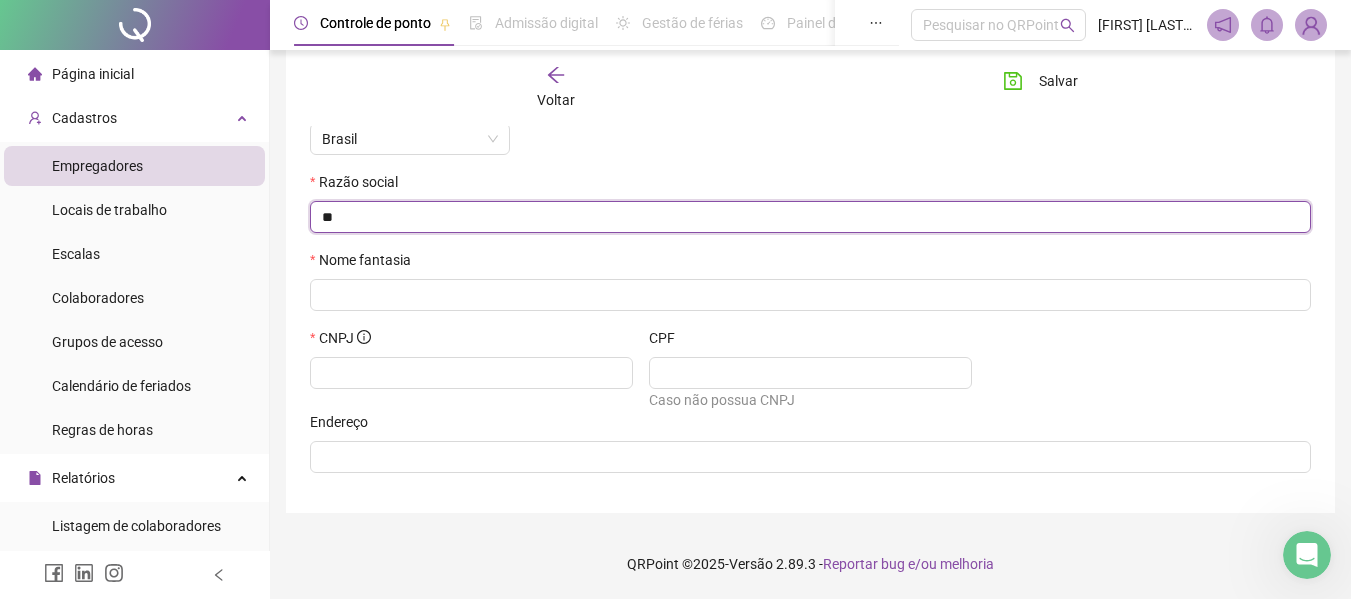 type on "*" 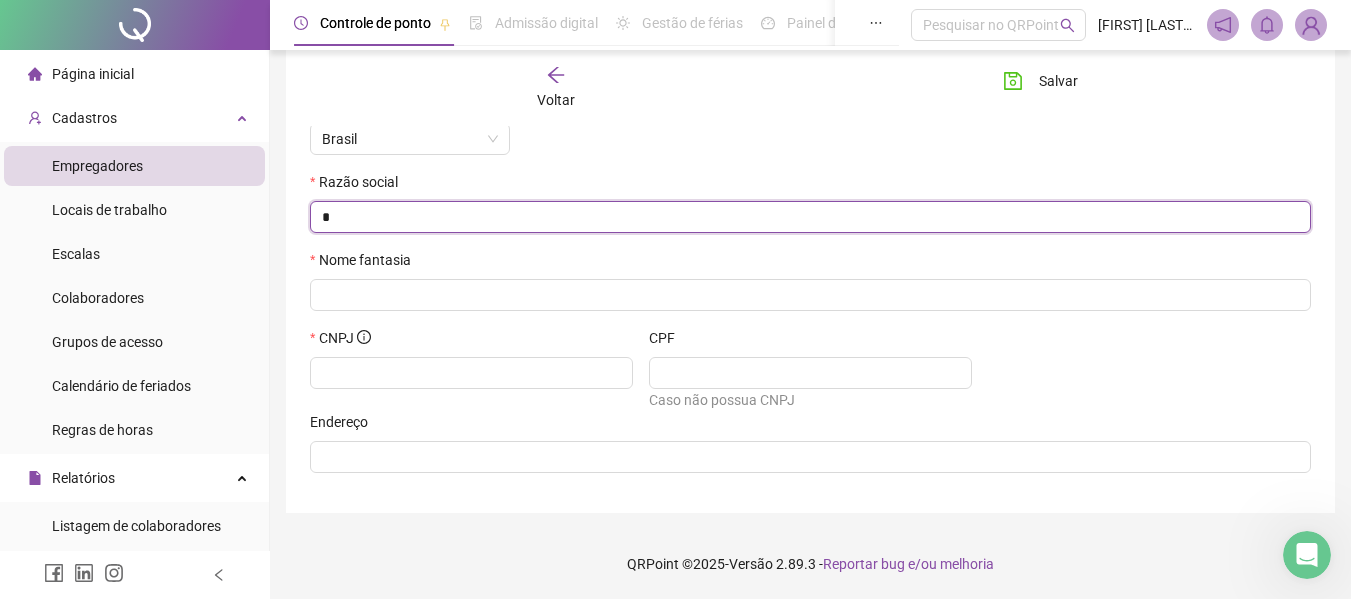 type 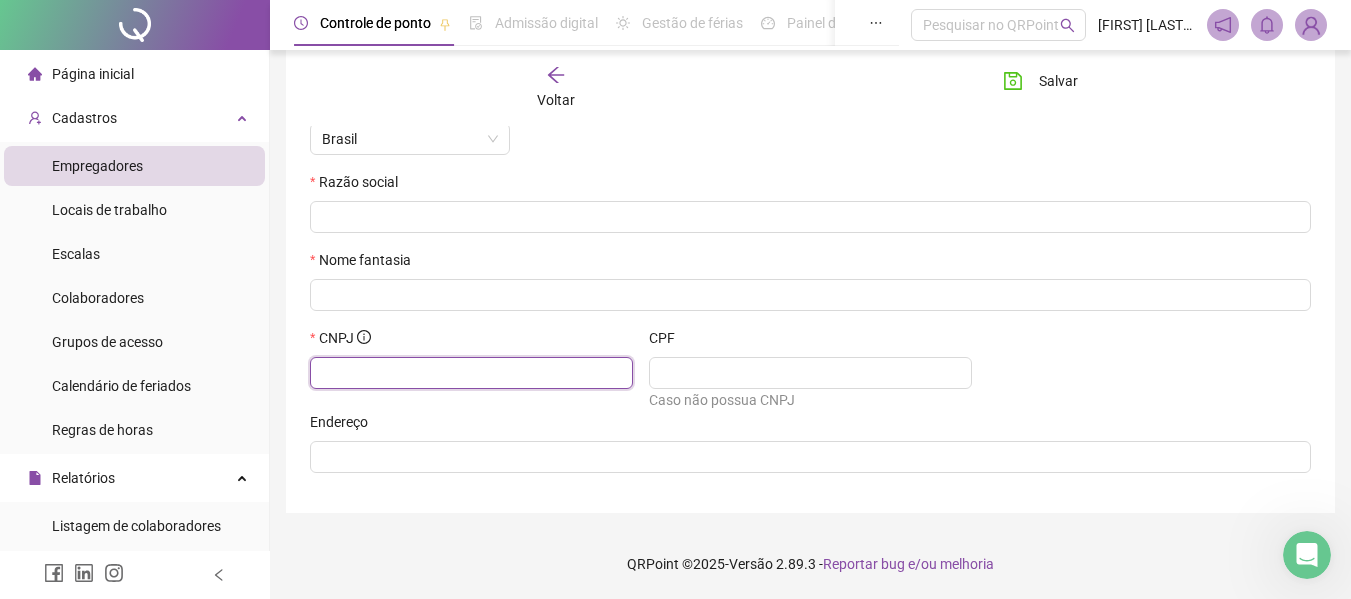 click at bounding box center [469, 373] 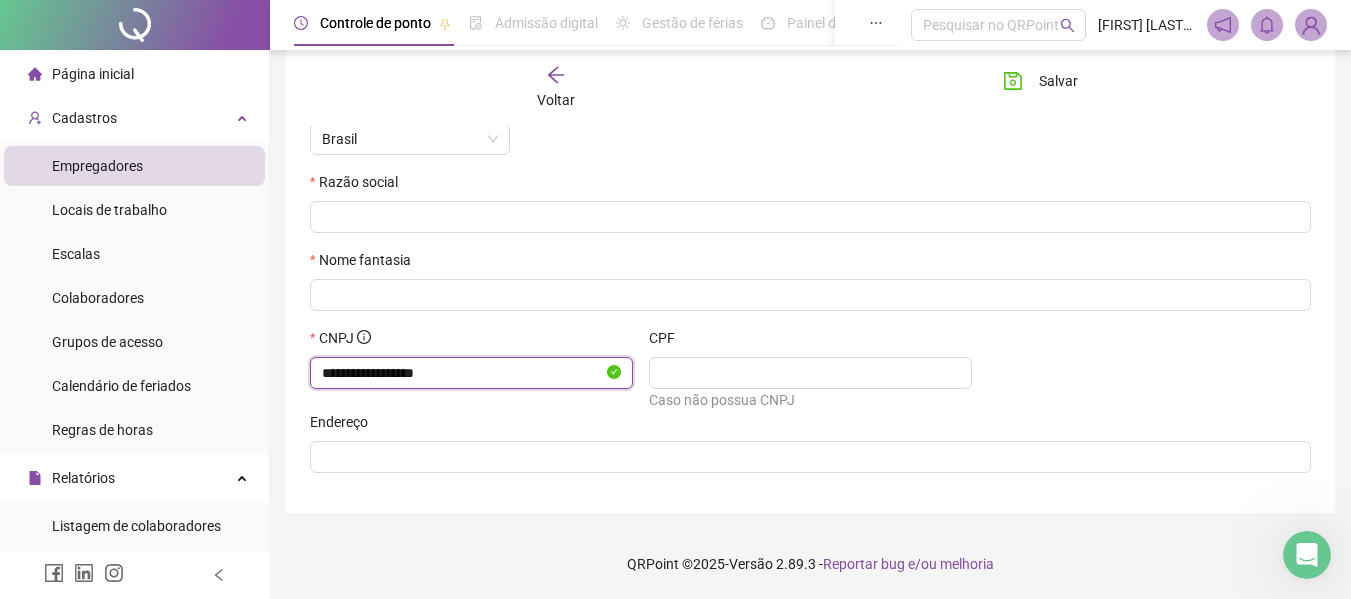 type on "**********" 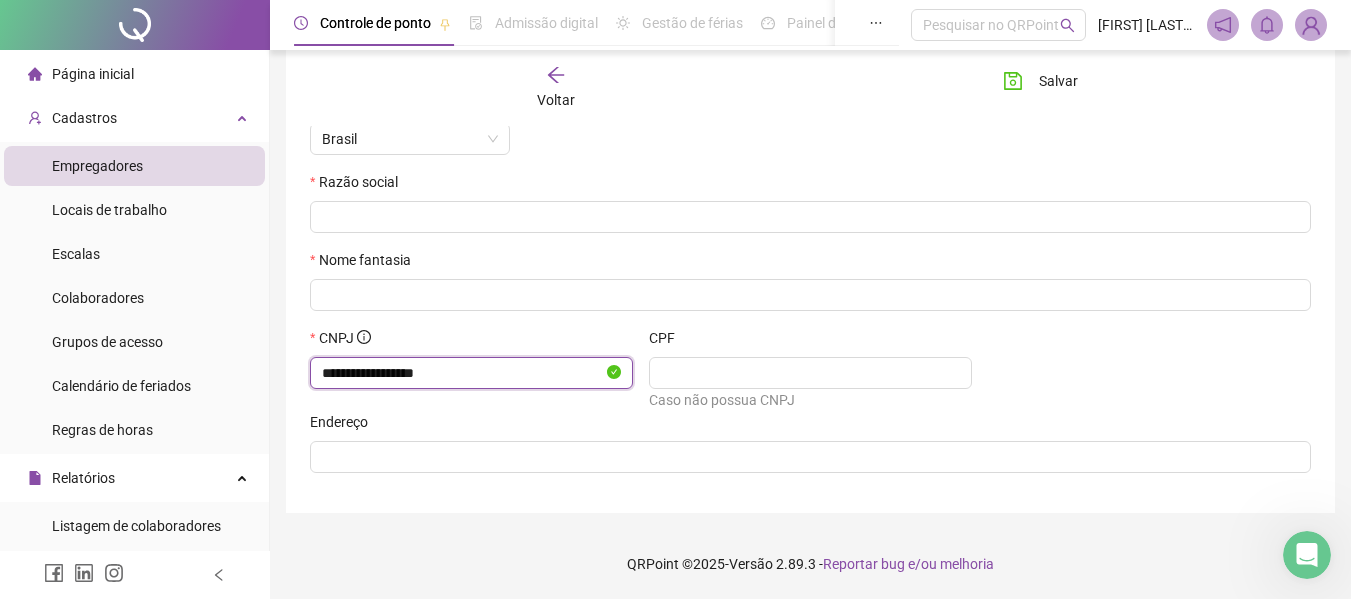 click on "**********" at bounding box center (462, 373) 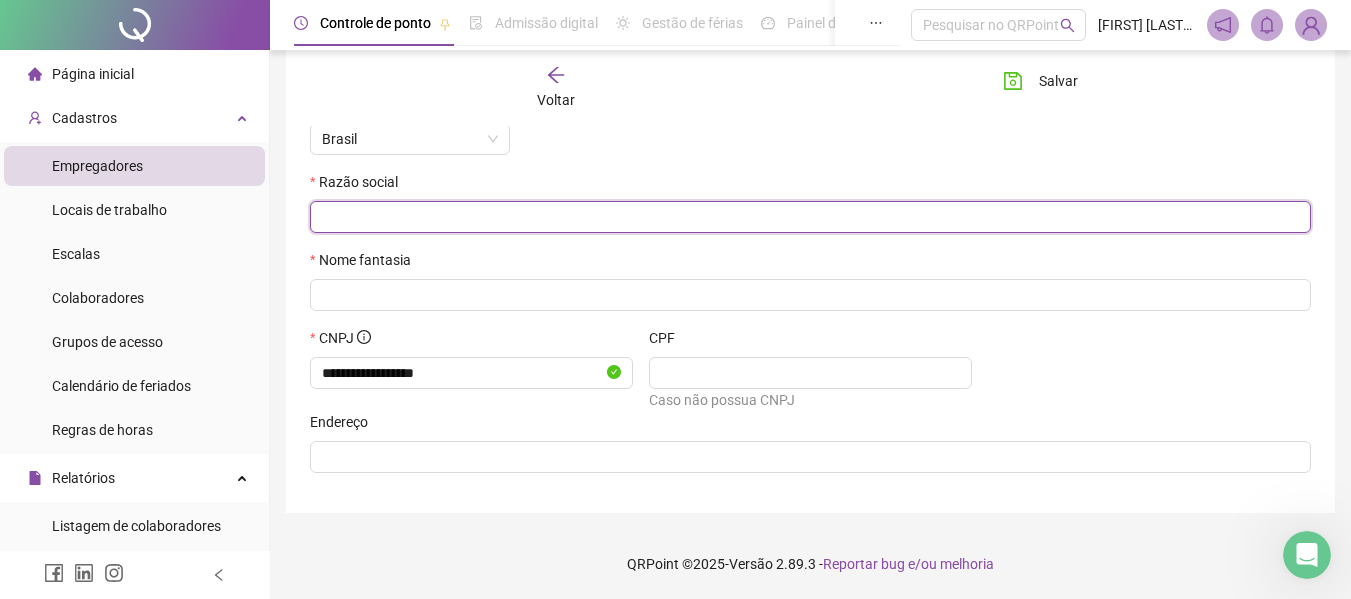 click at bounding box center (808, 217) 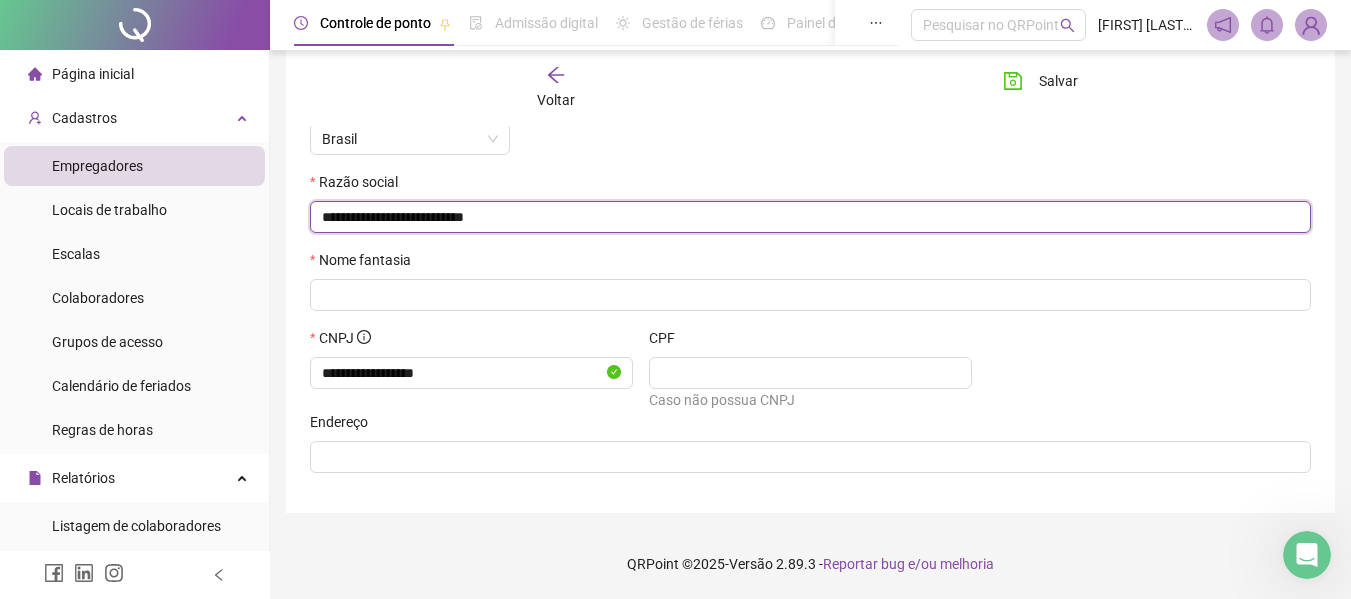 type on "**********" 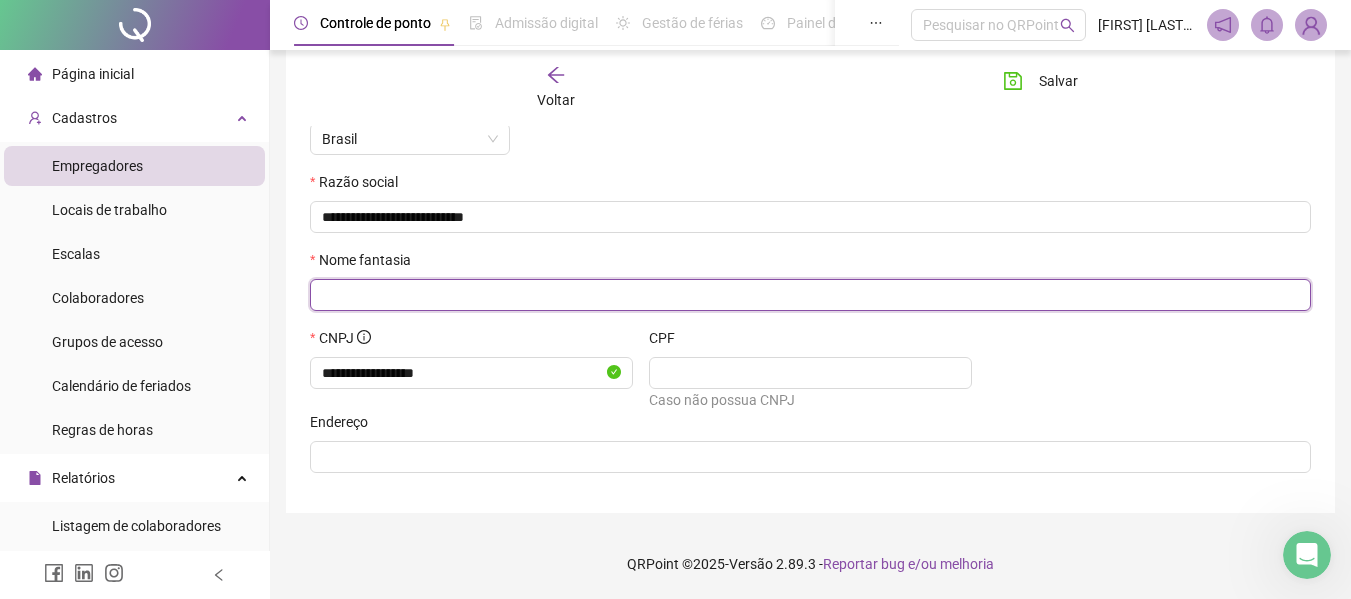 click at bounding box center (808, 295) 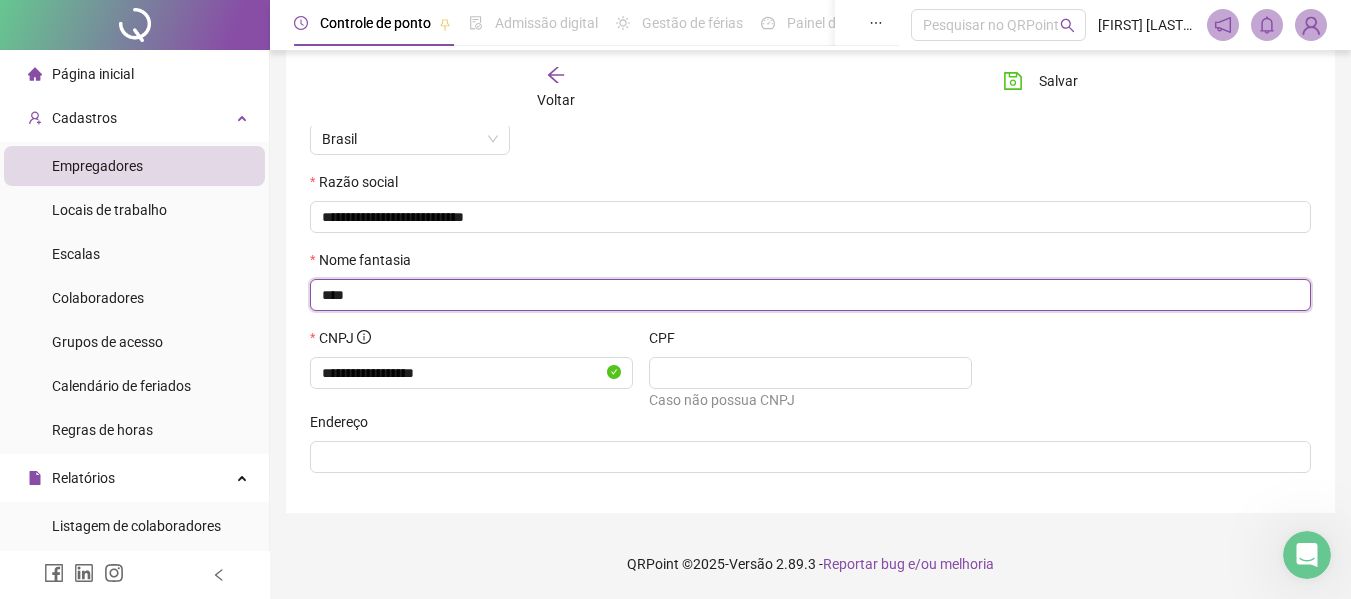 type on "****" 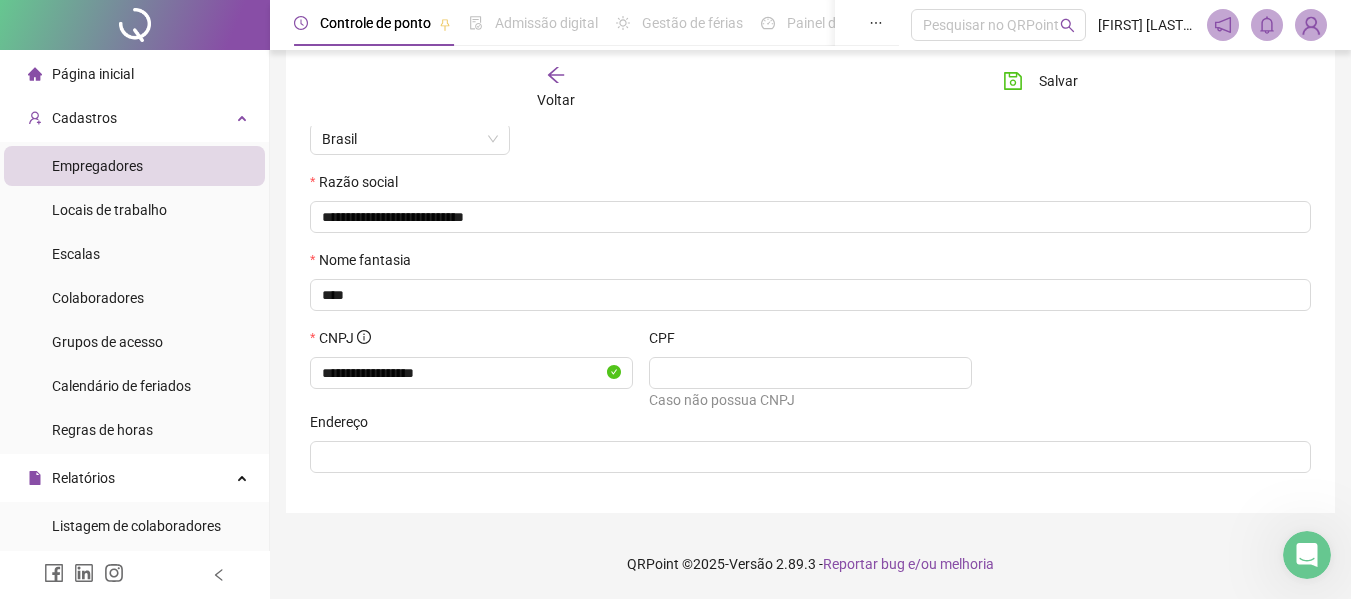 click on "Endereço" at bounding box center [810, 426] 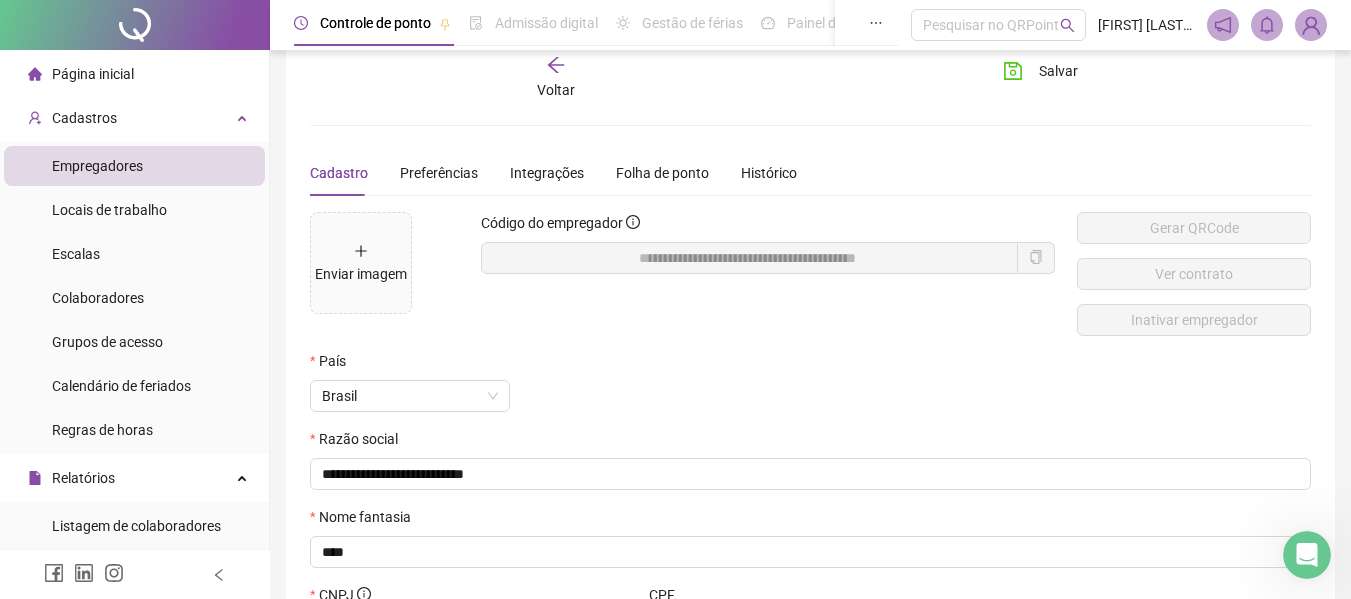 scroll, scrollTop: 0, scrollLeft: 0, axis: both 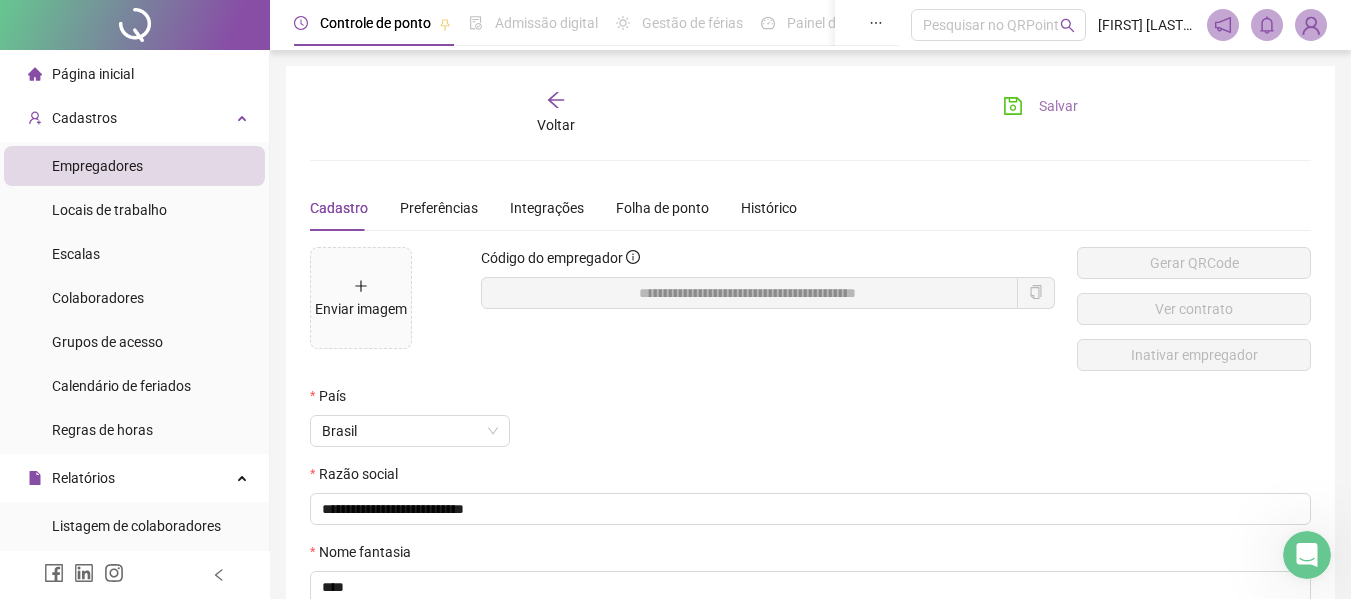 click on "Salvar" at bounding box center [1058, 106] 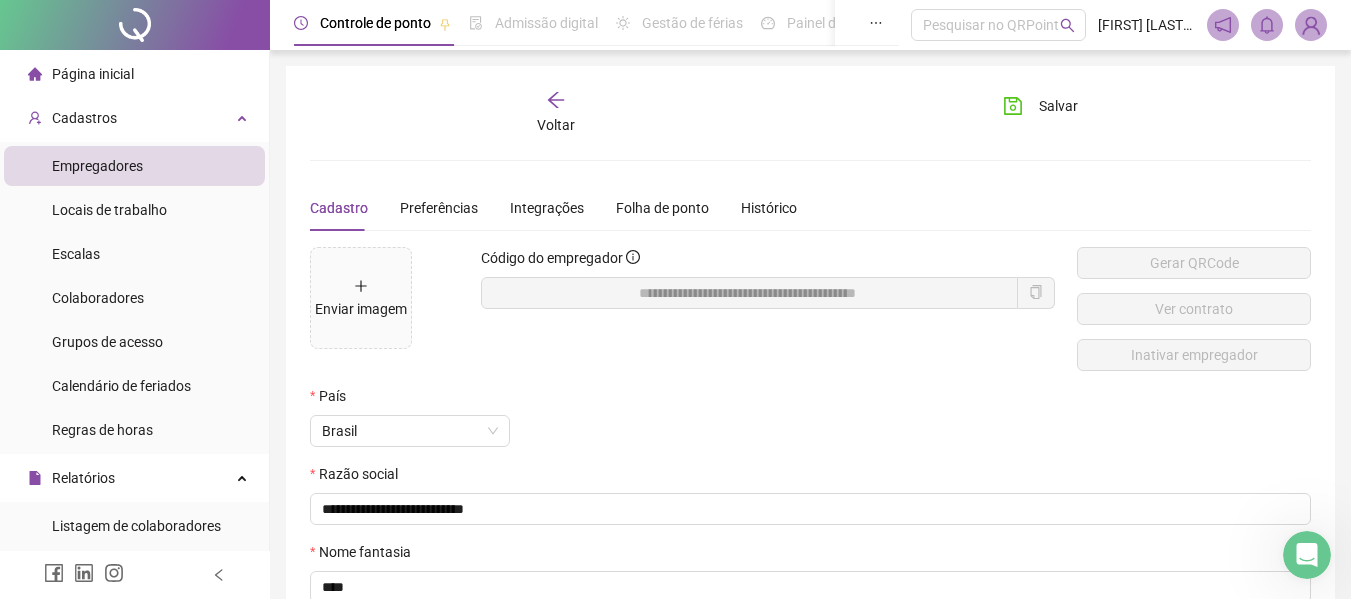 type on "**********" 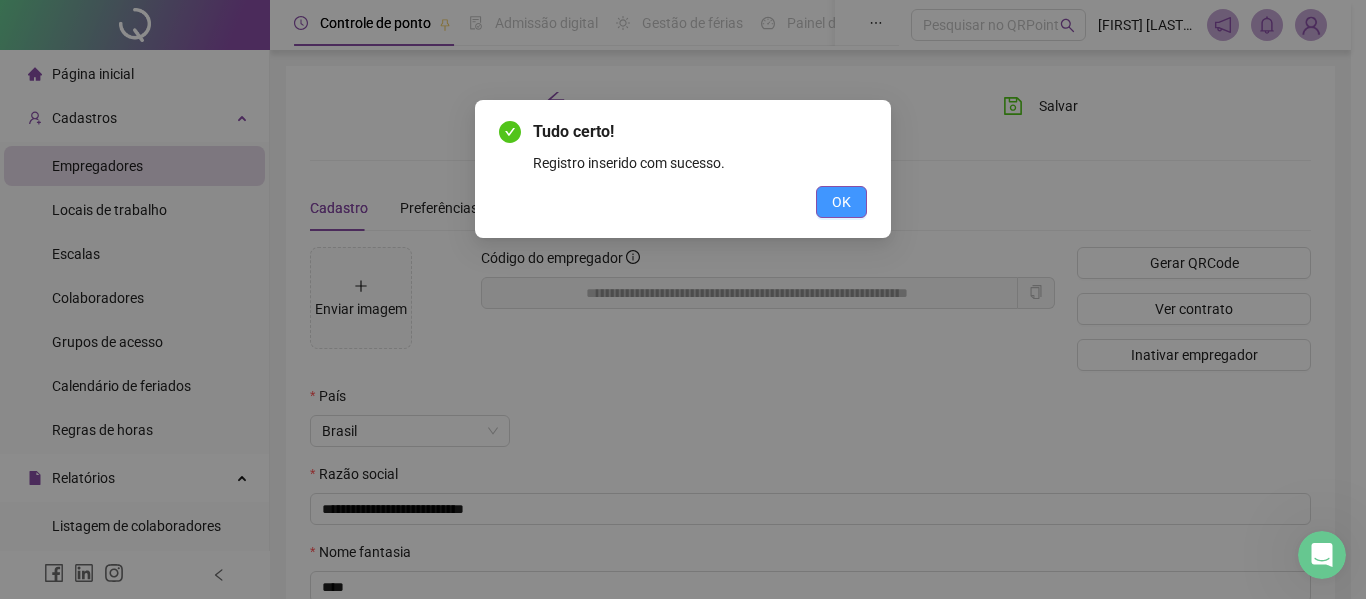click on "OK" at bounding box center [841, 202] 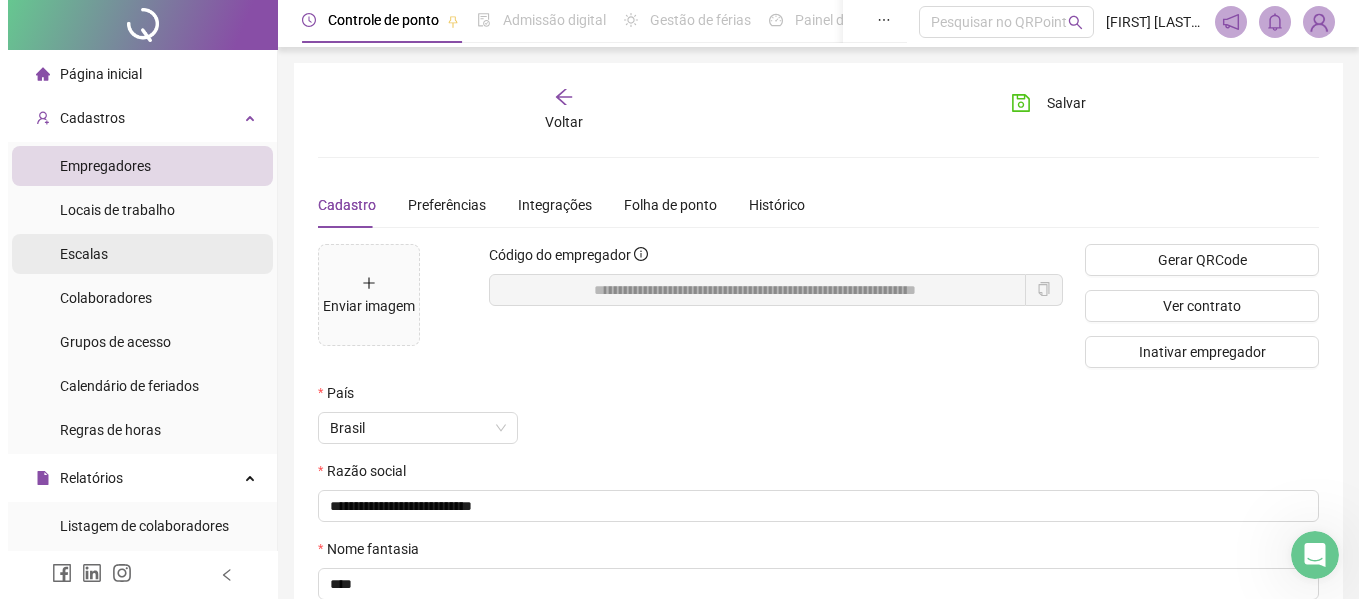 scroll, scrollTop: 0, scrollLeft: 0, axis: both 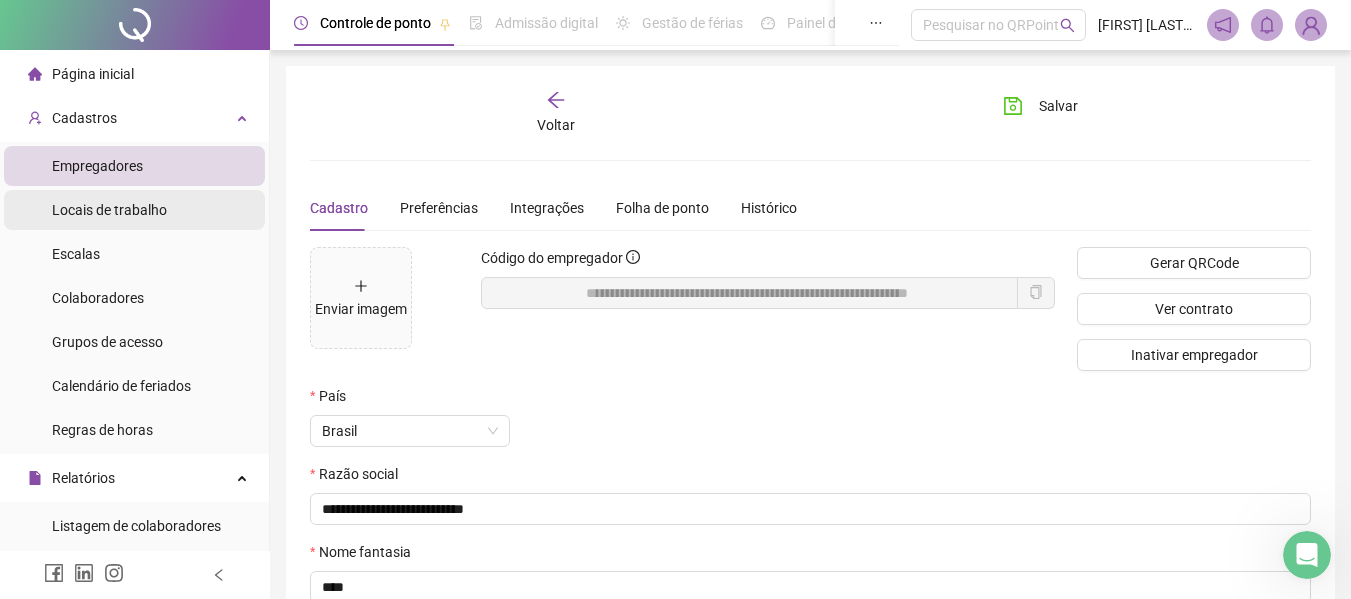 click on "Locais de trabalho" at bounding box center (109, 210) 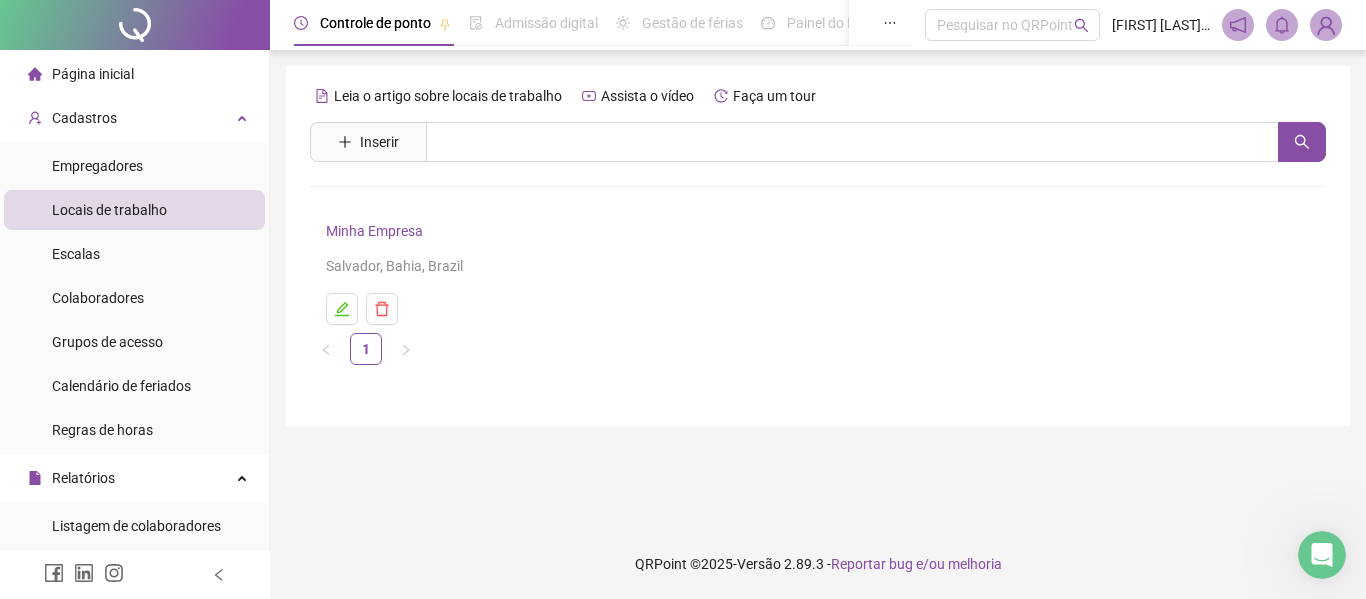 click on "Empregadores Locais de trabalho Escalas Colaboradores Grupos de acesso Calendário de feriados Regras de horas" at bounding box center [134, 298] 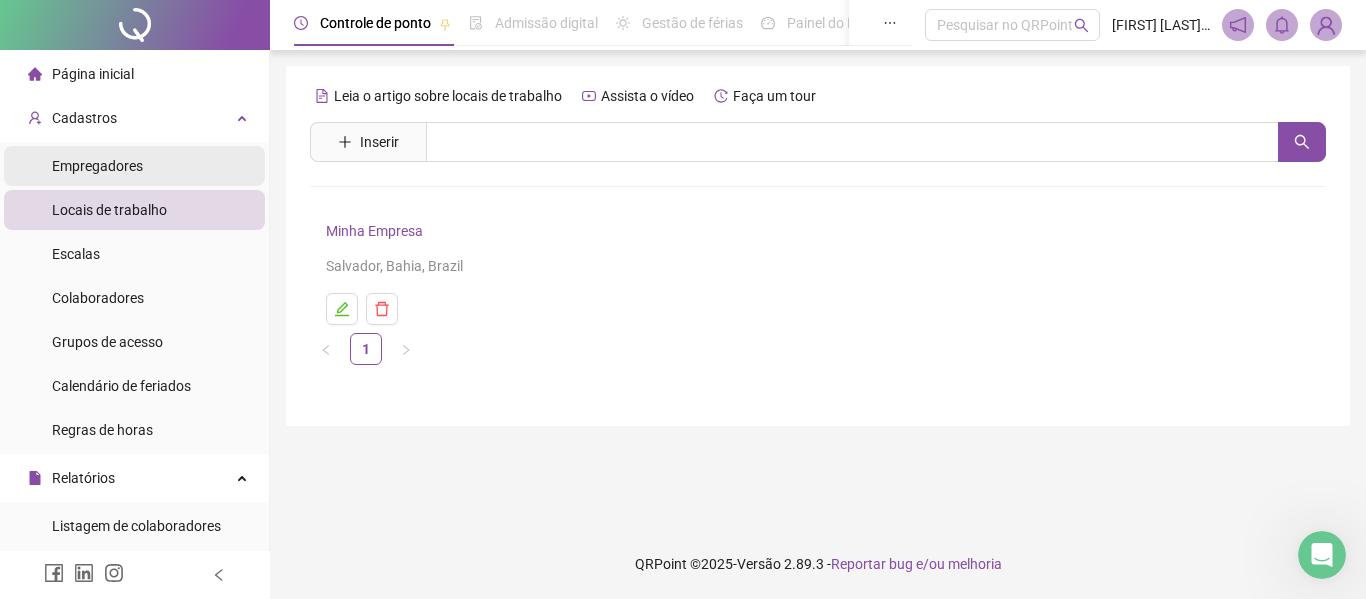 click on "Empregadores" at bounding box center [97, 166] 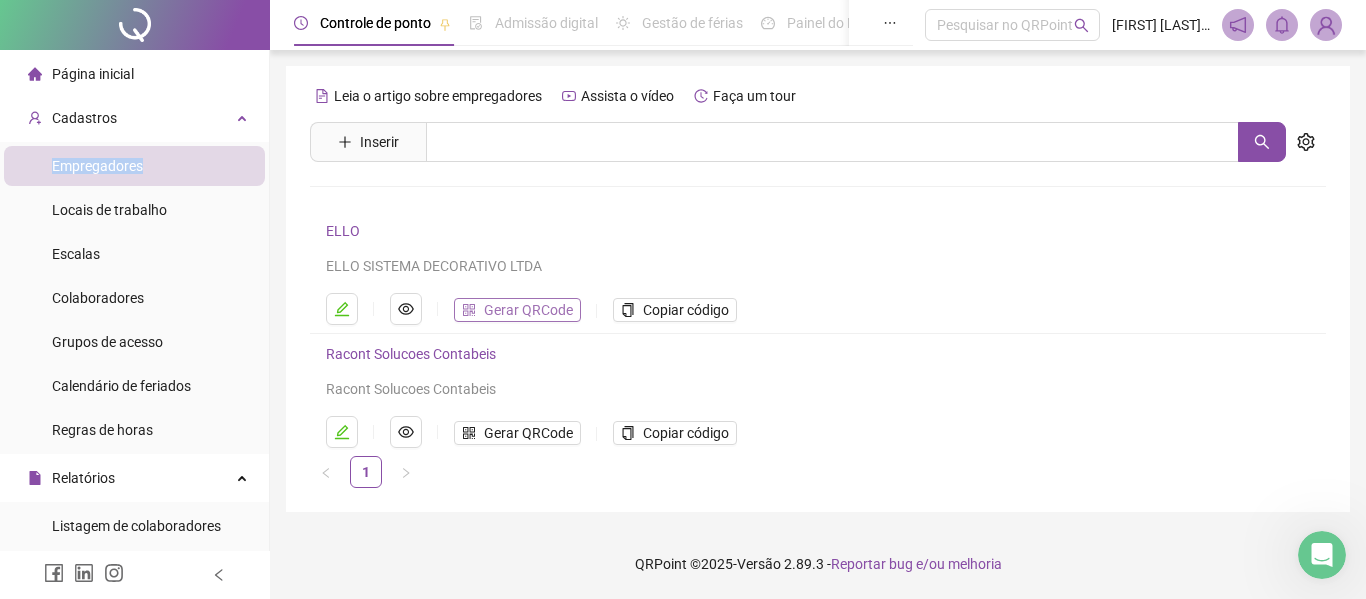 click on "Gerar QRCode" at bounding box center (528, 310) 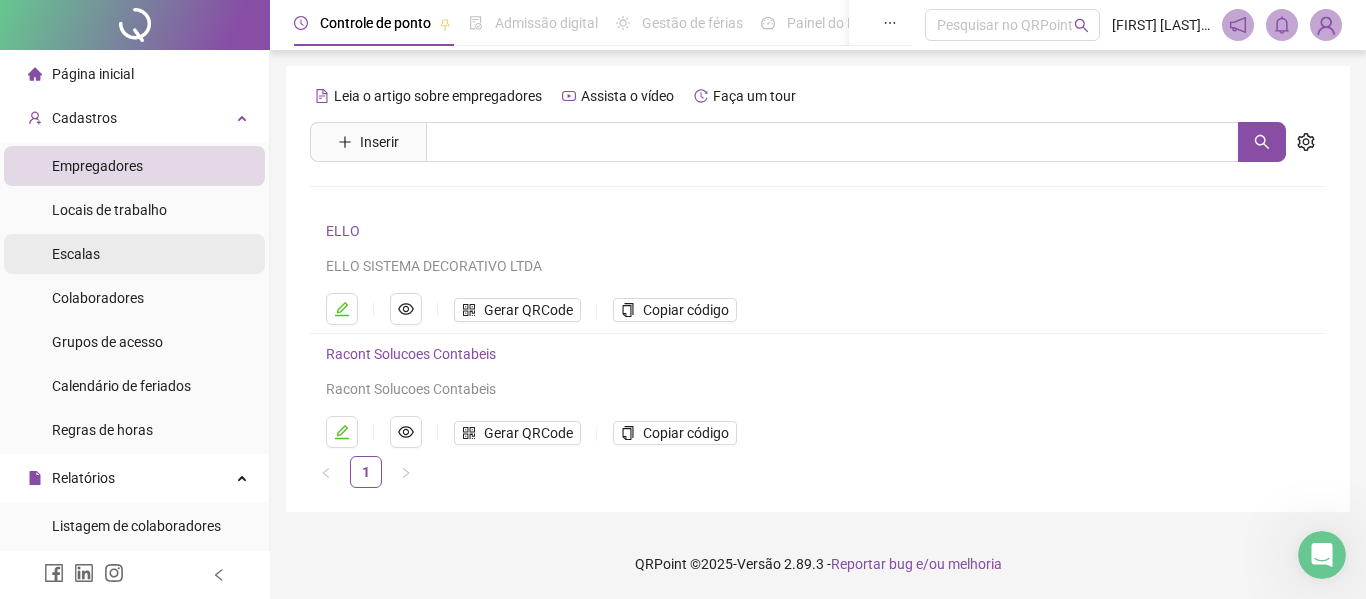 click on "Escalas" at bounding box center [134, 254] 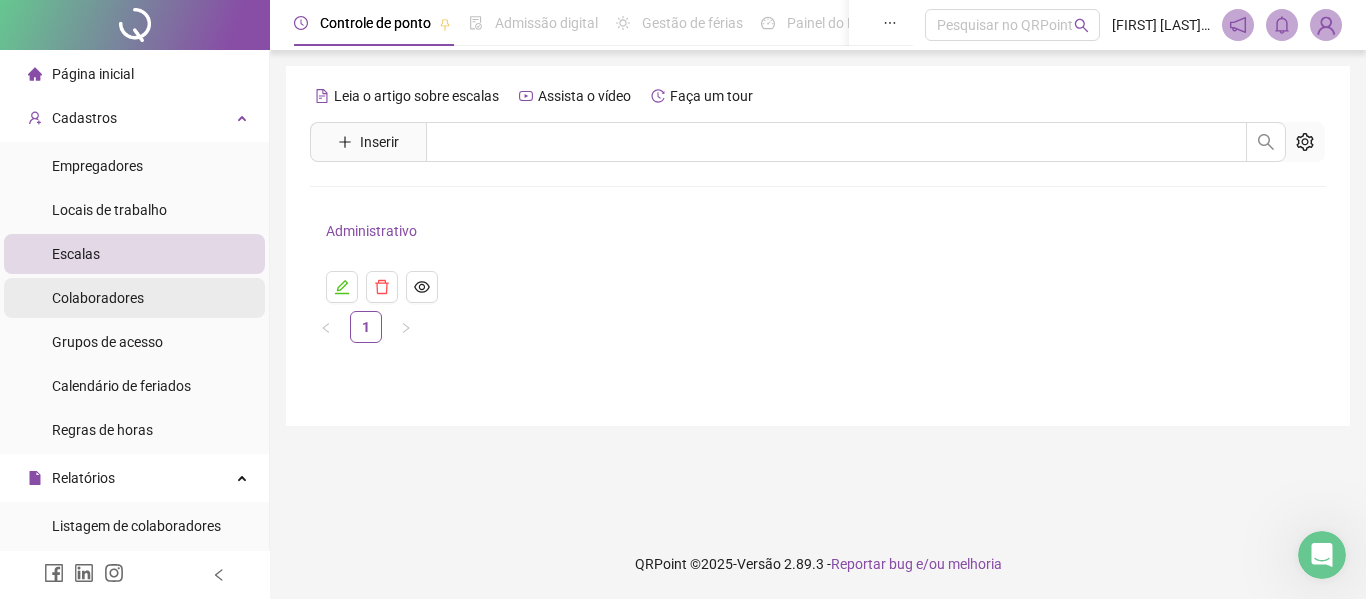 click on "Colaboradores" at bounding box center (98, 298) 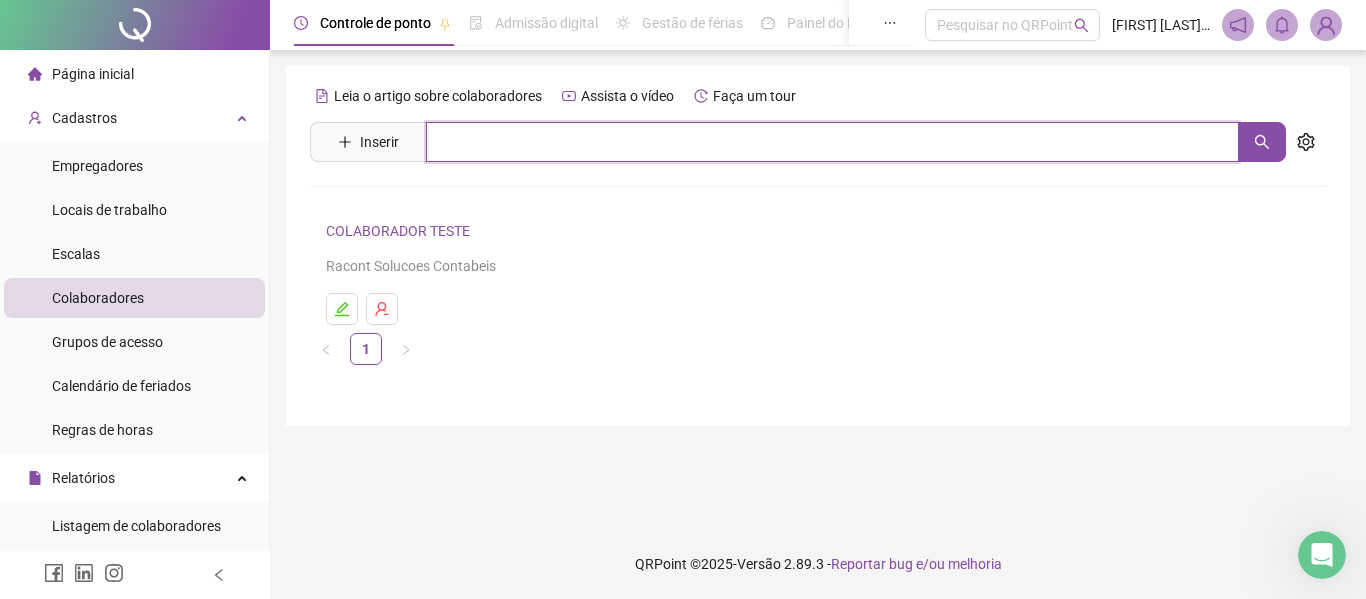 click at bounding box center [832, 142] 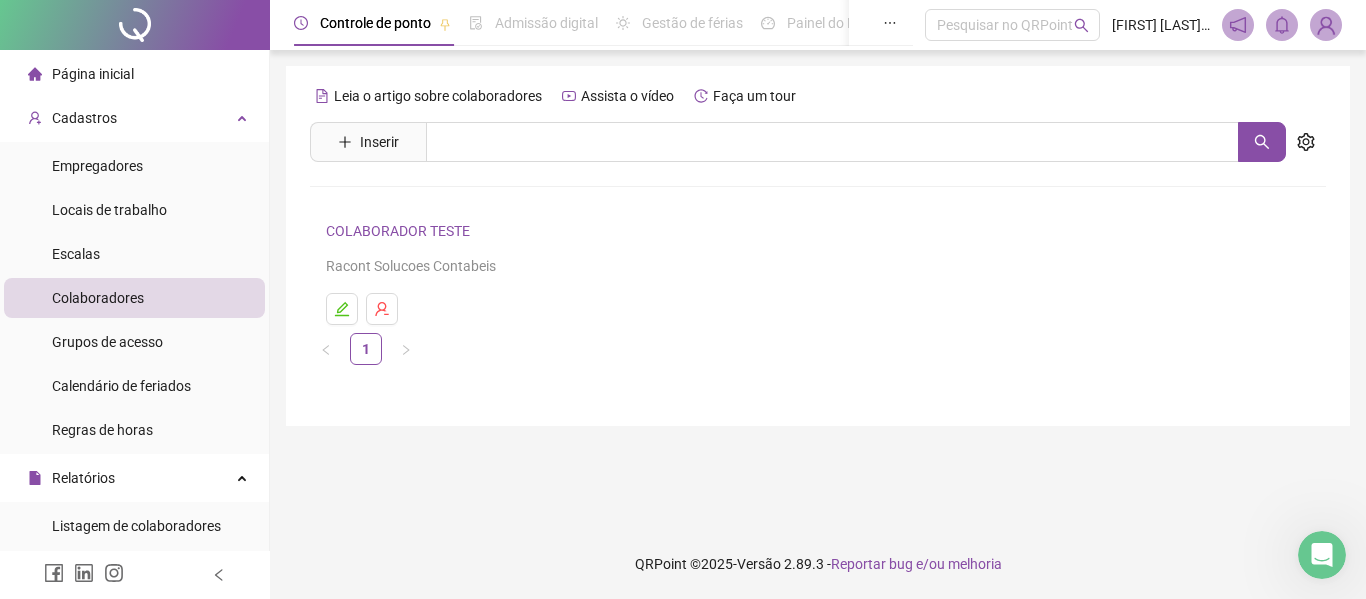 click on "Leia o artigo sobre colaboradores Assista o vídeo Faça um tour Inserir Nenhum resultado COLABORADOR TESTE    Racont Solucoes Contabeis 1" at bounding box center (818, 289) 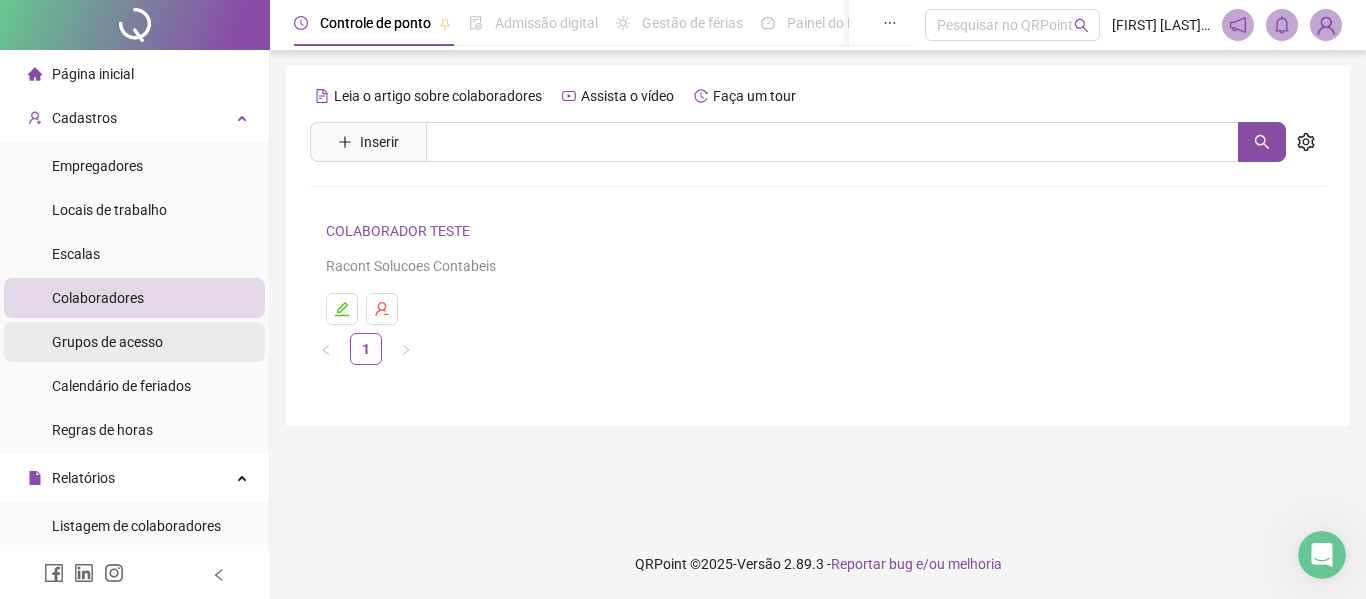 click on "Grupos de acesso" at bounding box center (134, 342) 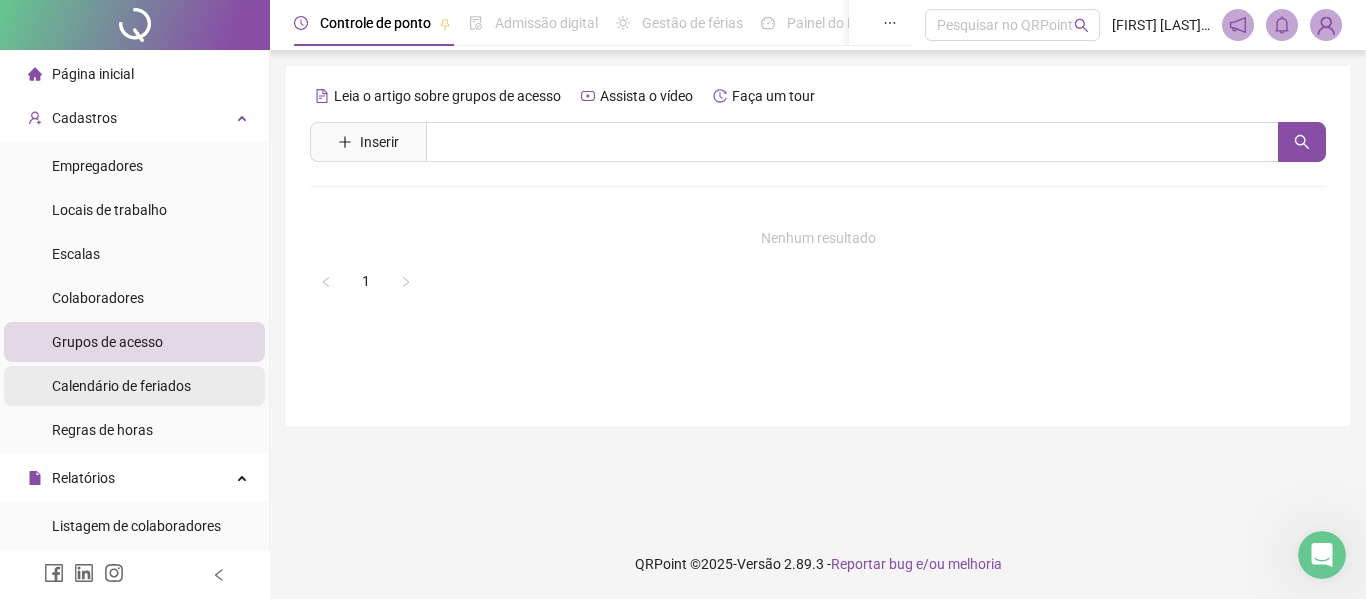click on "Calendário de feriados" at bounding box center [121, 386] 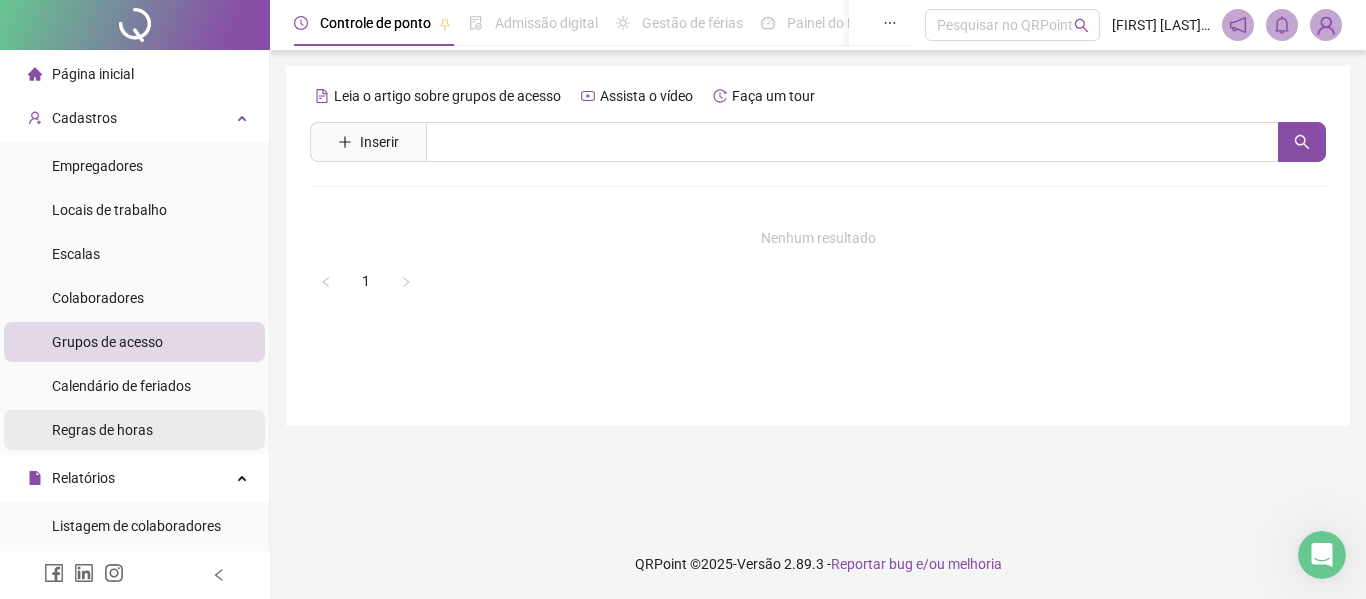 drag, startPoint x: 168, startPoint y: 369, endPoint x: 181, endPoint y: 411, distance: 43.965897 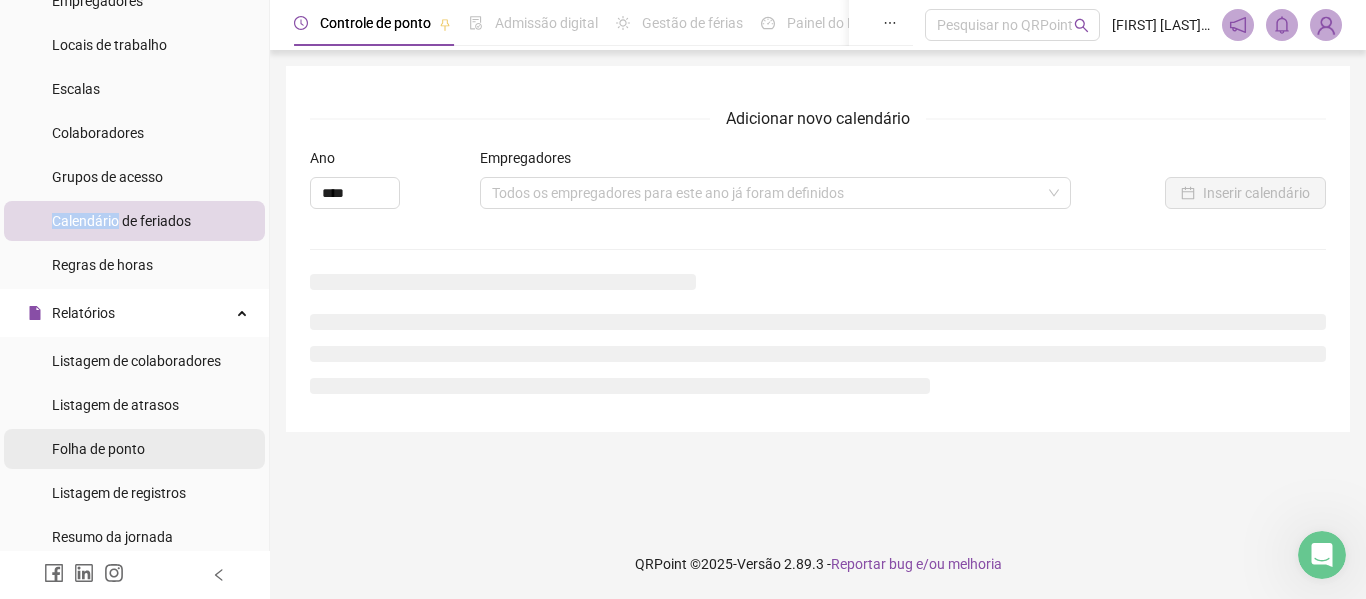 scroll, scrollTop: 200, scrollLeft: 0, axis: vertical 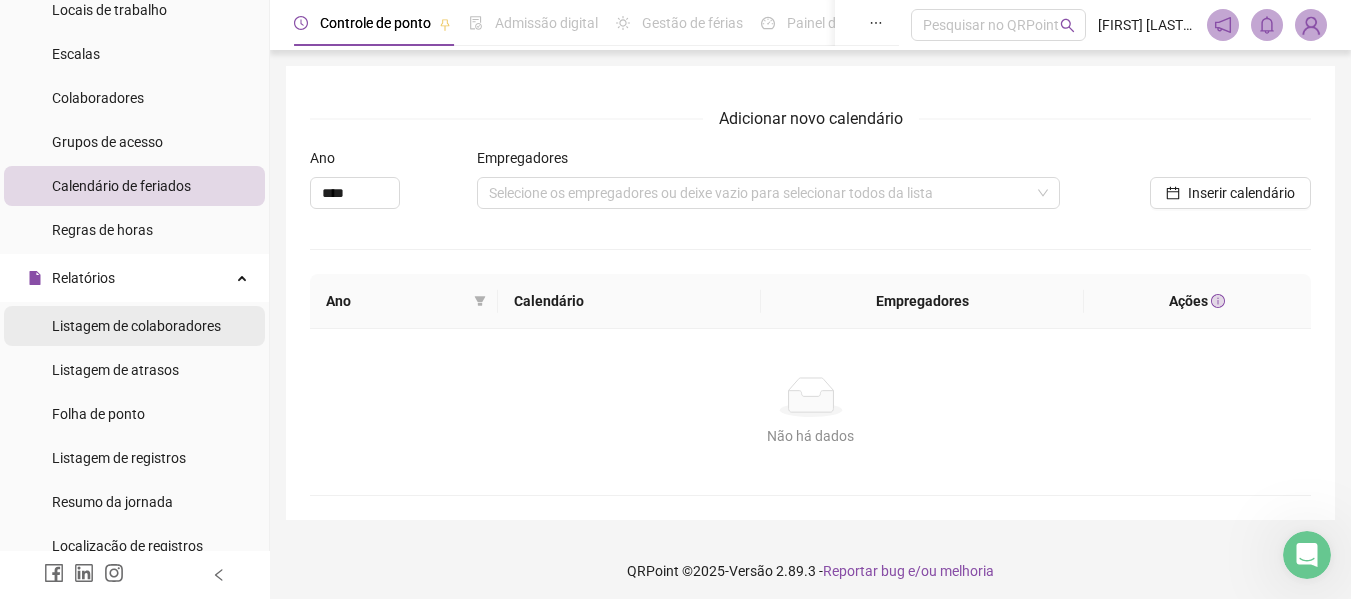 click on "Listagem de colaboradores" at bounding box center [136, 326] 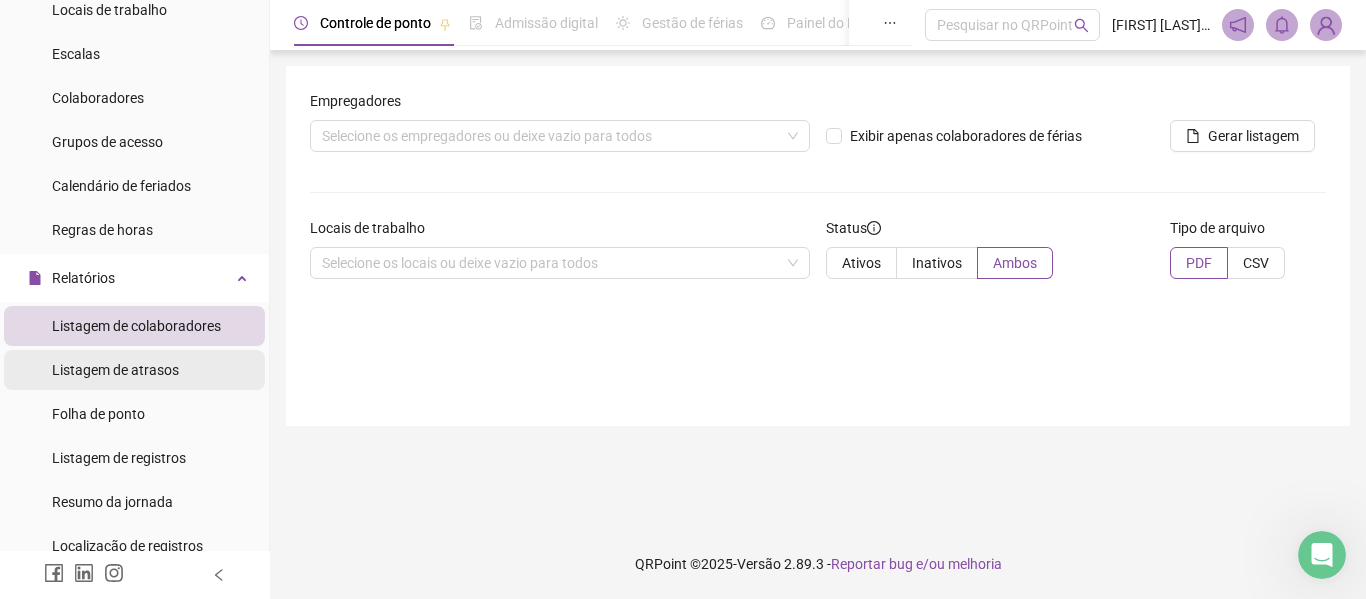 click on "Listagem de atrasos" at bounding box center (115, 370) 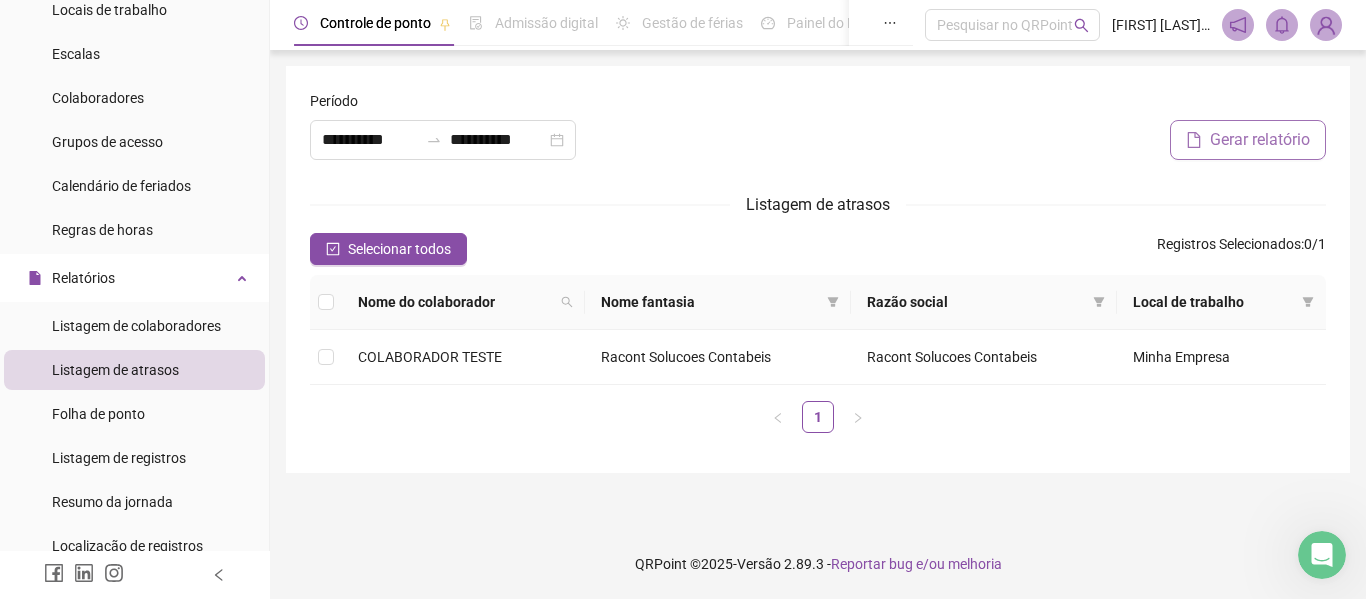 drag, startPoint x: 1259, startPoint y: 135, endPoint x: 1254, endPoint y: 144, distance: 10.29563 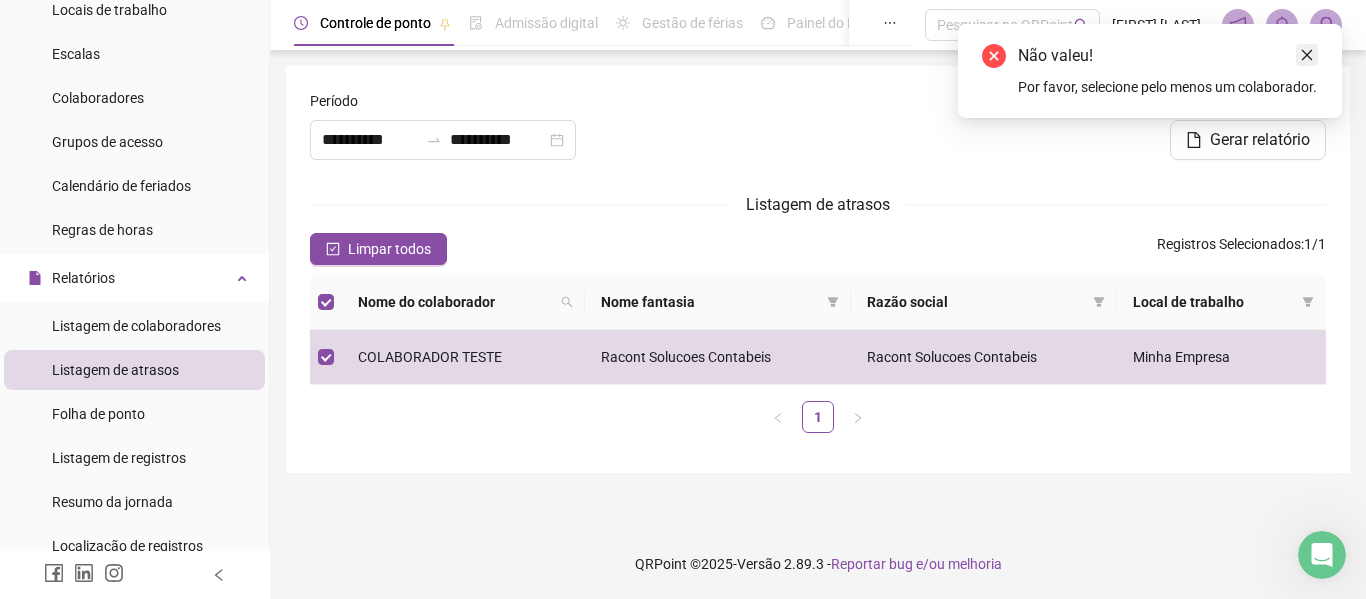click 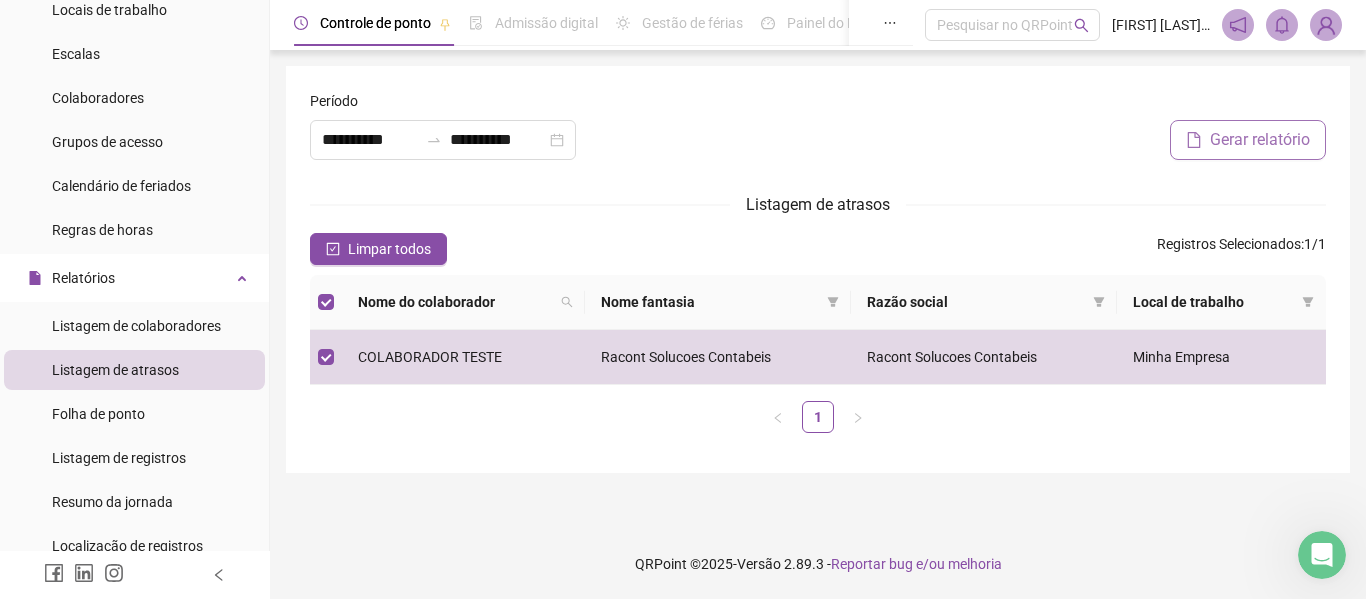 click on "Gerar relatório" at bounding box center [1260, 140] 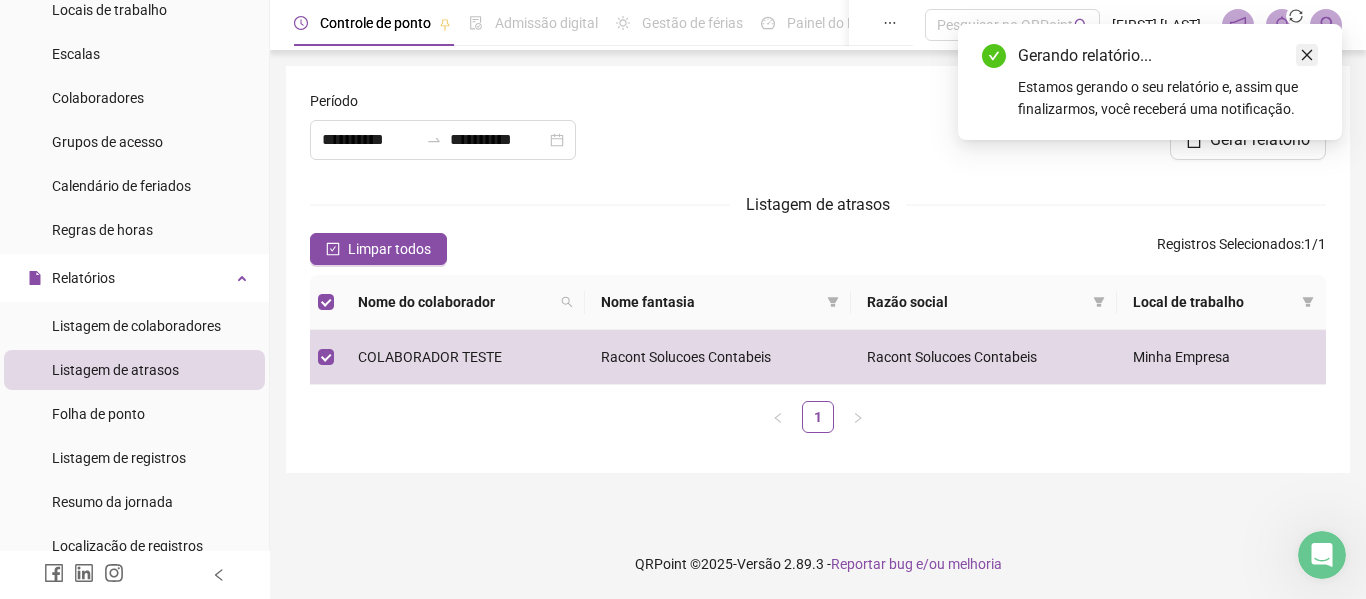 click 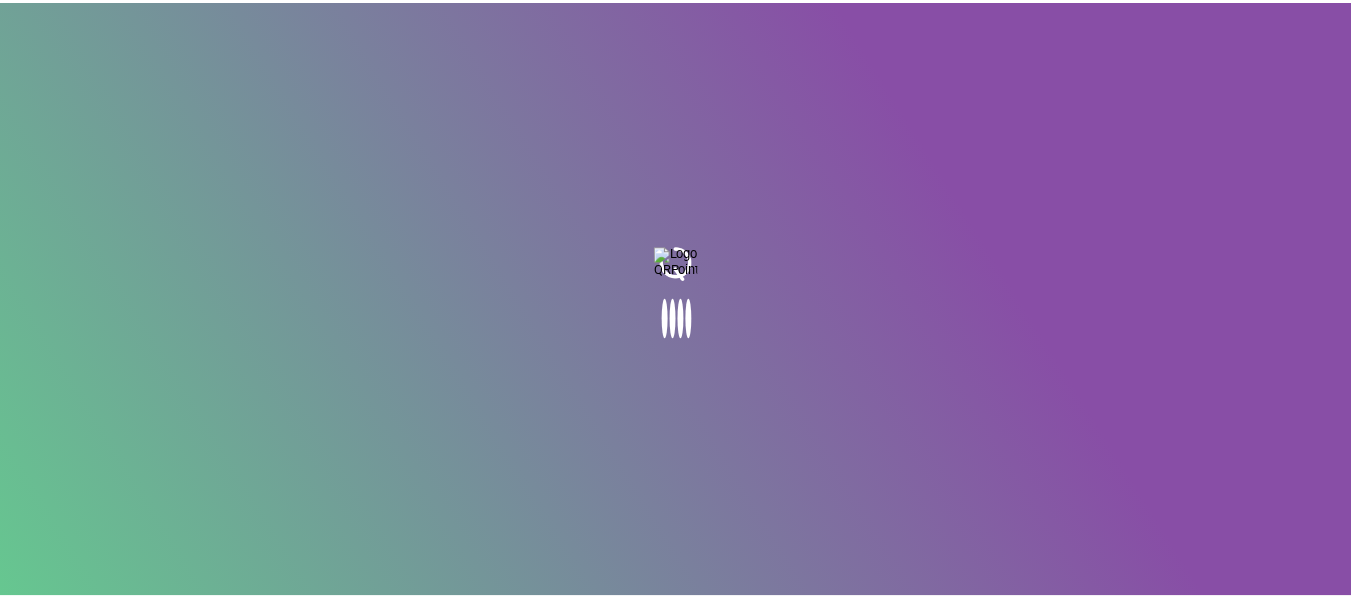scroll, scrollTop: 0, scrollLeft: 0, axis: both 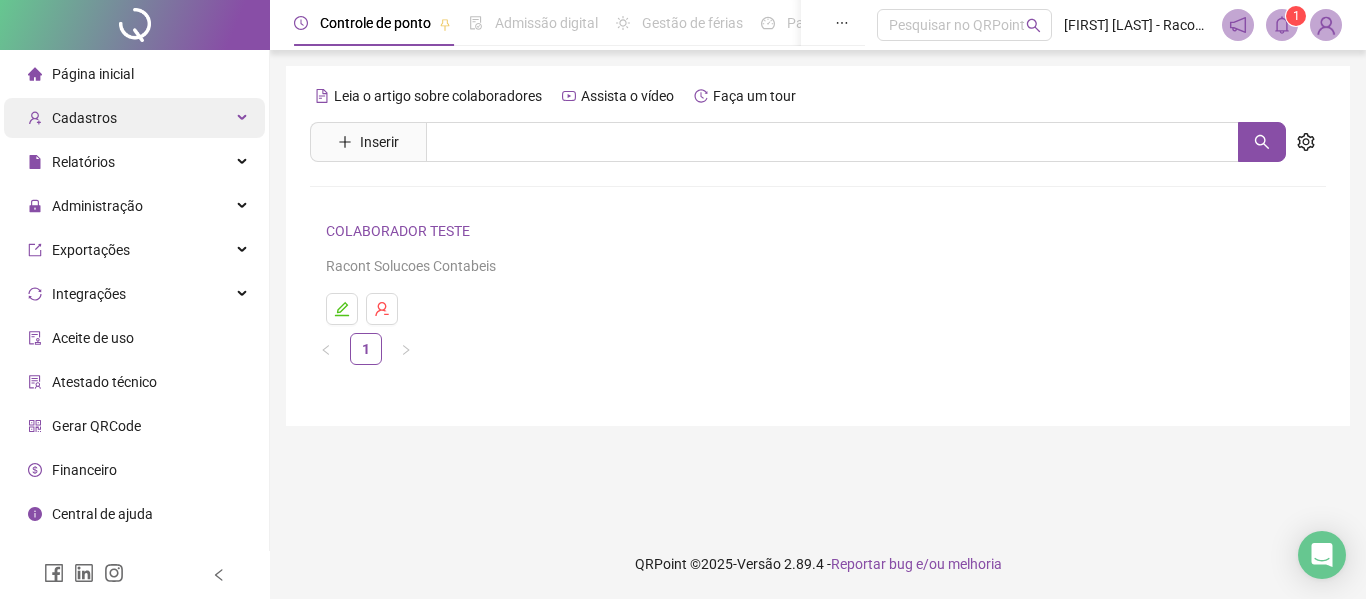 click on "Cadastros" at bounding box center (134, 118) 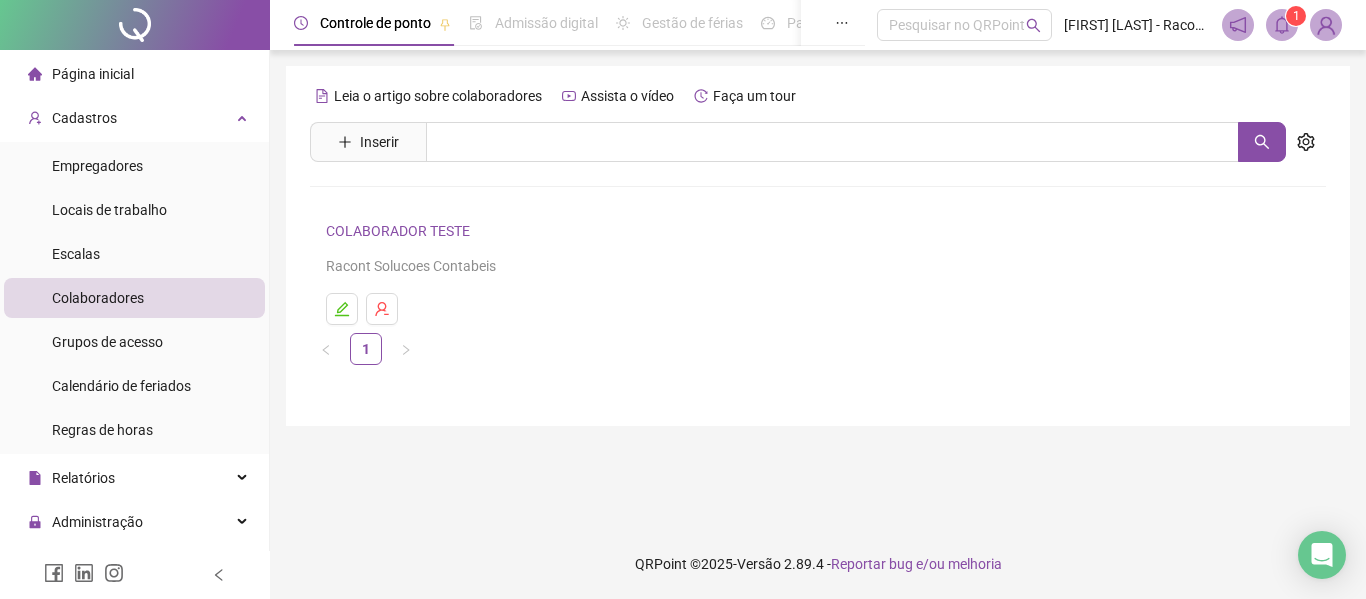 click on "Colaboradores" at bounding box center [134, 298] 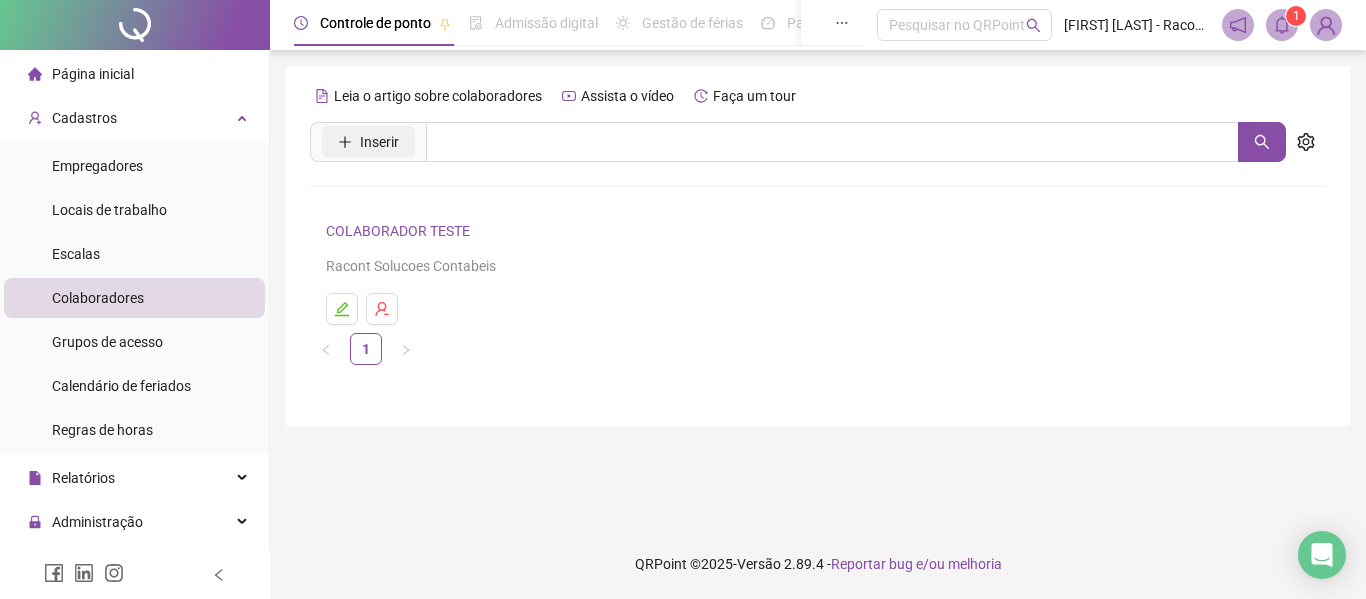 click on "Inserir" at bounding box center [368, 142] 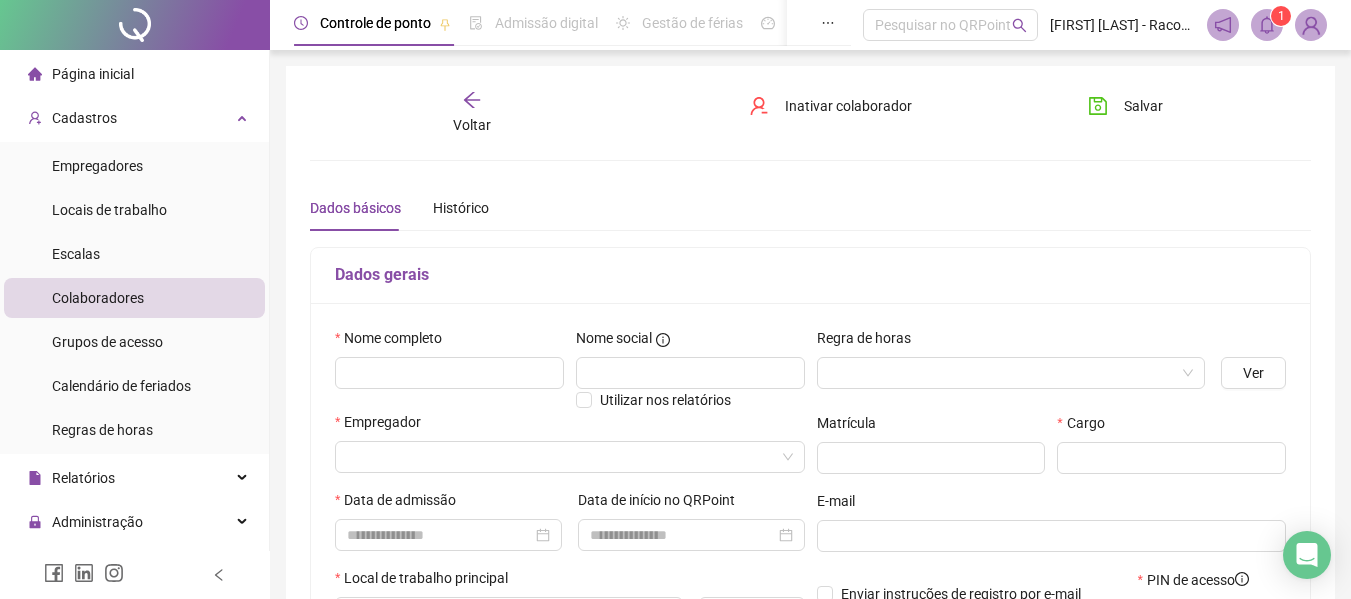 type on "*****" 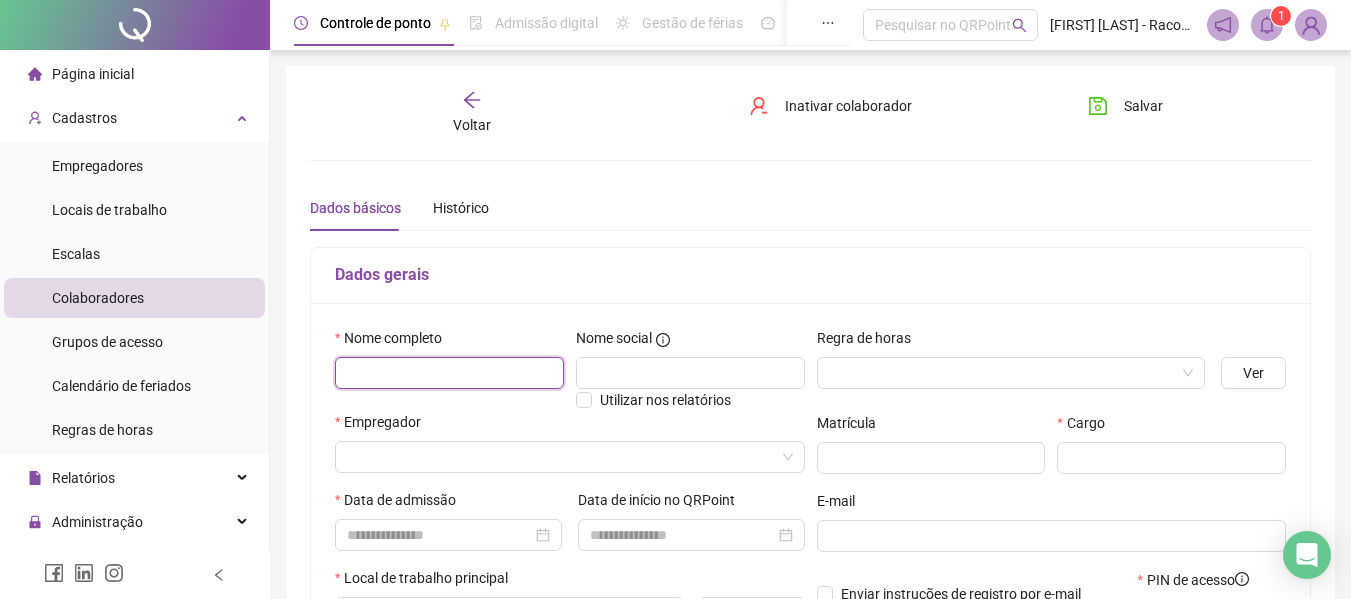 click at bounding box center (449, 373) 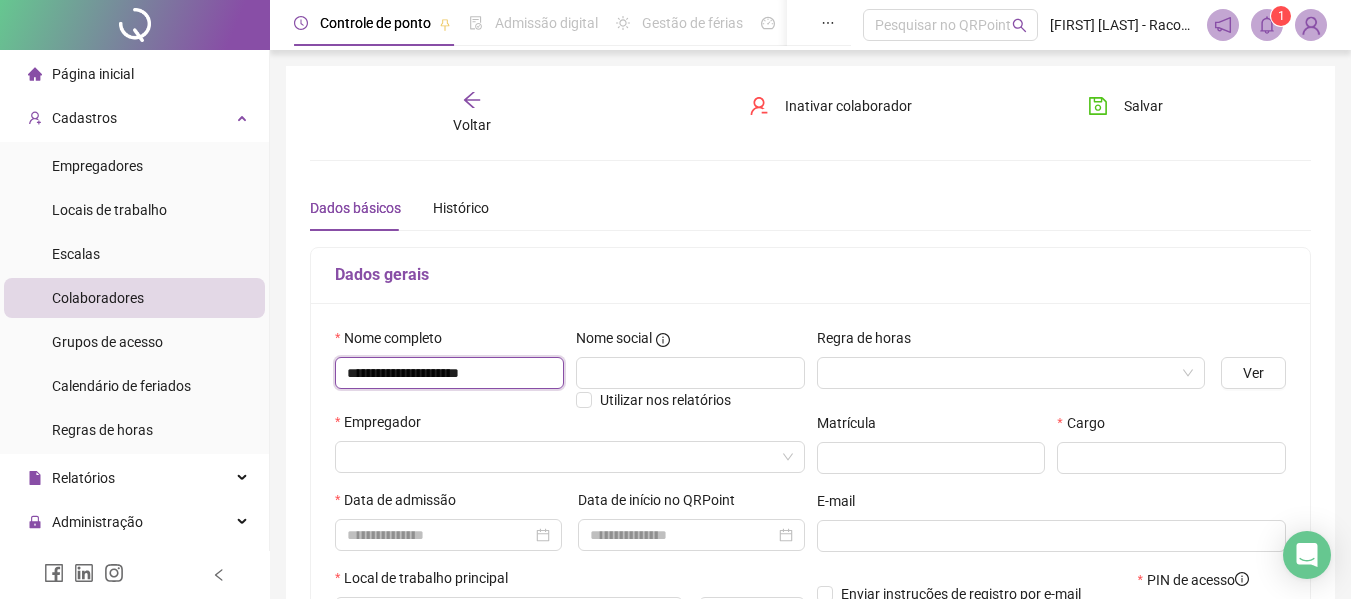 type on "**********" 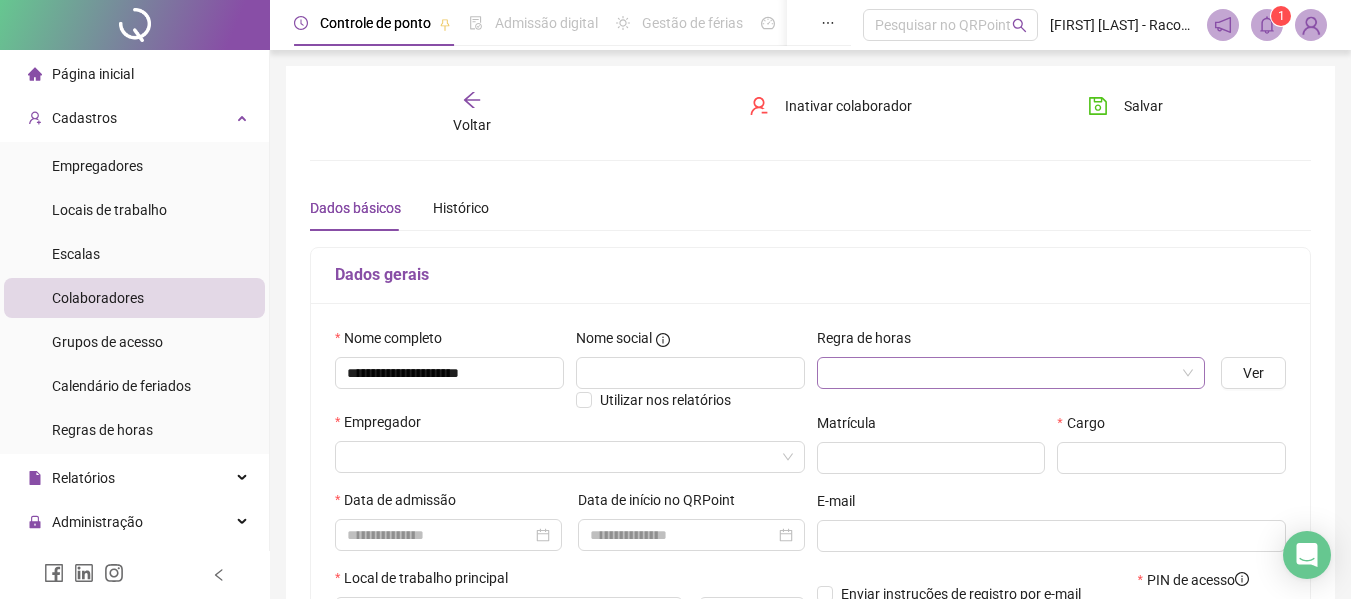 click at bounding box center [1002, 373] 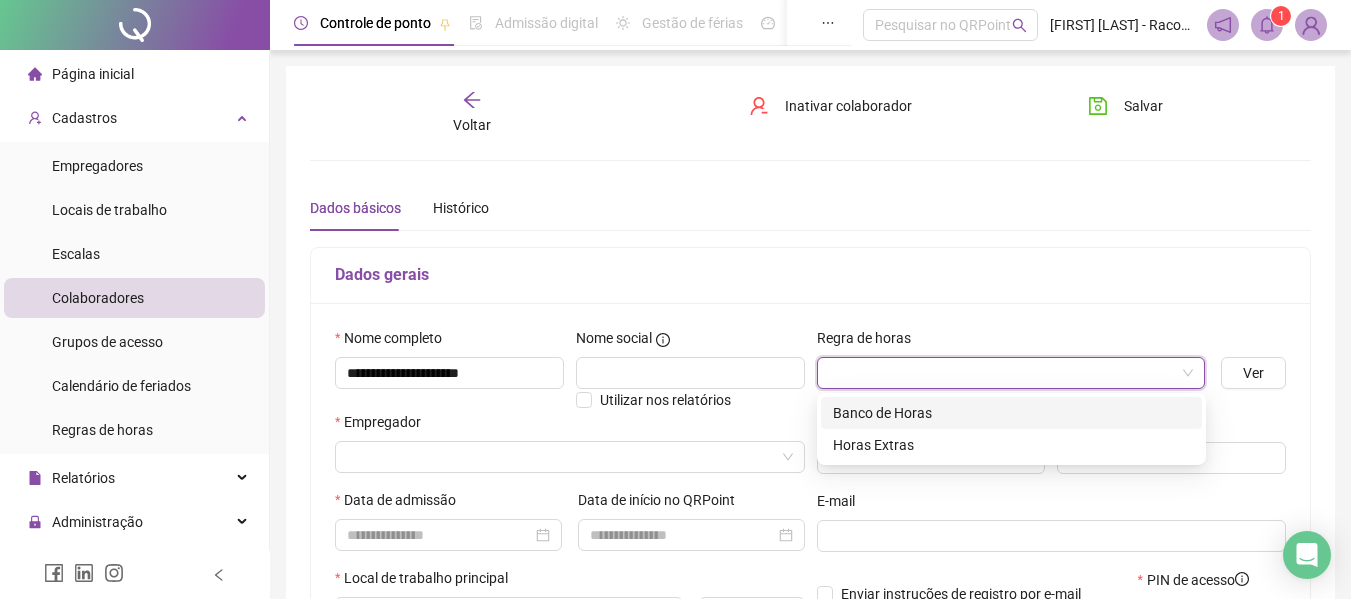 click on "Dados gerais" at bounding box center (810, 276) 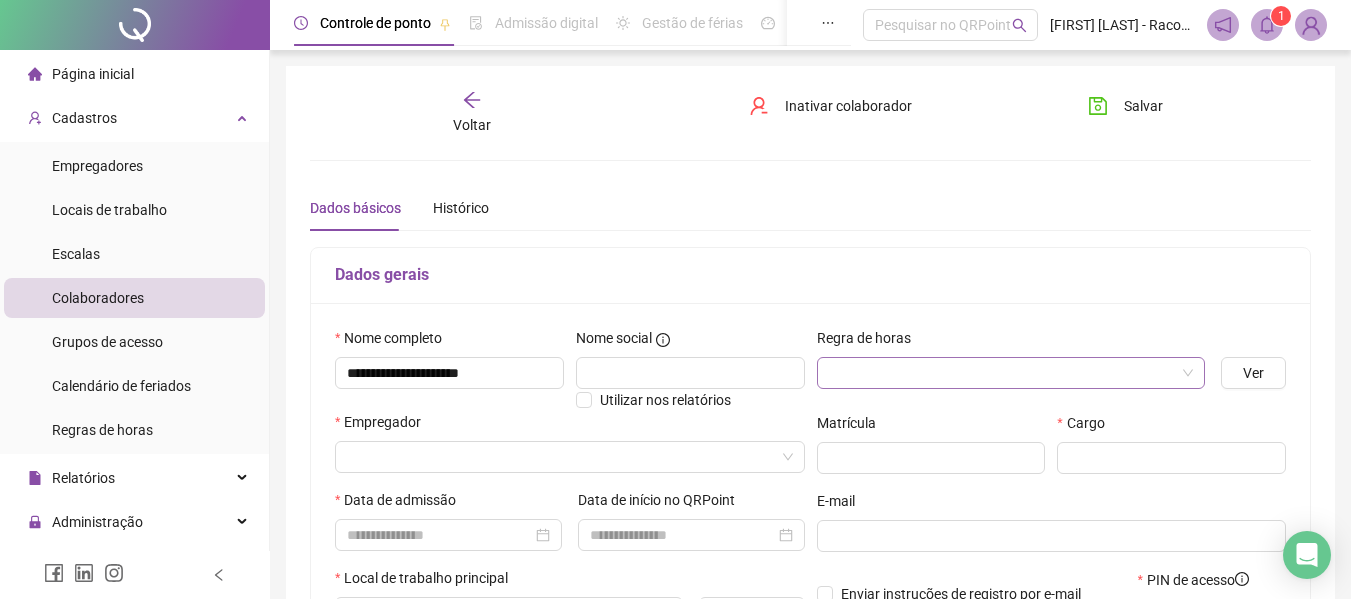 click at bounding box center (1002, 373) 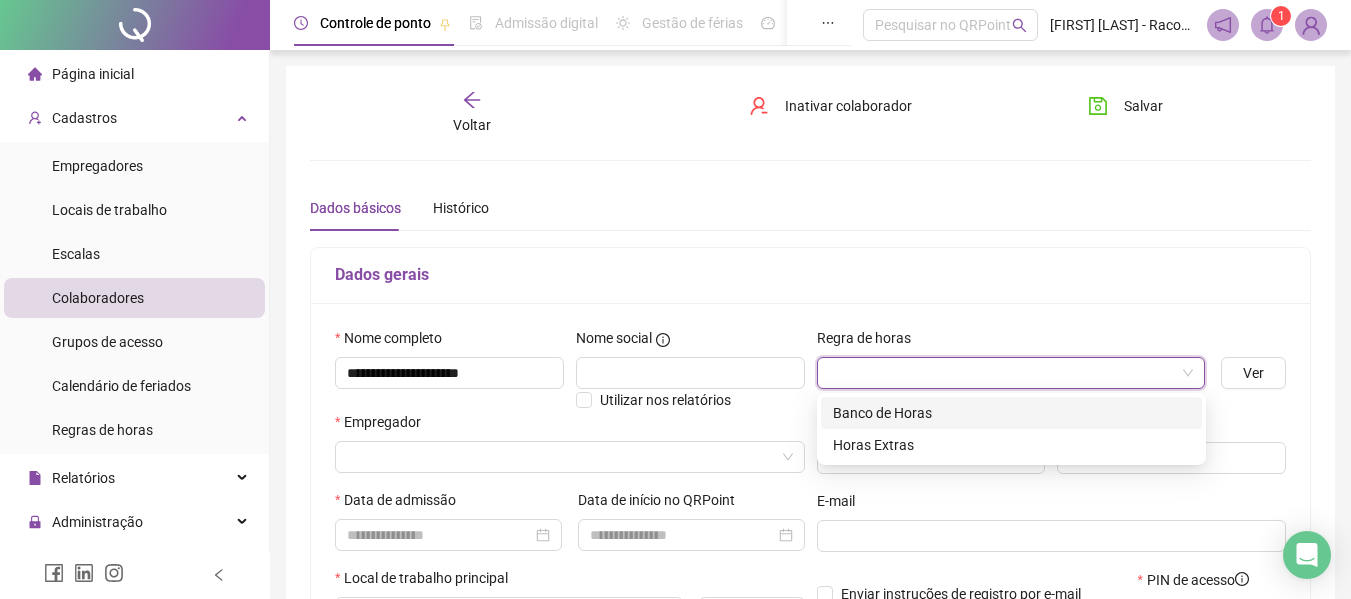click on "Banco de Horas" at bounding box center (1011, 413) 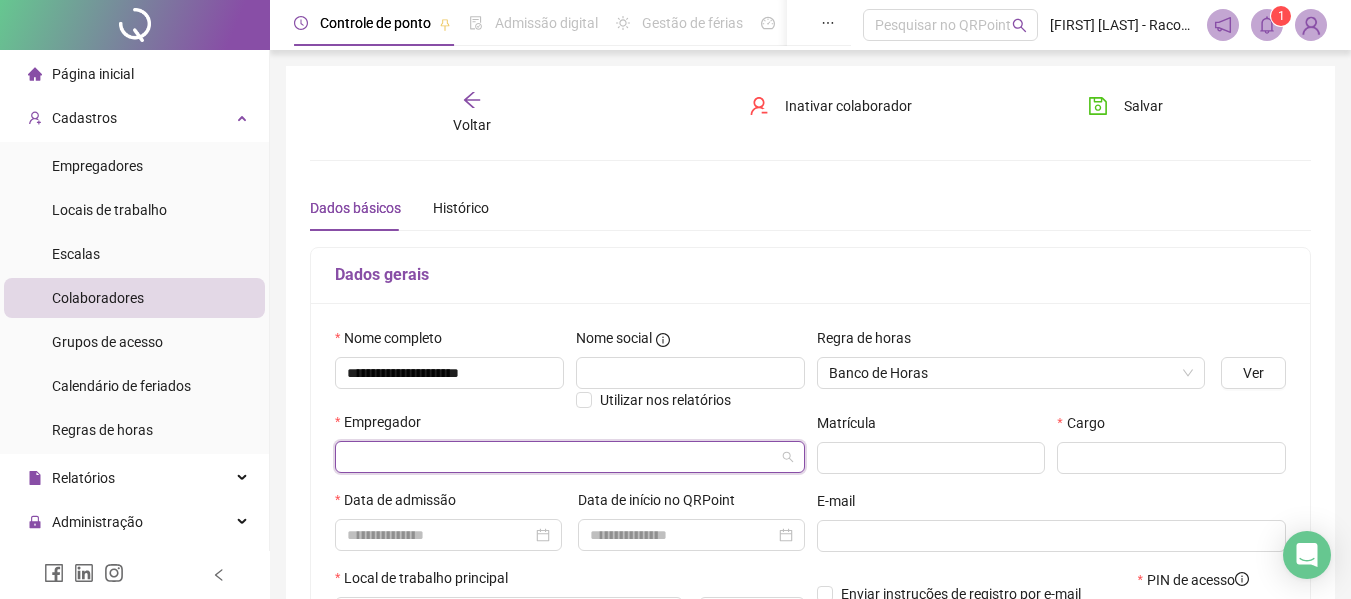click at bounding box center (561, 457) 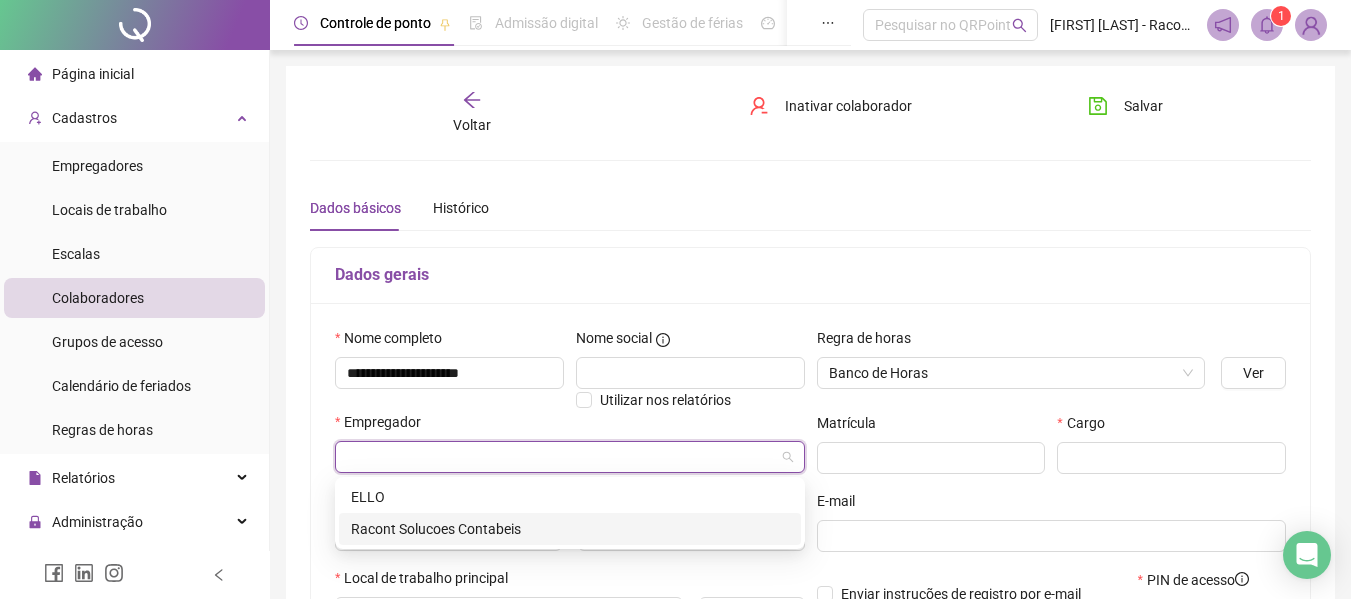 click on "Racont Solucoes Contabeis" at bounding box center [570, 529] 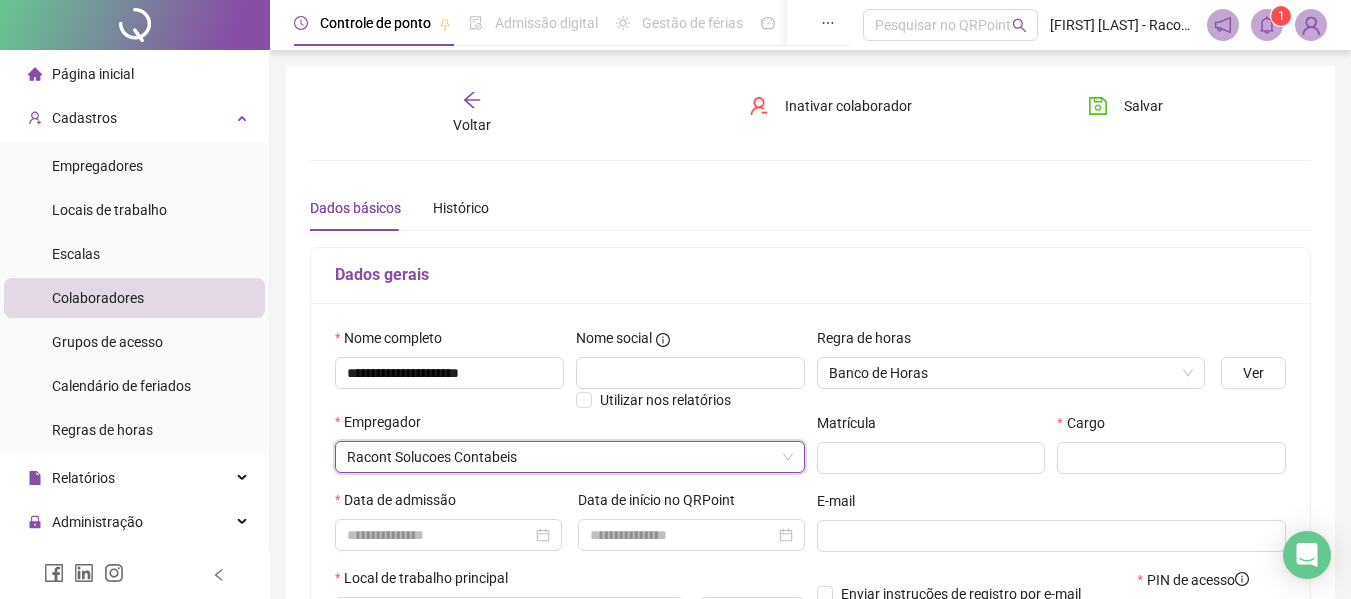 click on "Matrícula" at bounding box center (931, 451) 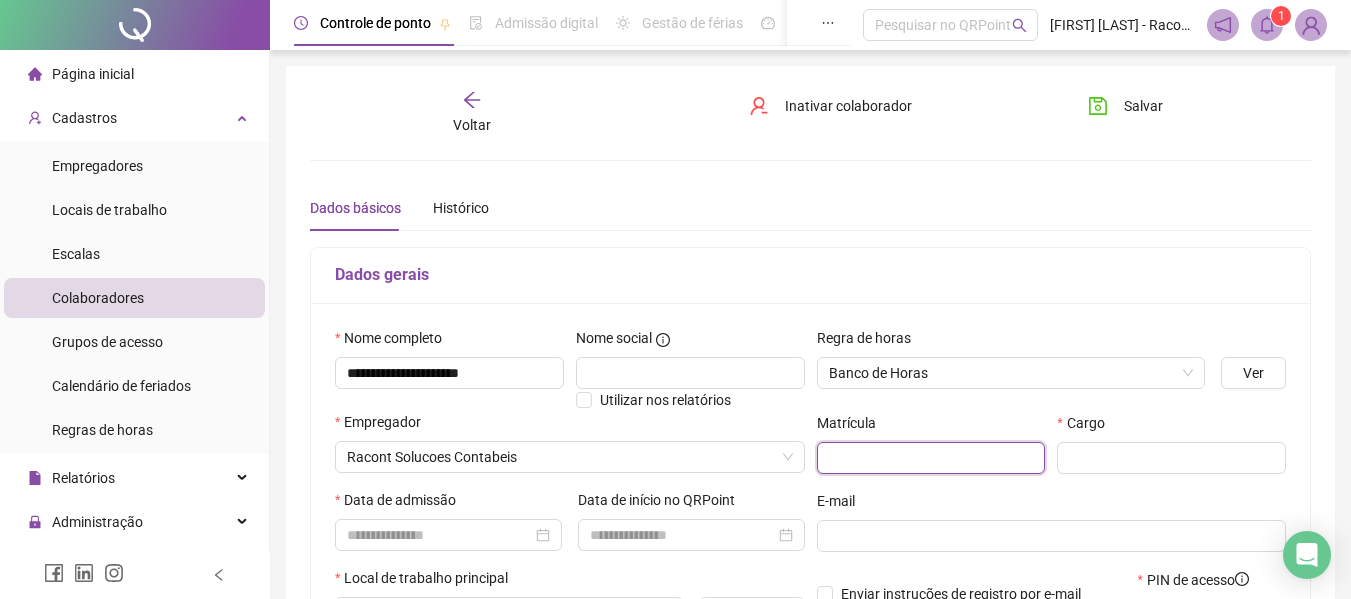 click at bounding box center (931, 458) 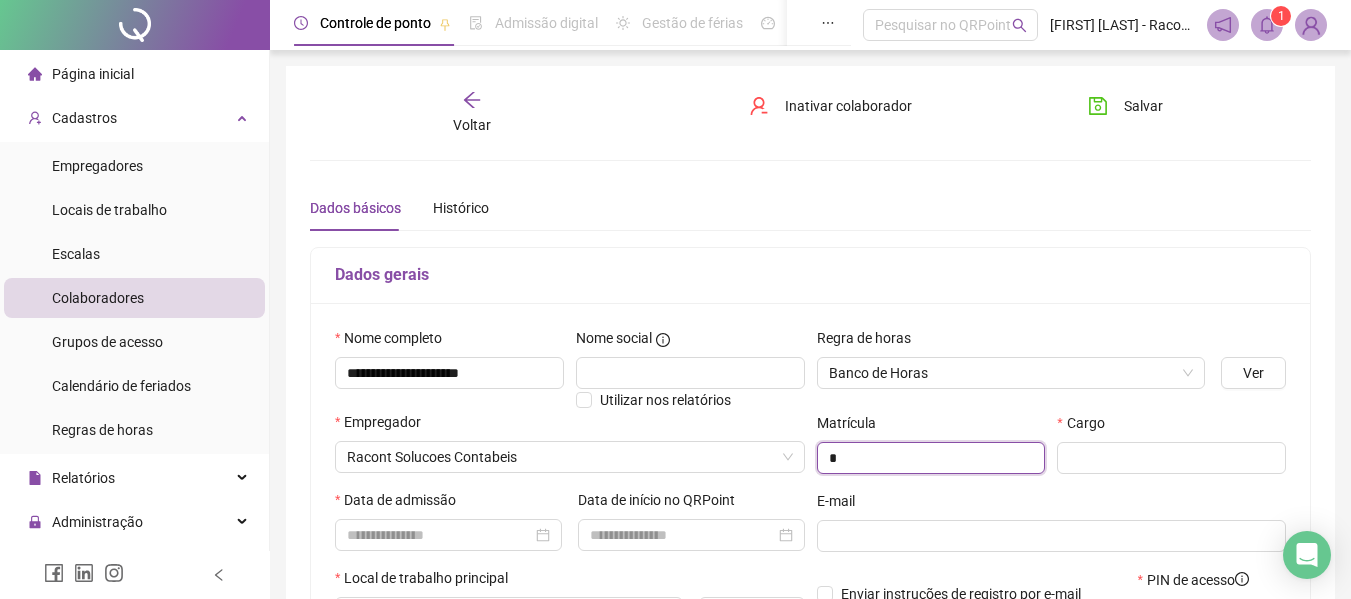 type on "*" 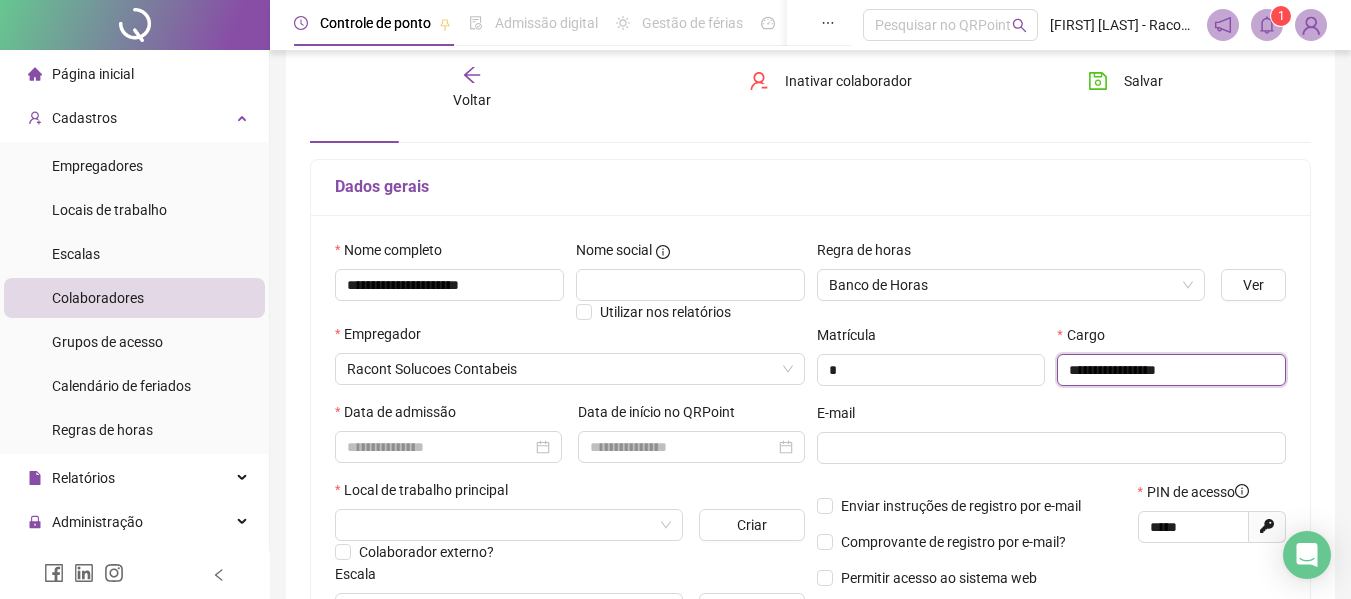 scroll, scrollTop: 200, scrollLeft: 0, axis: vertical 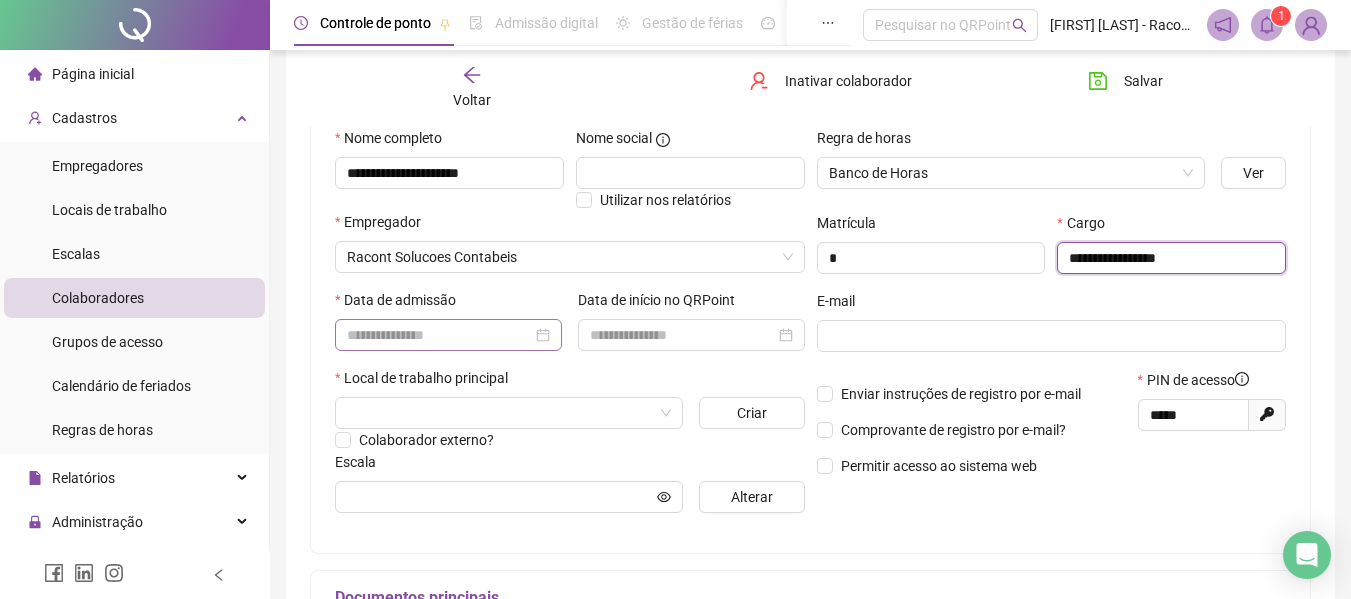 click at bounding box center (448, 335) 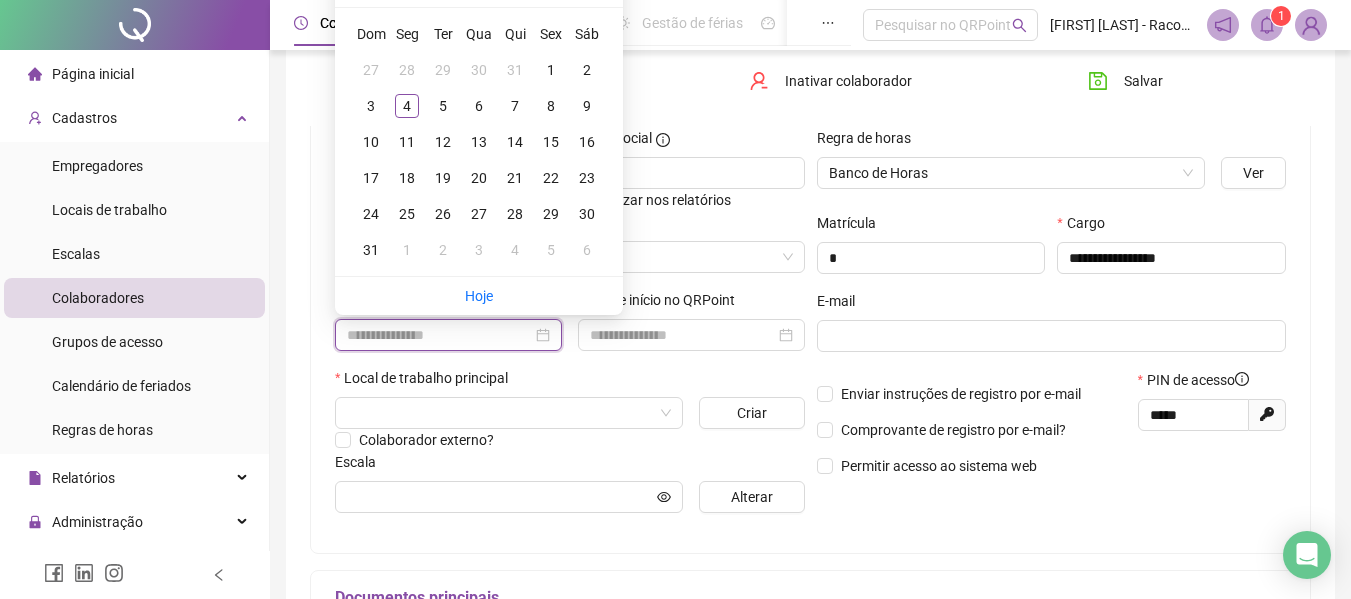 click at bounding box center (439, 335) 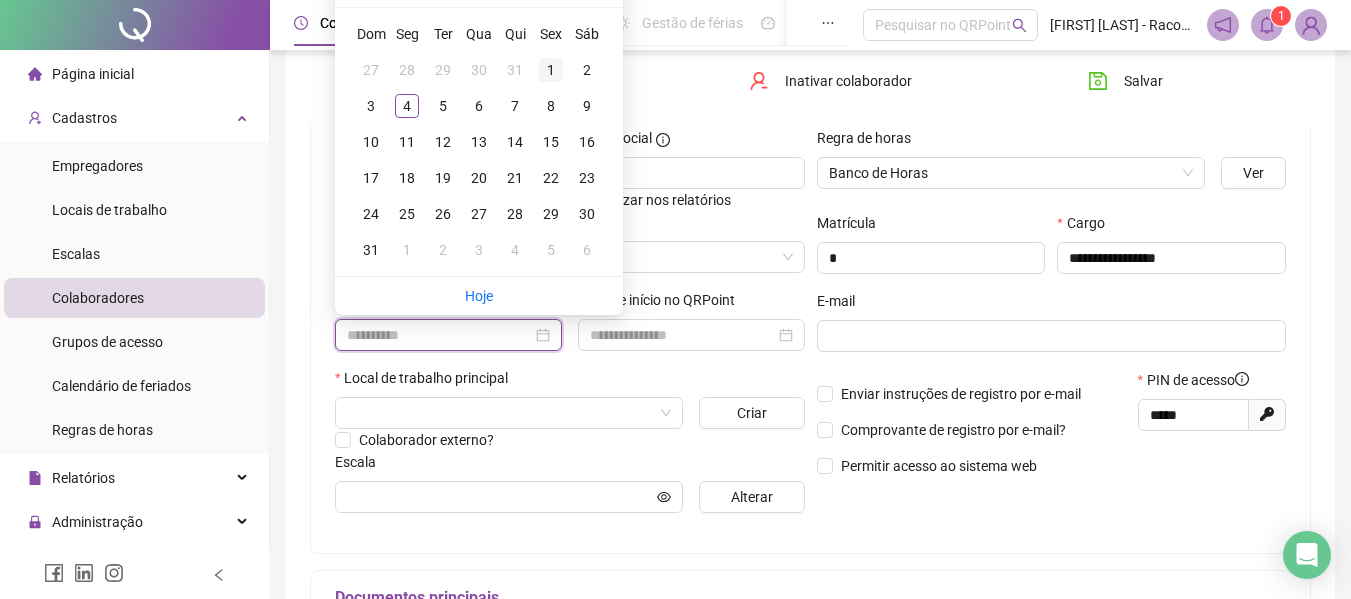 type on "**********" 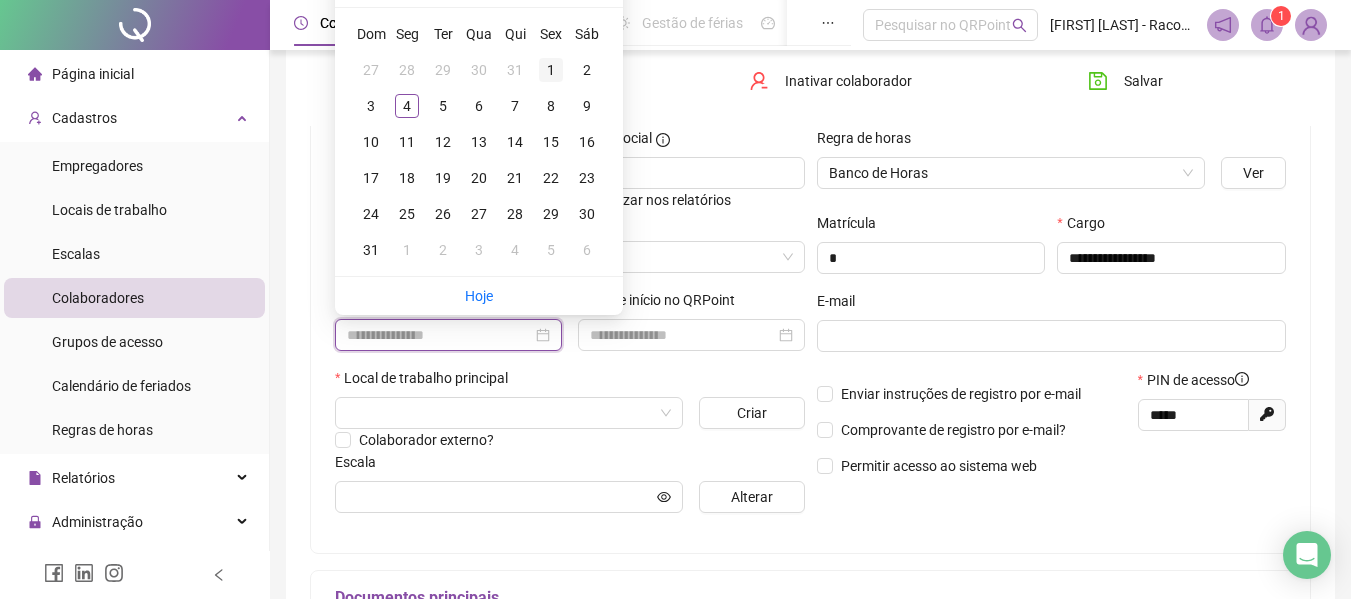 scroll, scrollTop: 100, scrollLeft: 0, axis: vertical 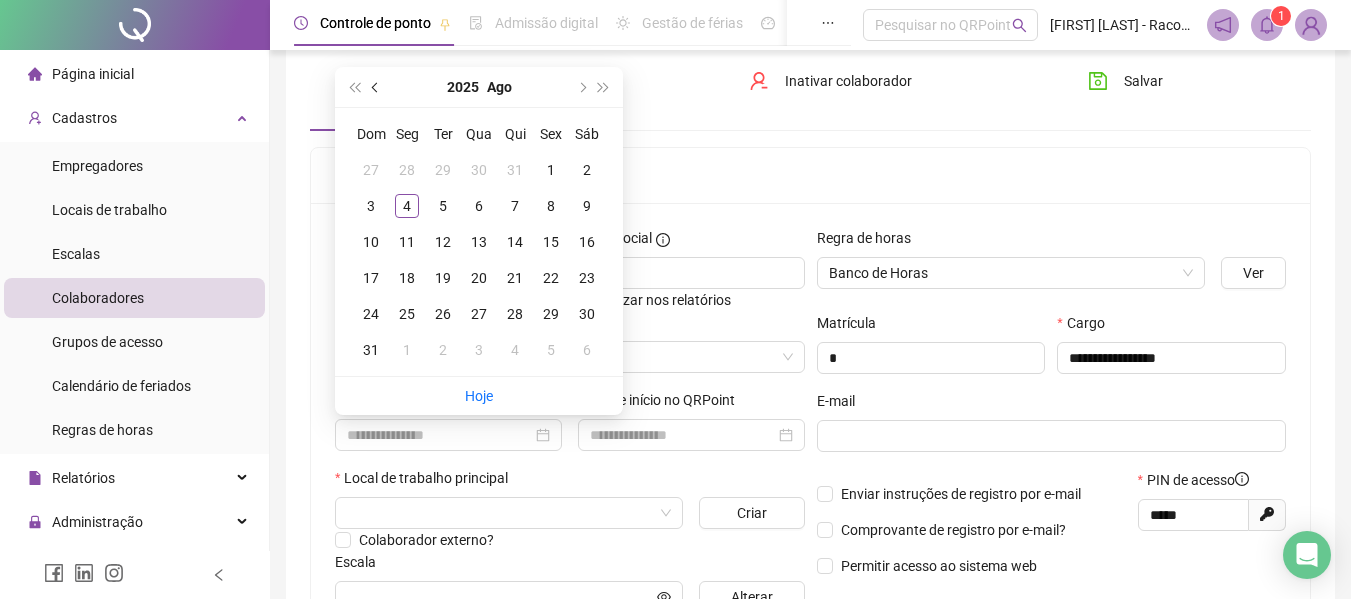 click at bounding box center [377, 87] 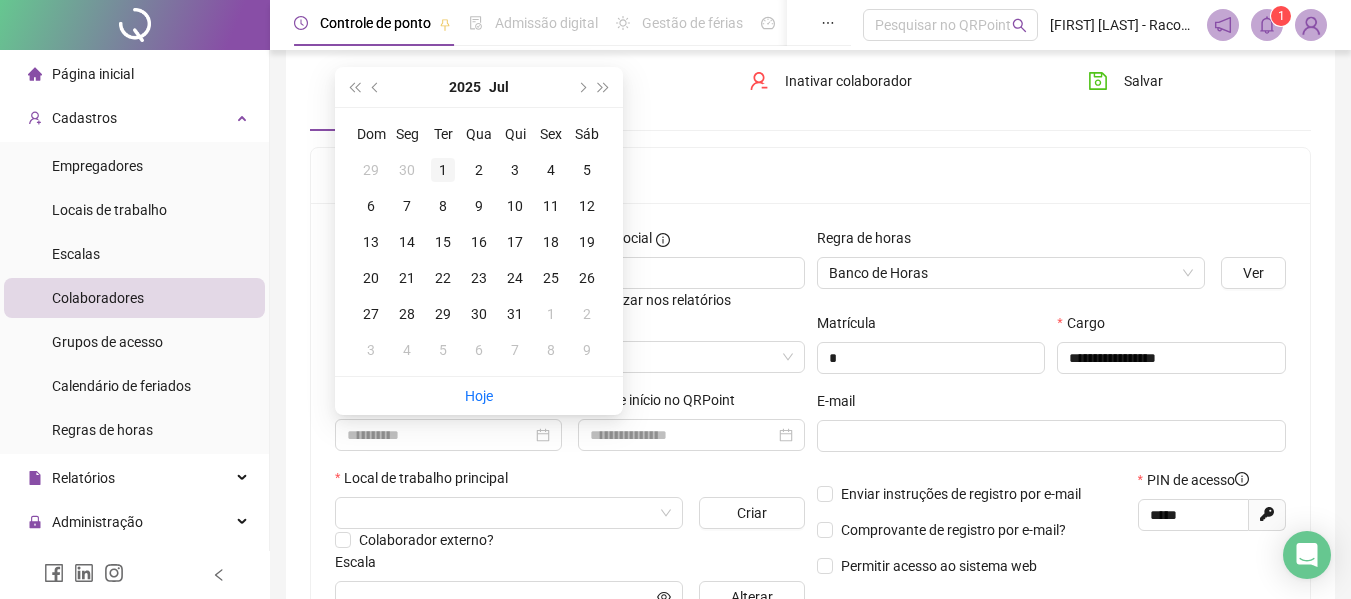 type on "**********" 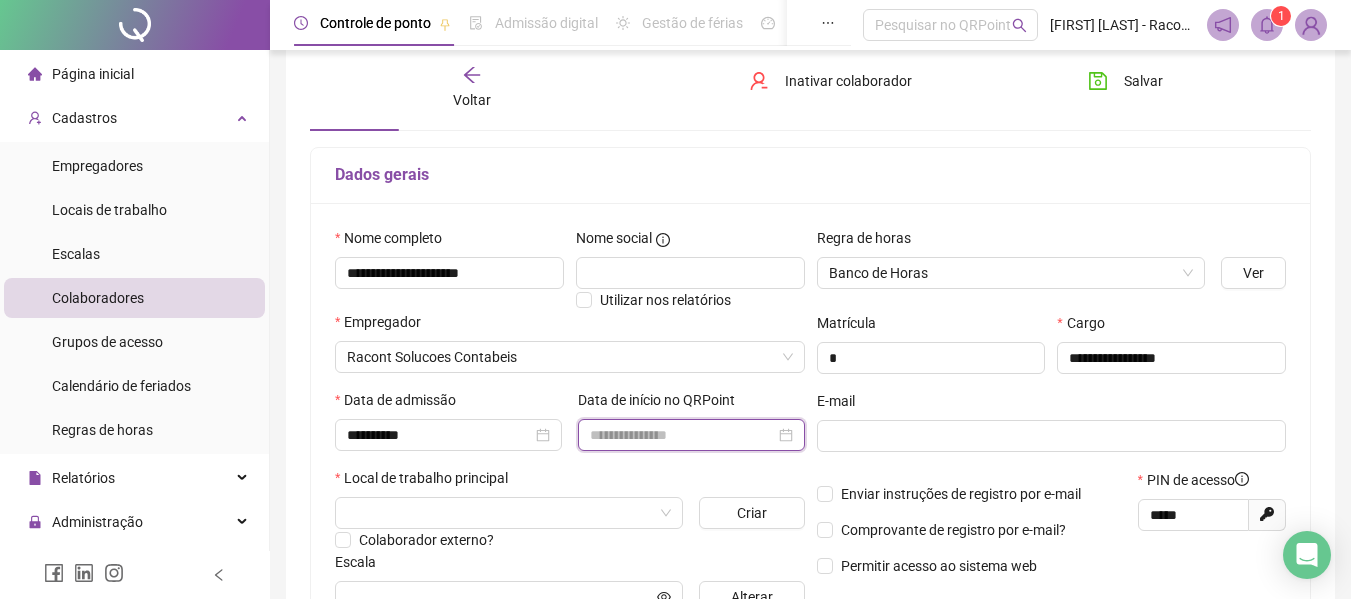 click at bounding box center [682, 435] 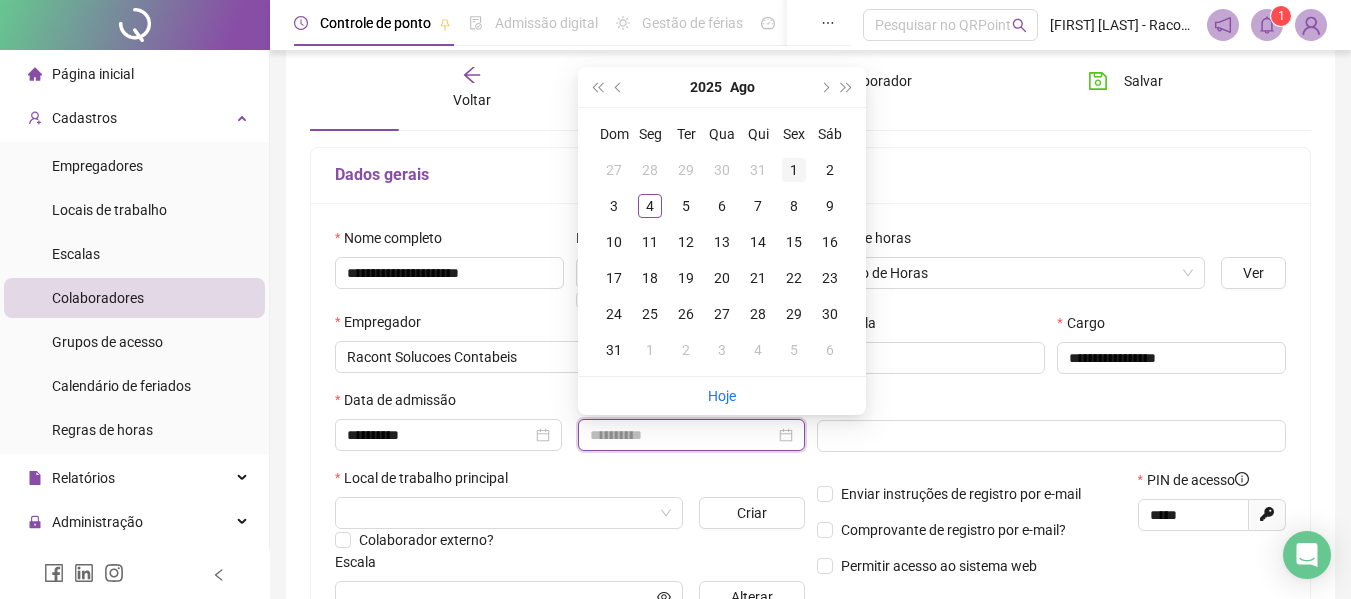 type on "**********" 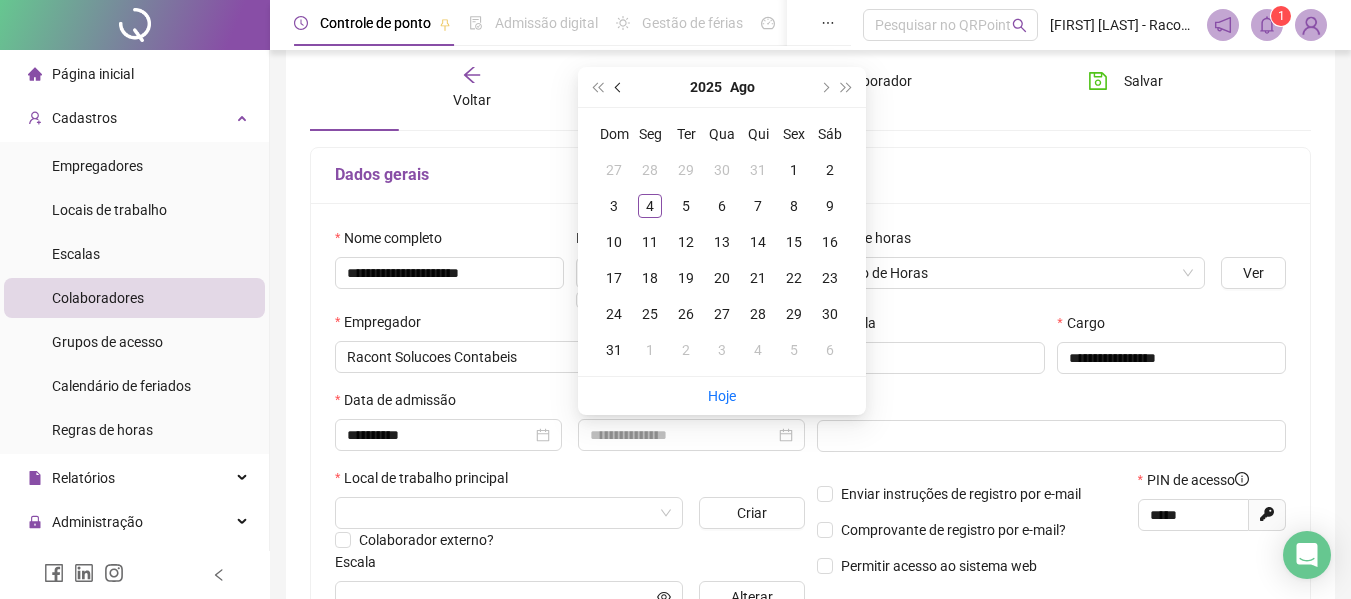 click at bounding box center [619, 87] 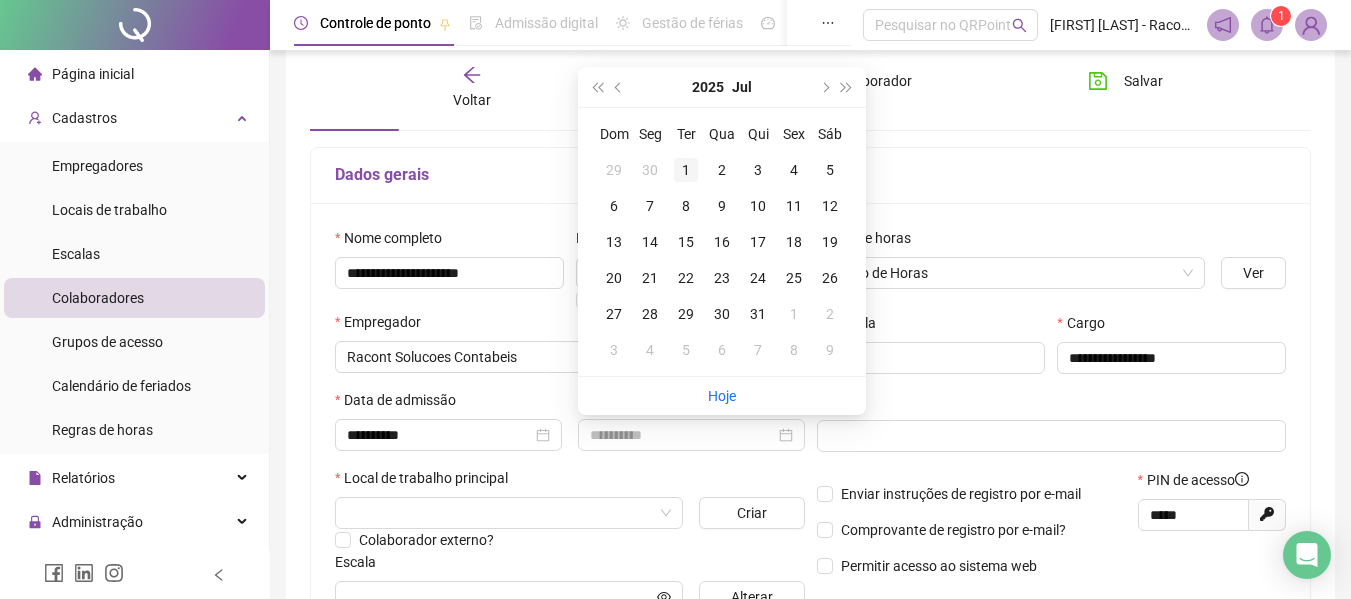 type on "**********" 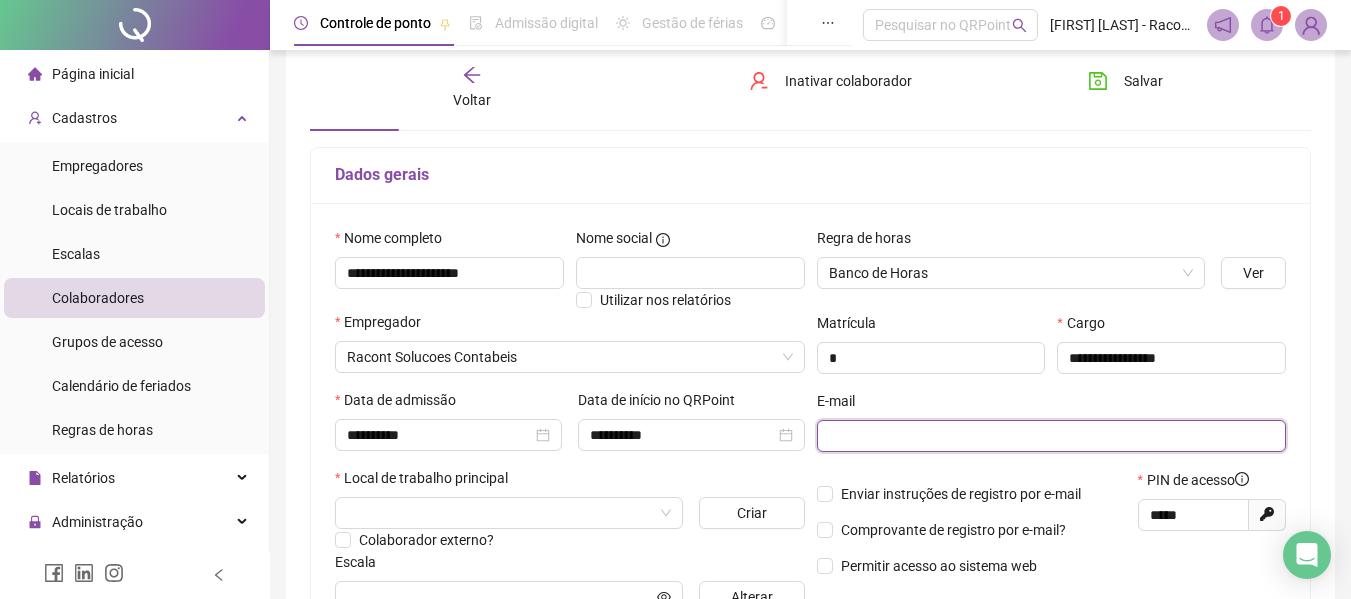 click at bounding box center [1050, 436] 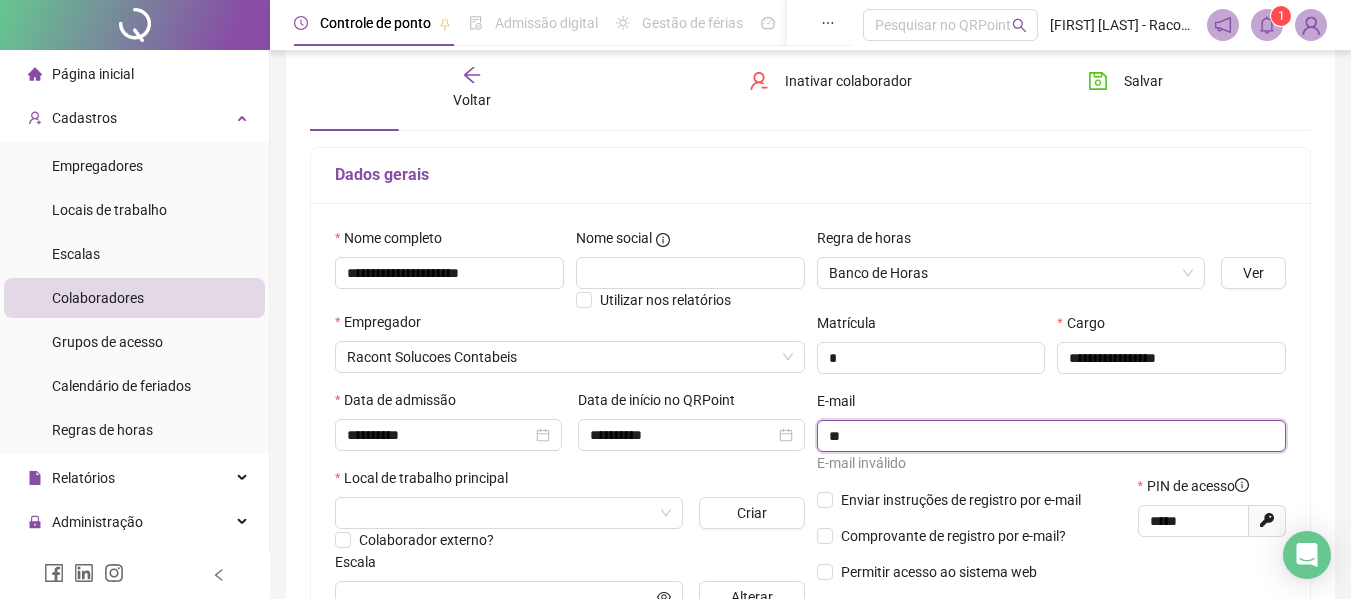 type on "*" 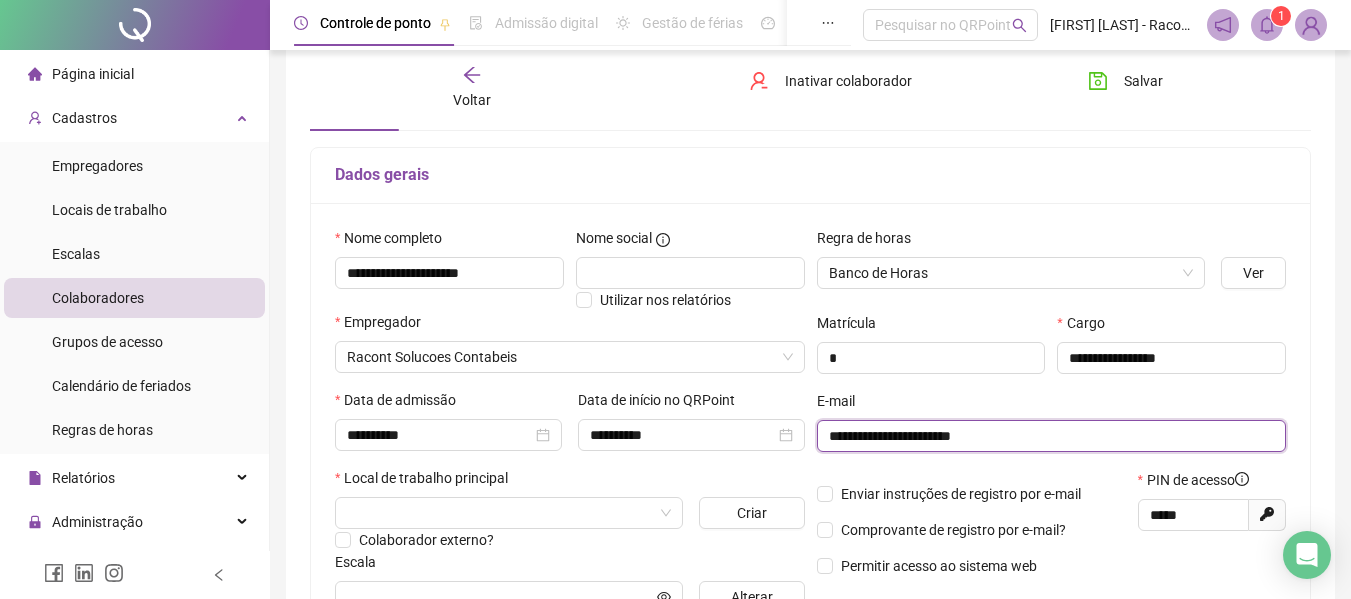 type on "**********" 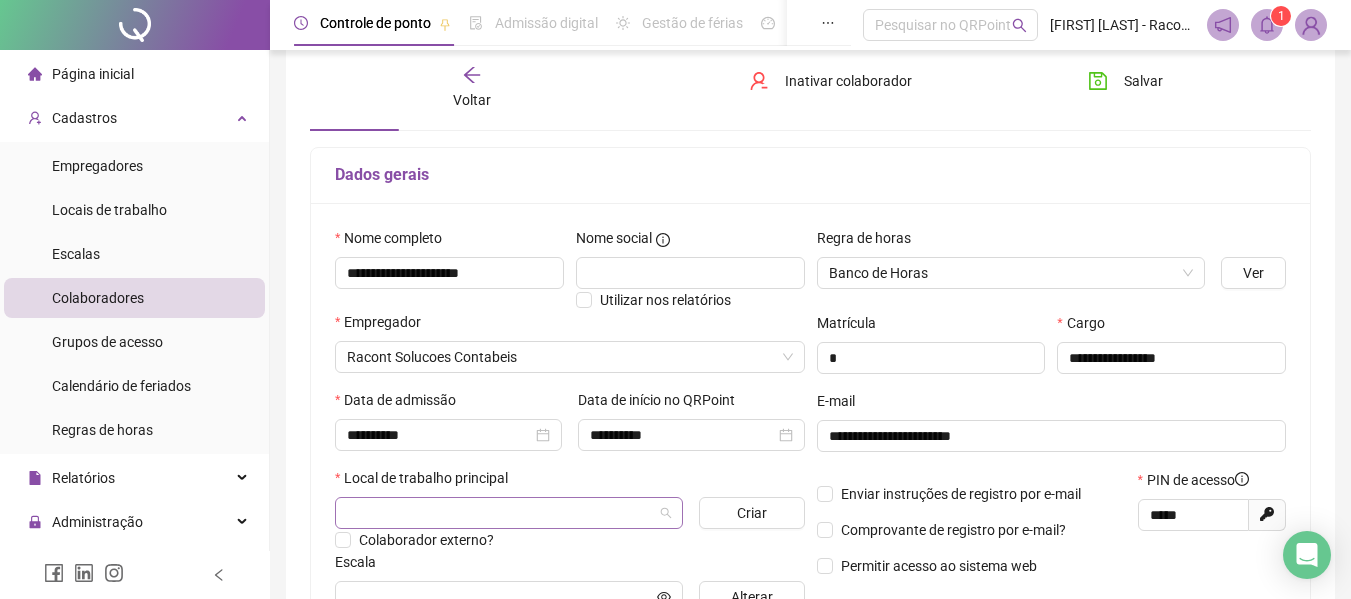 click at bounding box center [500, 513] 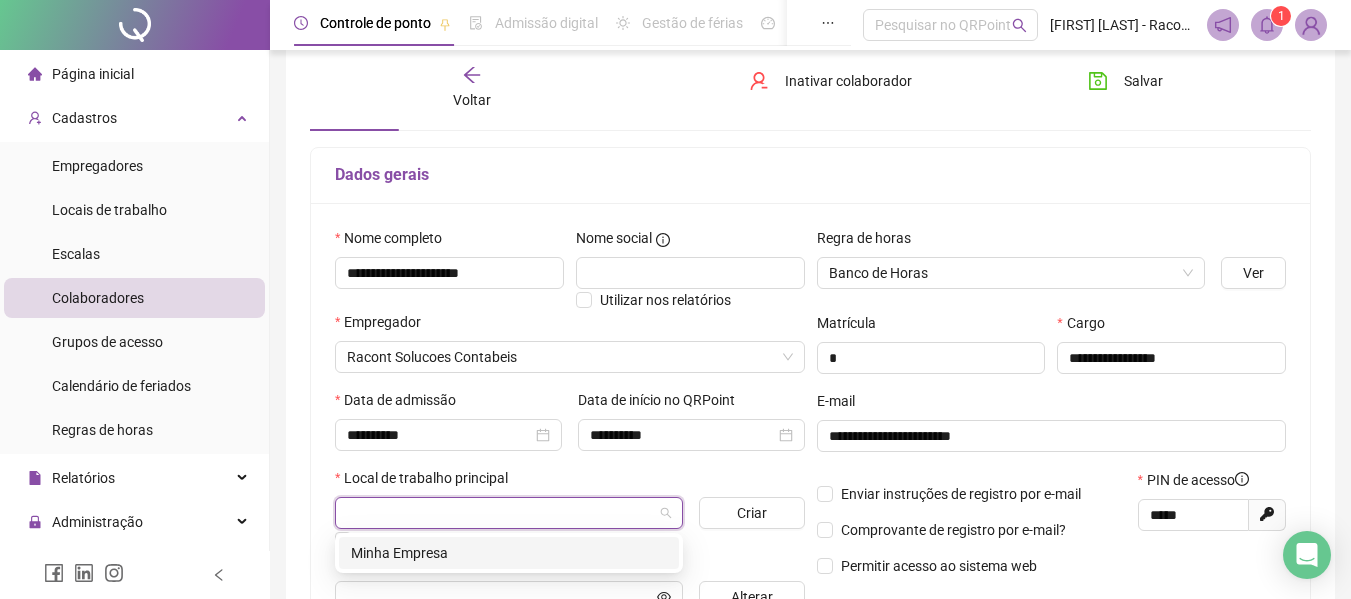 click on "Minha Empresa" at bounding box center [509, 553] 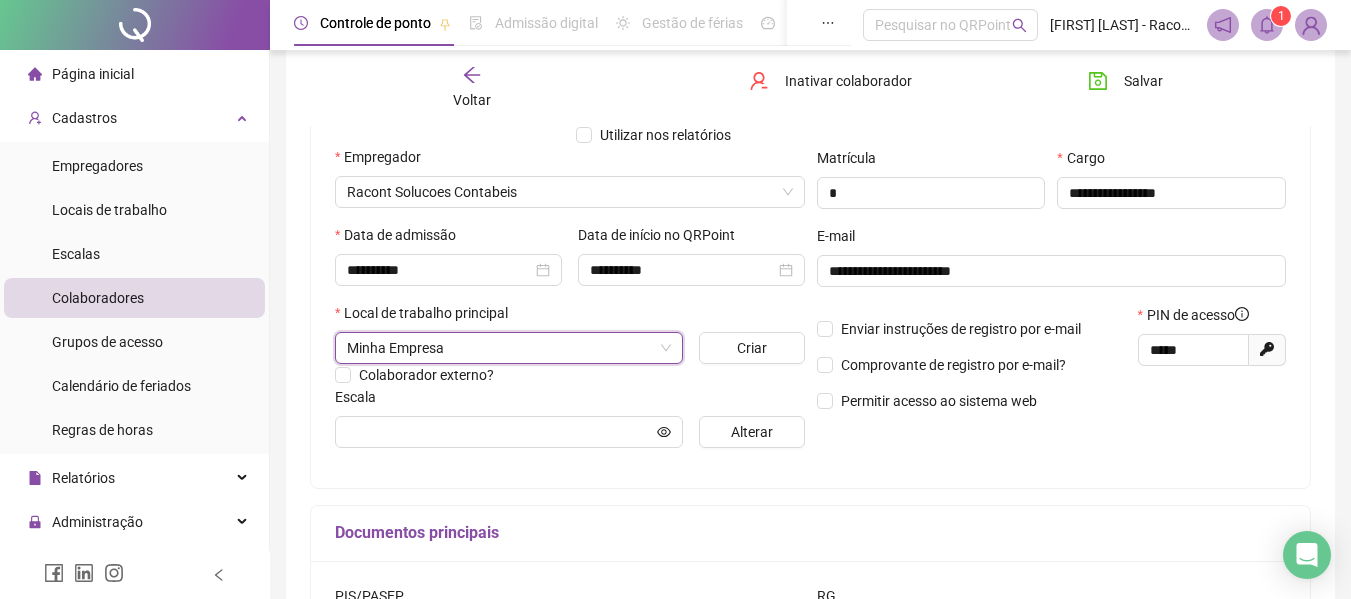 scroll, scrollTop: 300, scrollLeft: 0, axis: vertical 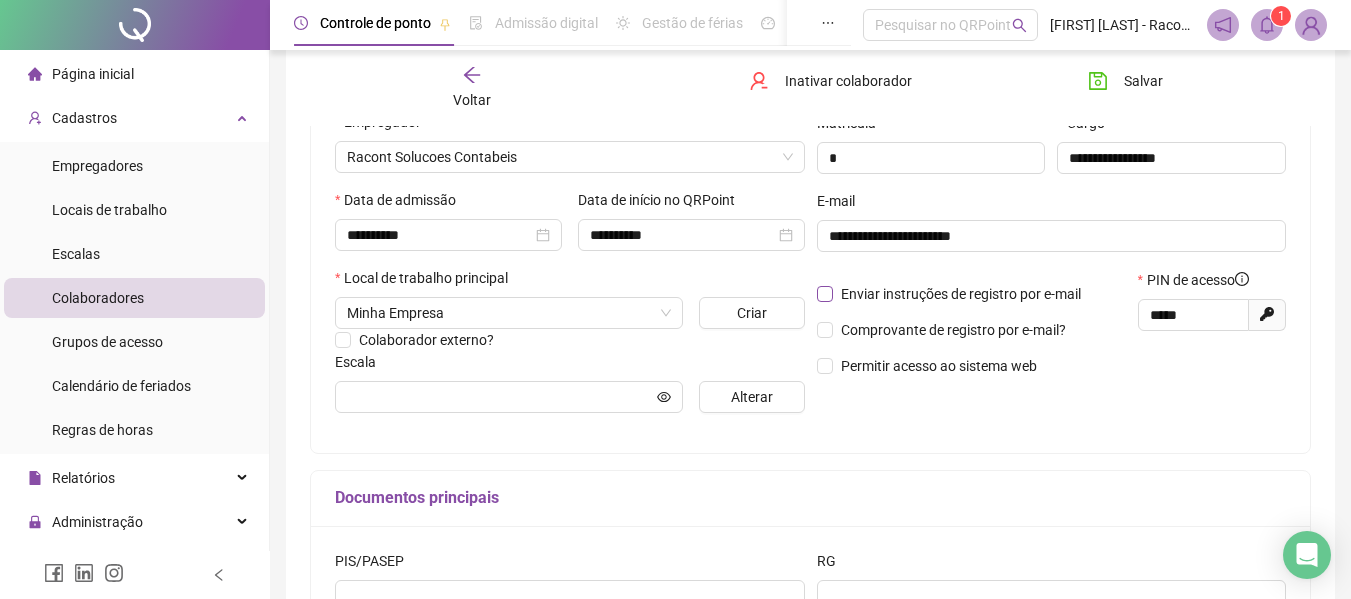 click on "Enviar instruções de registro por e-mail" at bounding box center (961, 294) 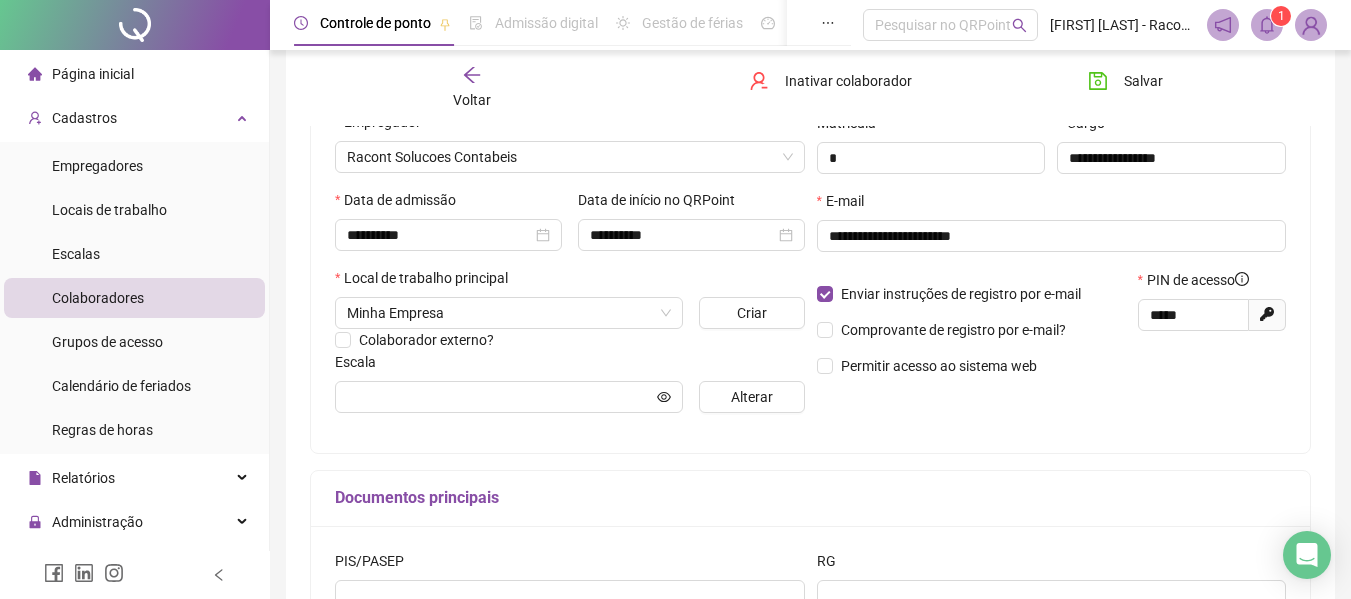 click on "Enviar instruções de registro por e-mail Comprovante de registro por e-mail? Permitir acesso ao sistema web" at bounding box center [971, 330] 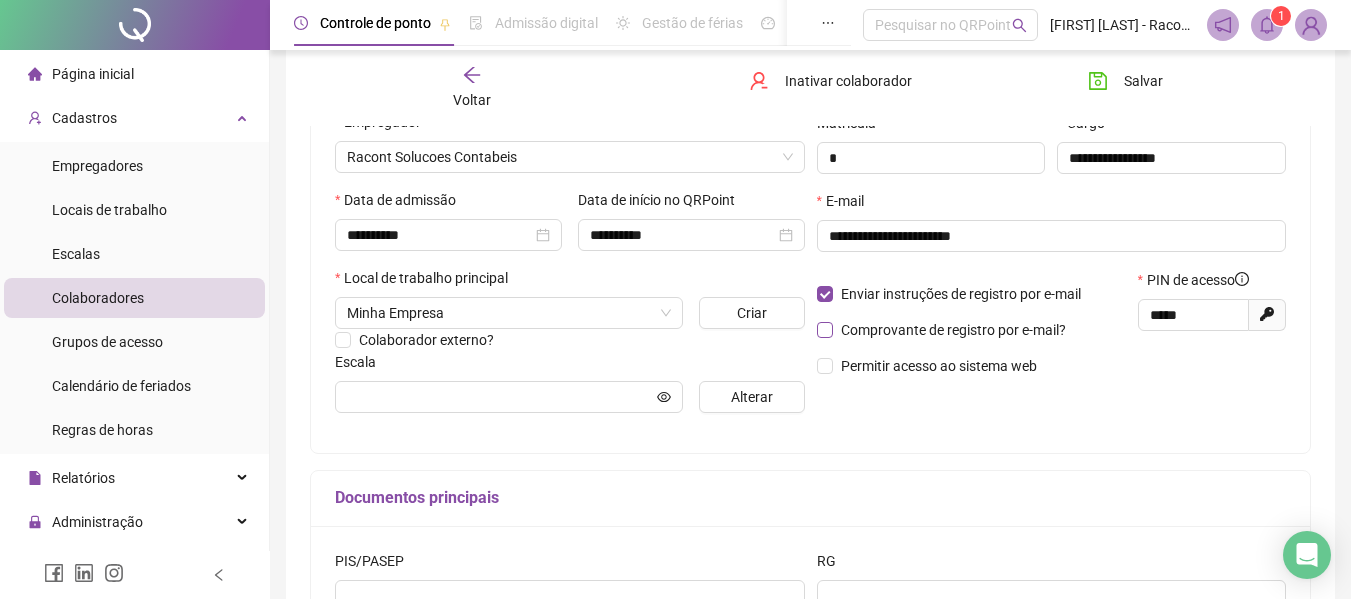 click on "Comprovante de registro por e-mail?" at bounding box center [953, 330] 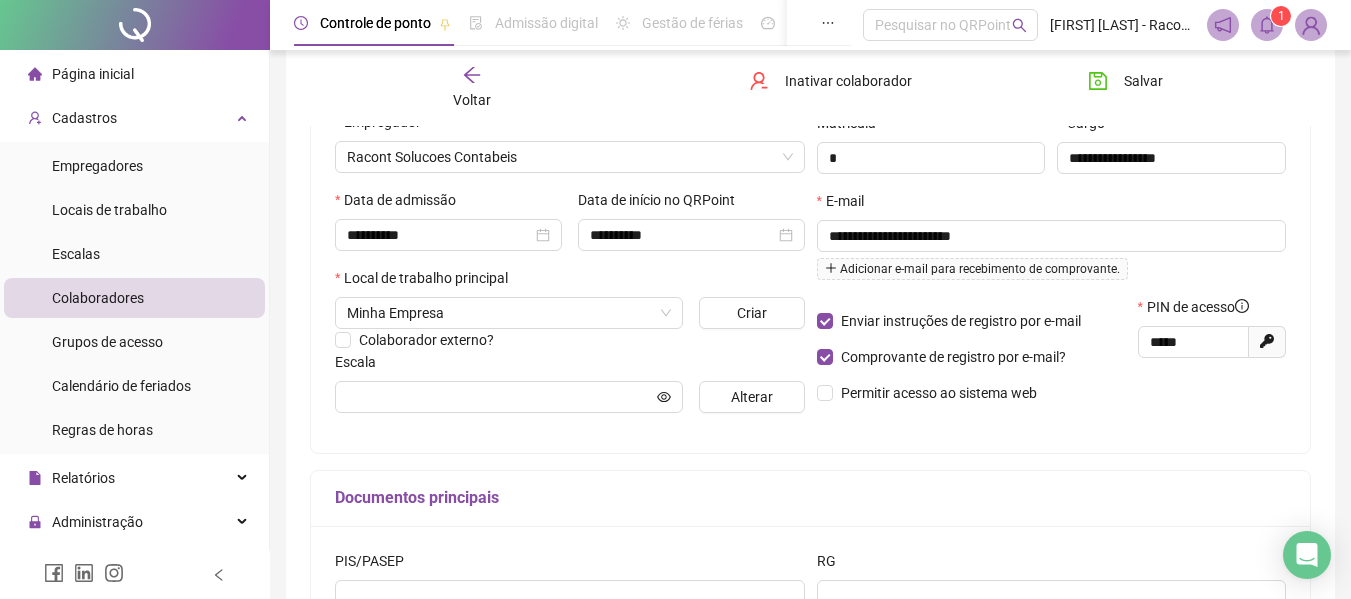 click on "Enviar instruções de registro por e-mail Comprovante de registro por e-mail? Permitir acesso ao sistema web" at bounding box center (971, 357) 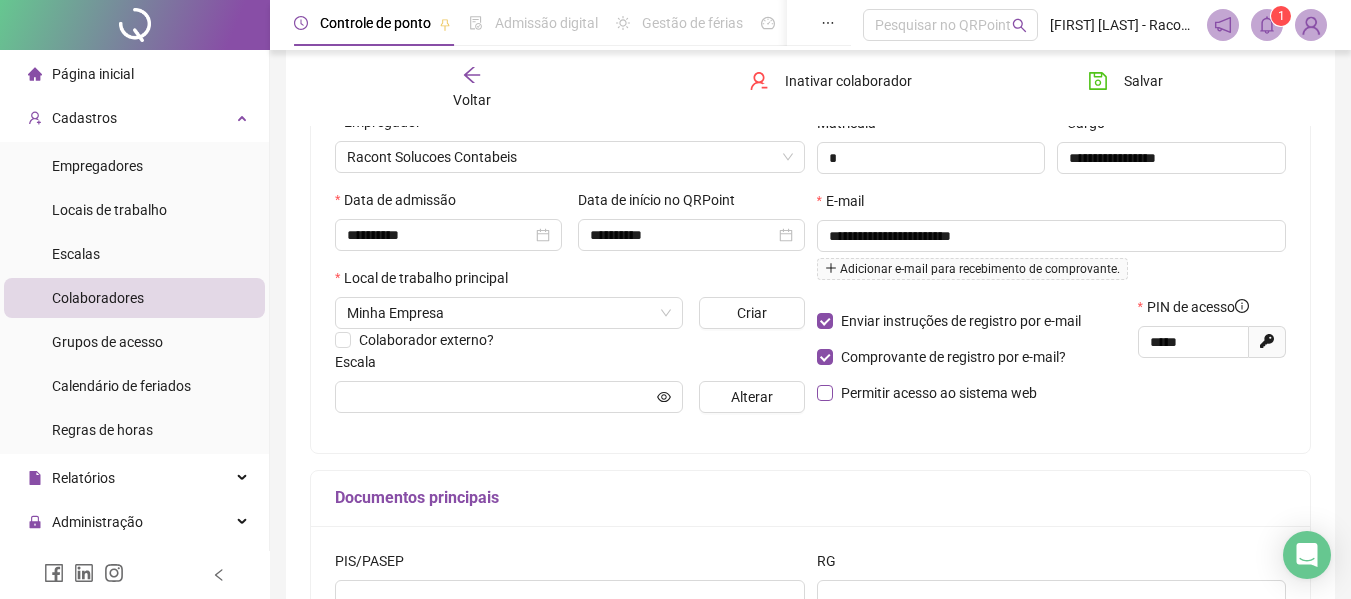 click on "Permitir acesso ao sistema web" at bounding box center [939, 393] 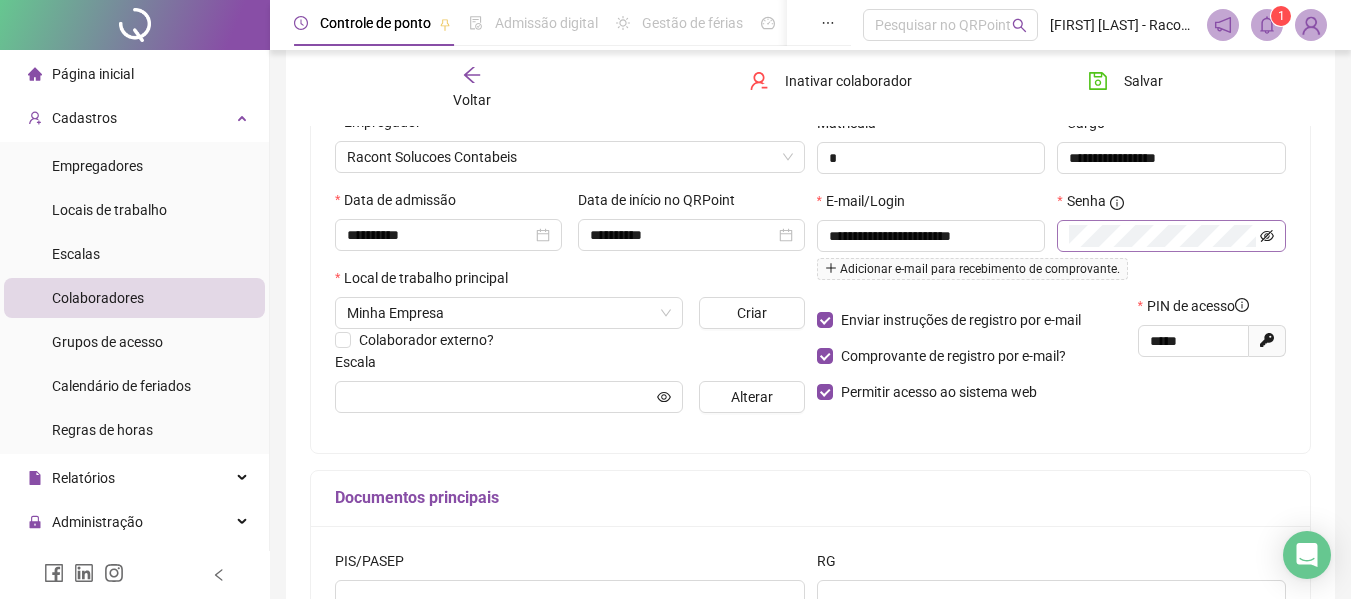click 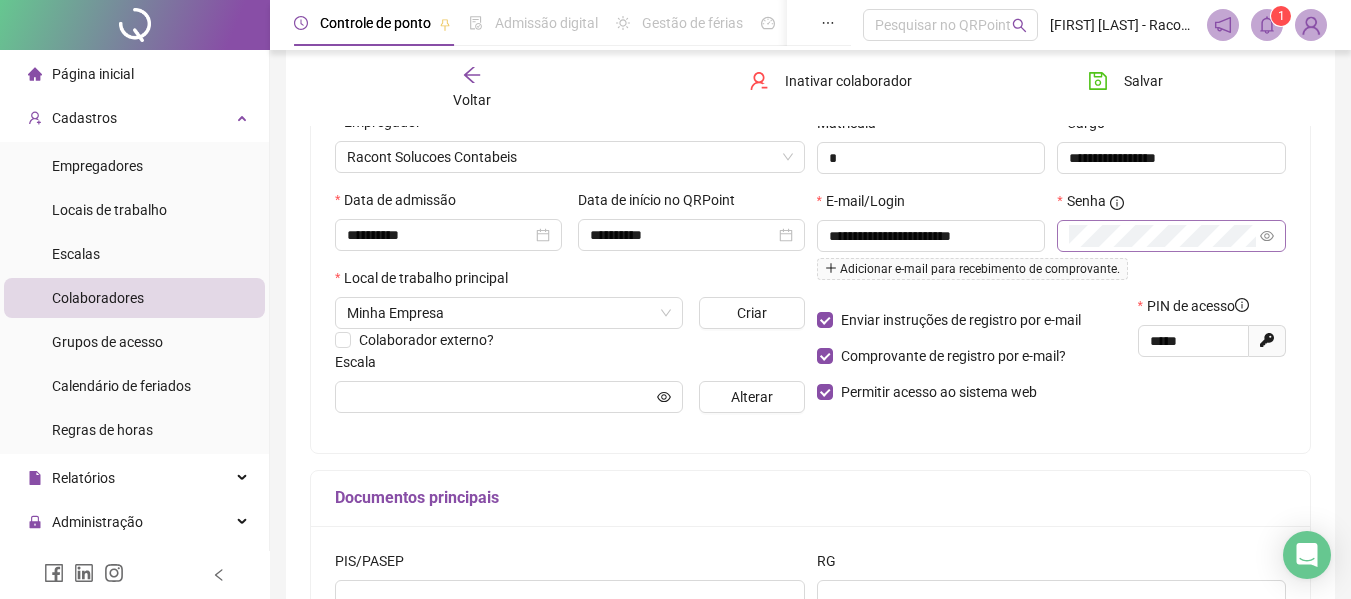 click on "Gerar novo pin" at bounding box center (1267, 341) 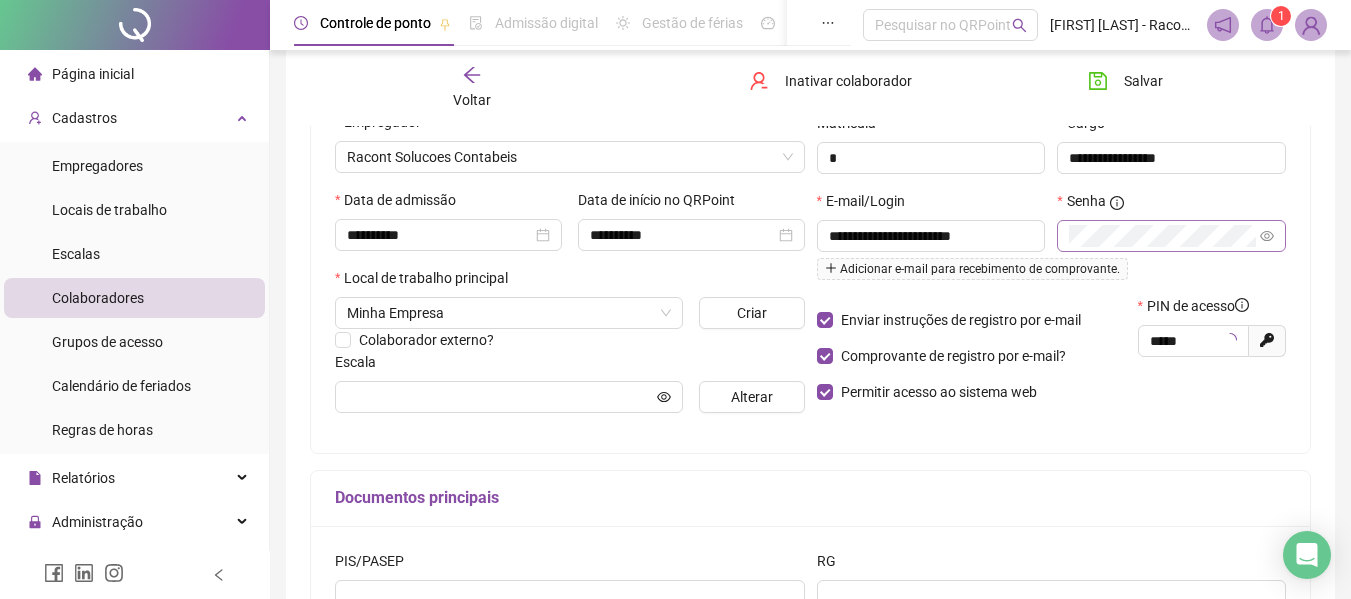 type on "*****" 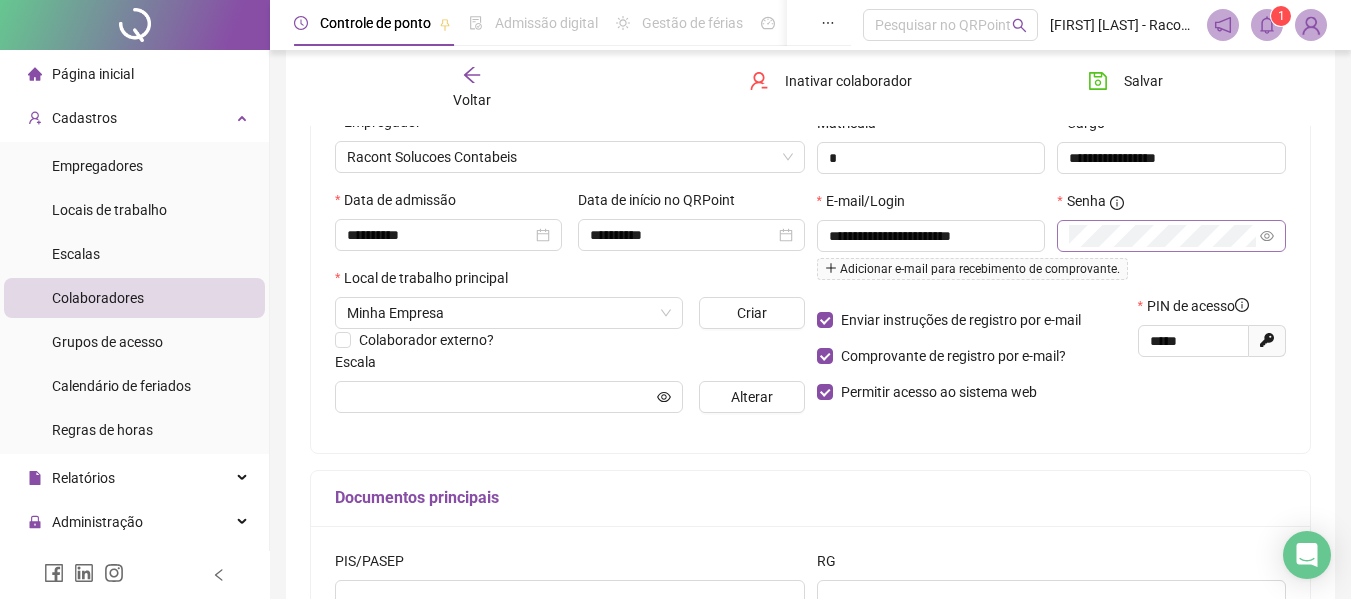 scroll, scrollTop: 400, scrollLeft: 0, axis: vertical 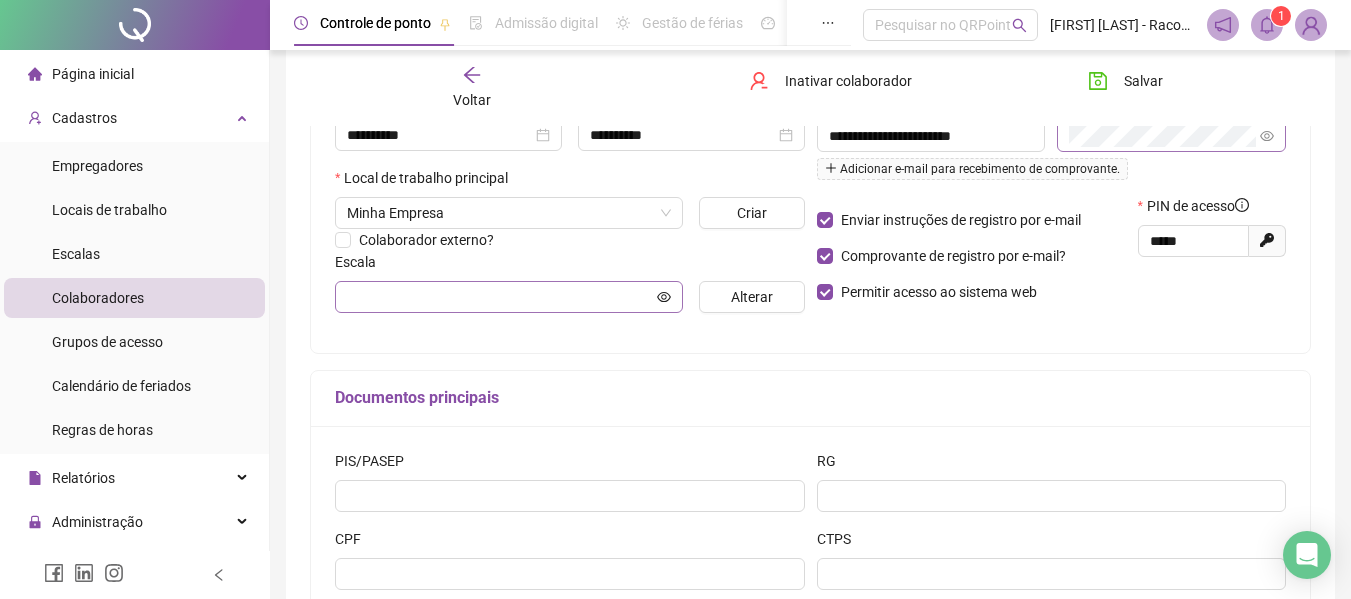 click at bounding box center (509, 297) 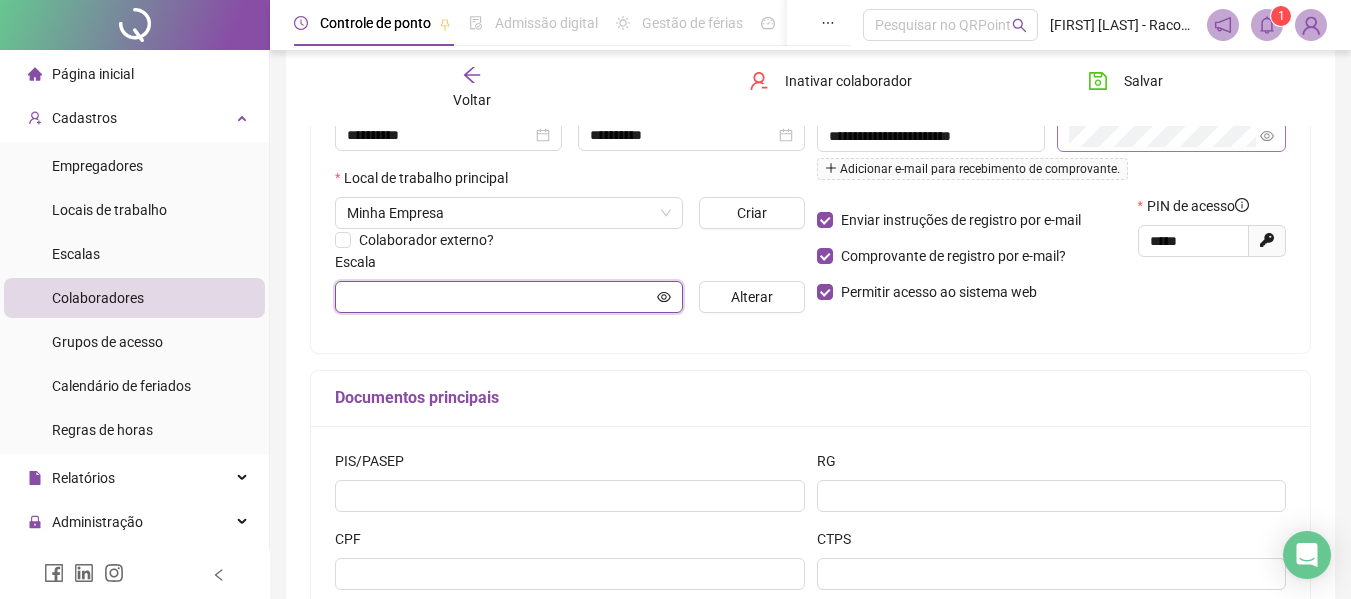 click at bounding box center [500, 297] 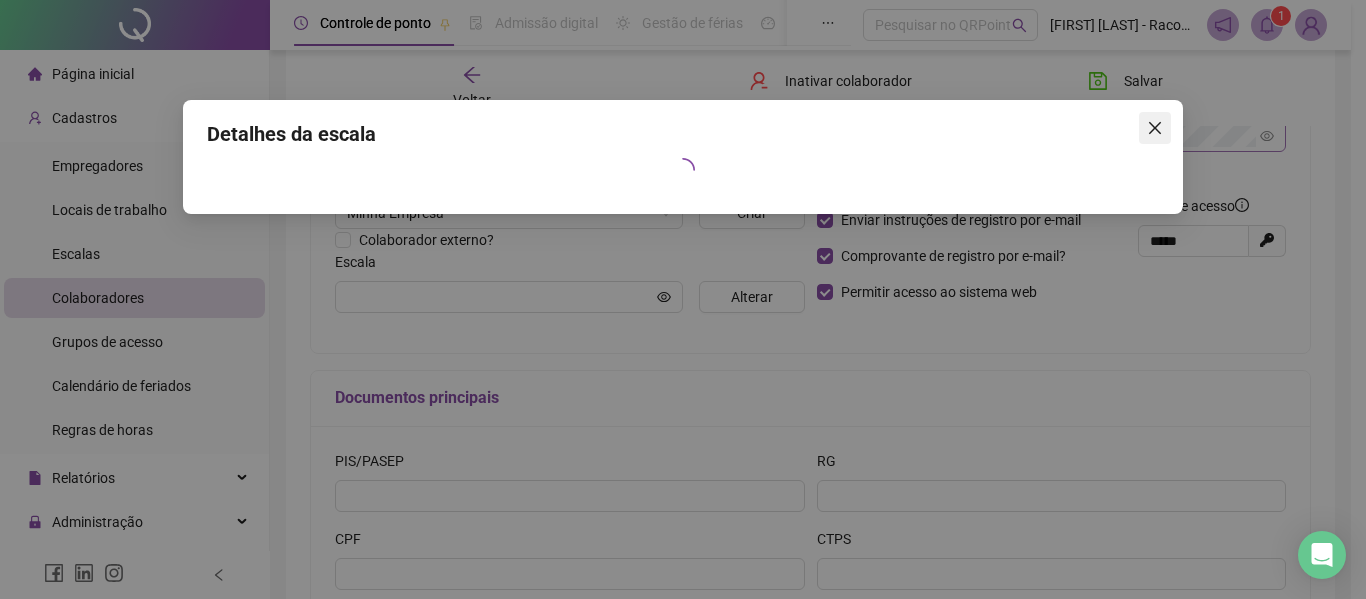 click 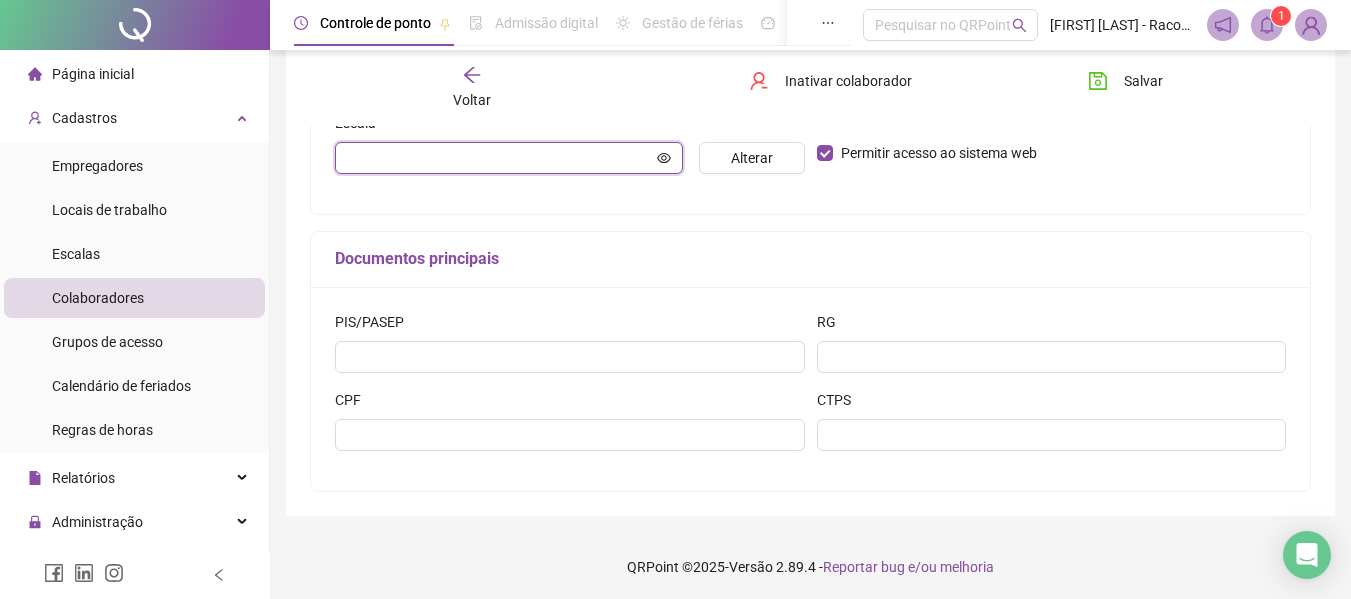 scroll, scrollTop: 542, scrollLeft: 0, axis: vertical 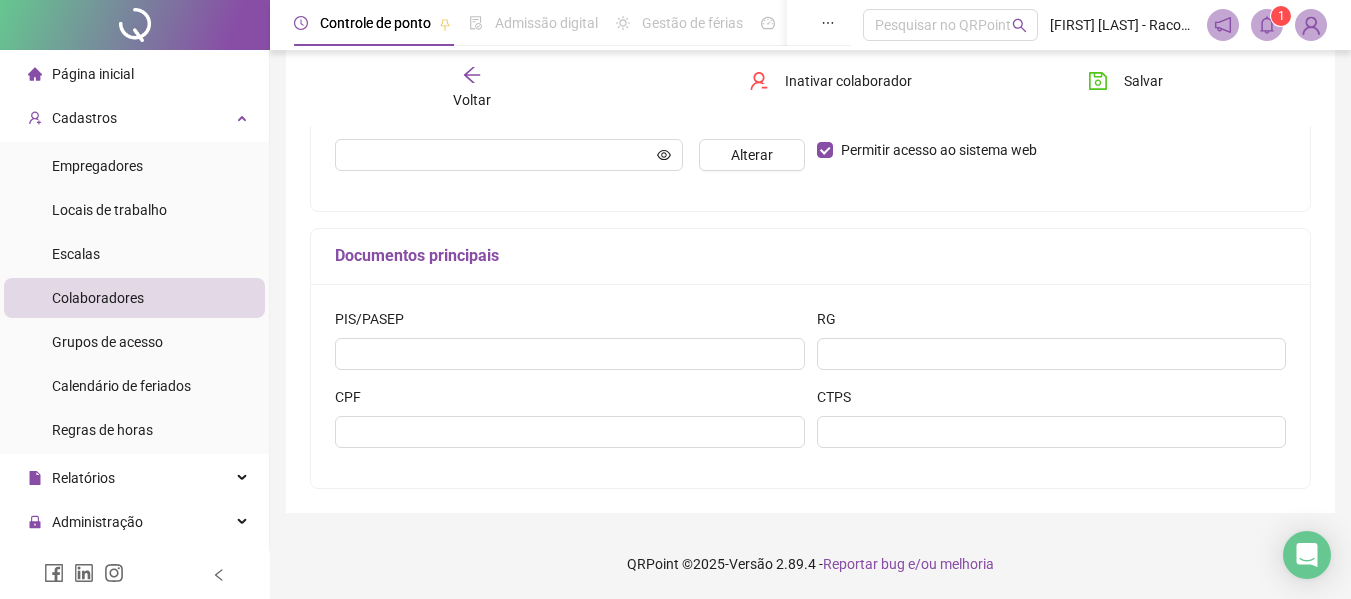 click on "CPF" at bounding box center (570, 425) 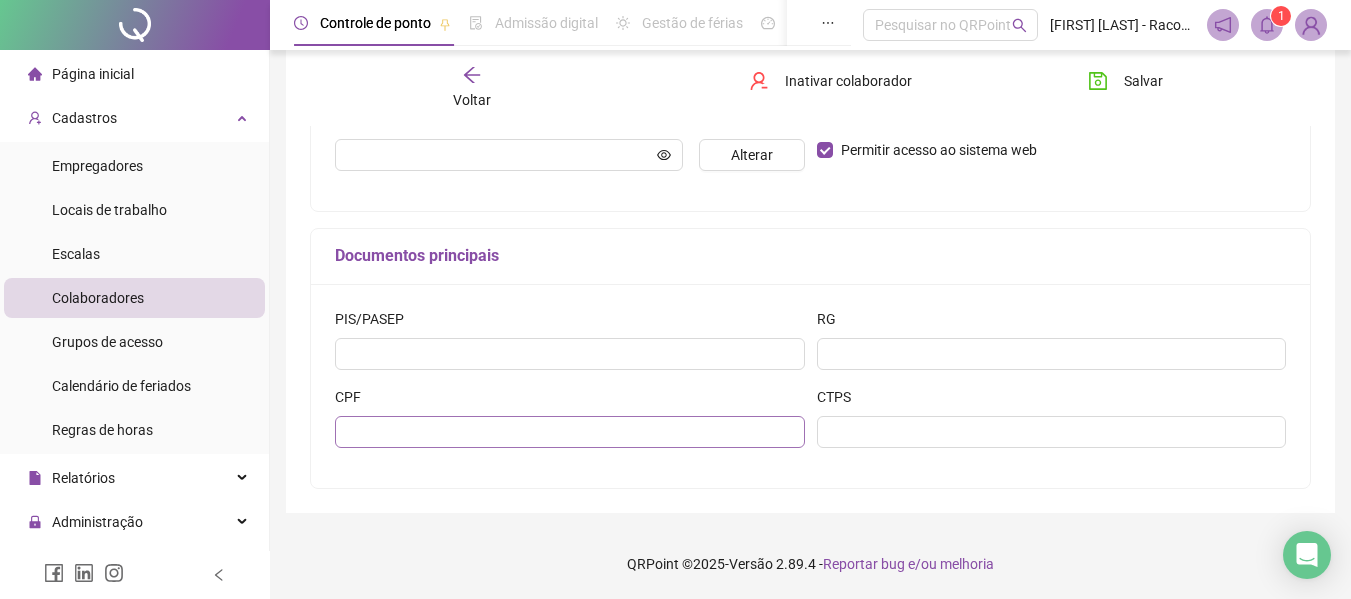 click at bounding box center [570, 432] 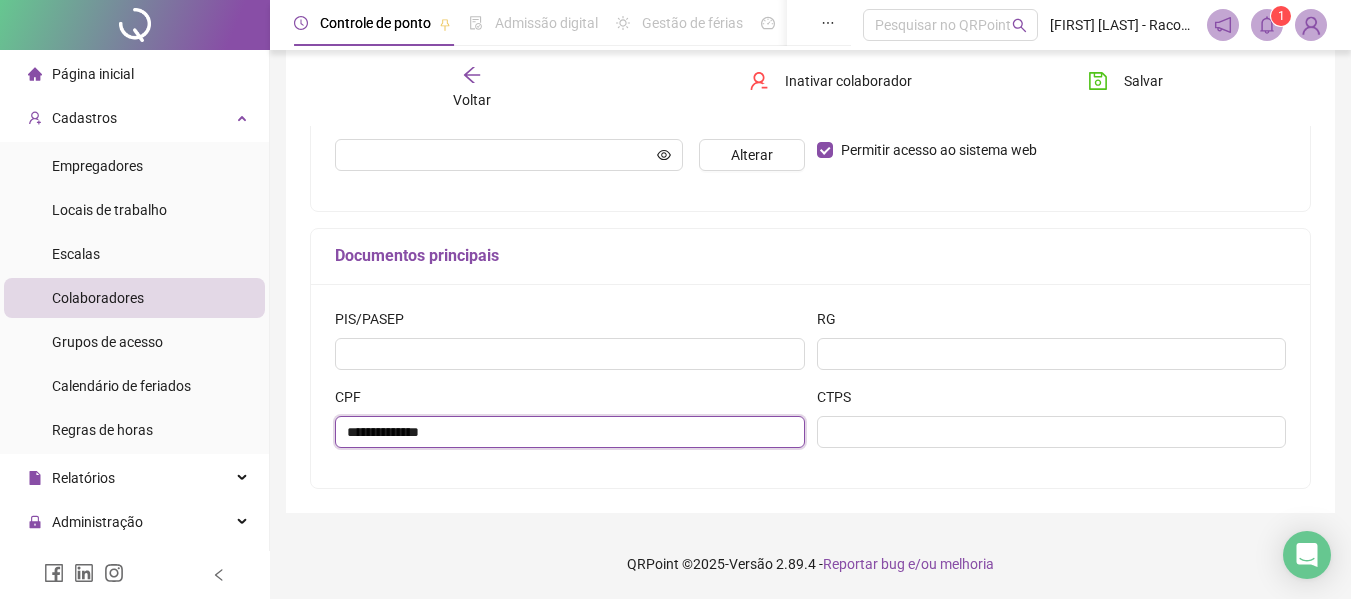 type on "**********" 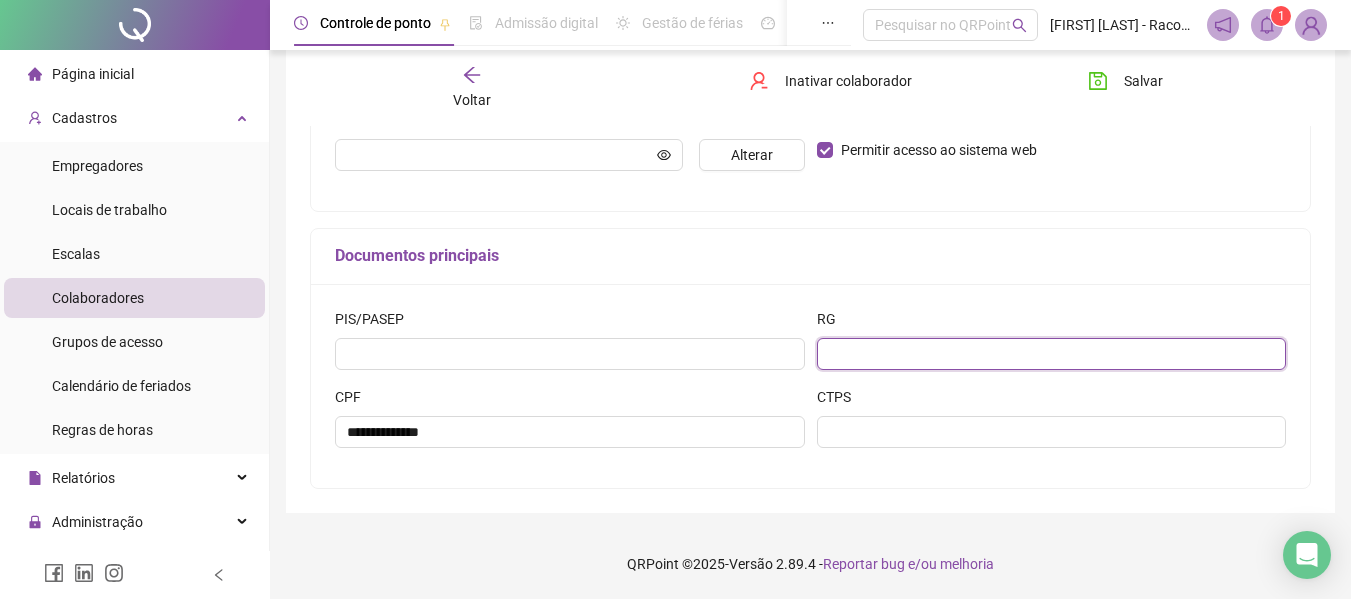 click at bounding box center [1052, 354] 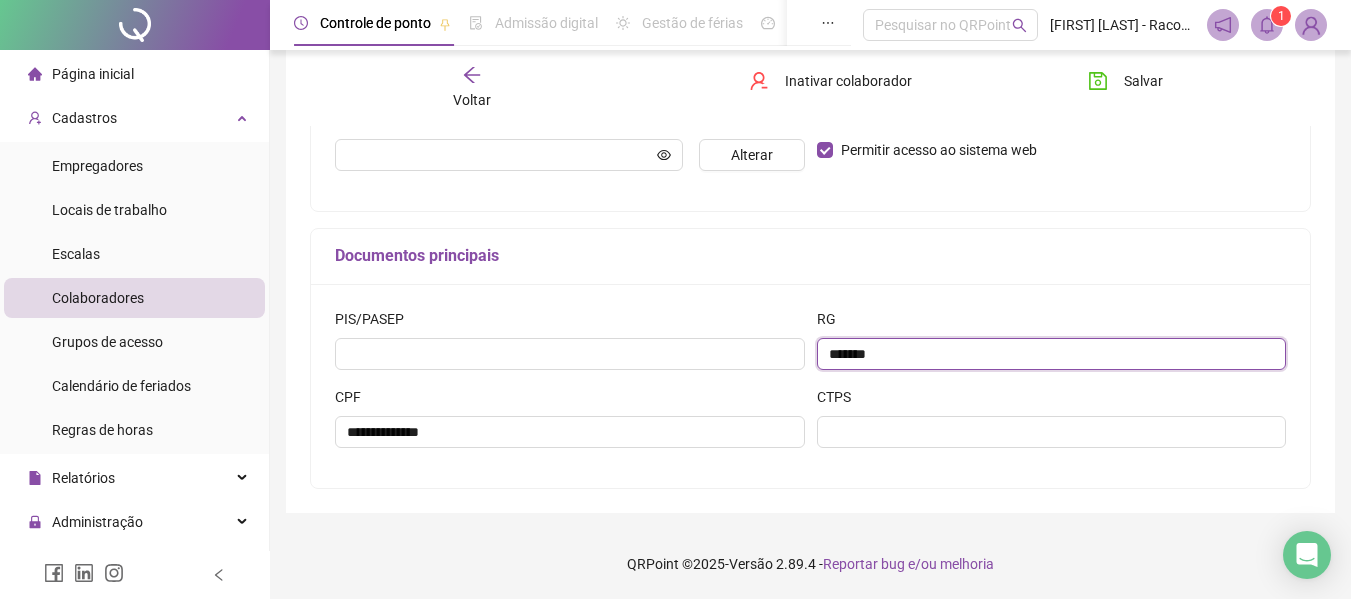 type on "*******" 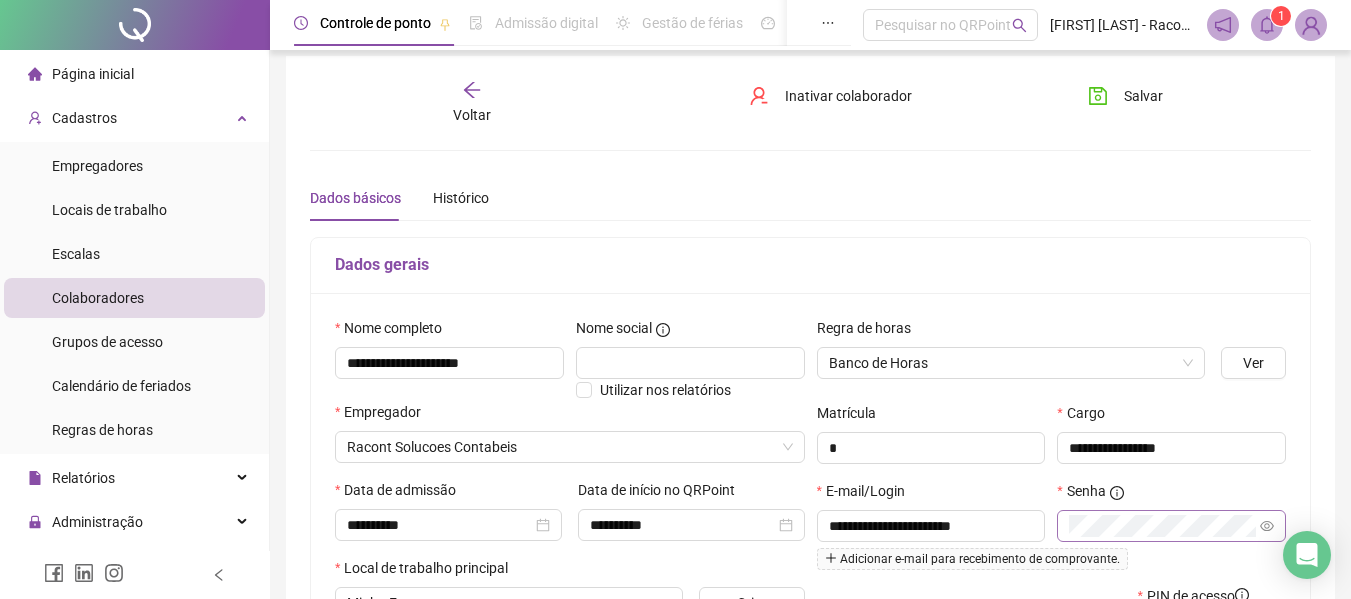 scroll, scrollTop: 0, scrollLeft: 0, axis: both 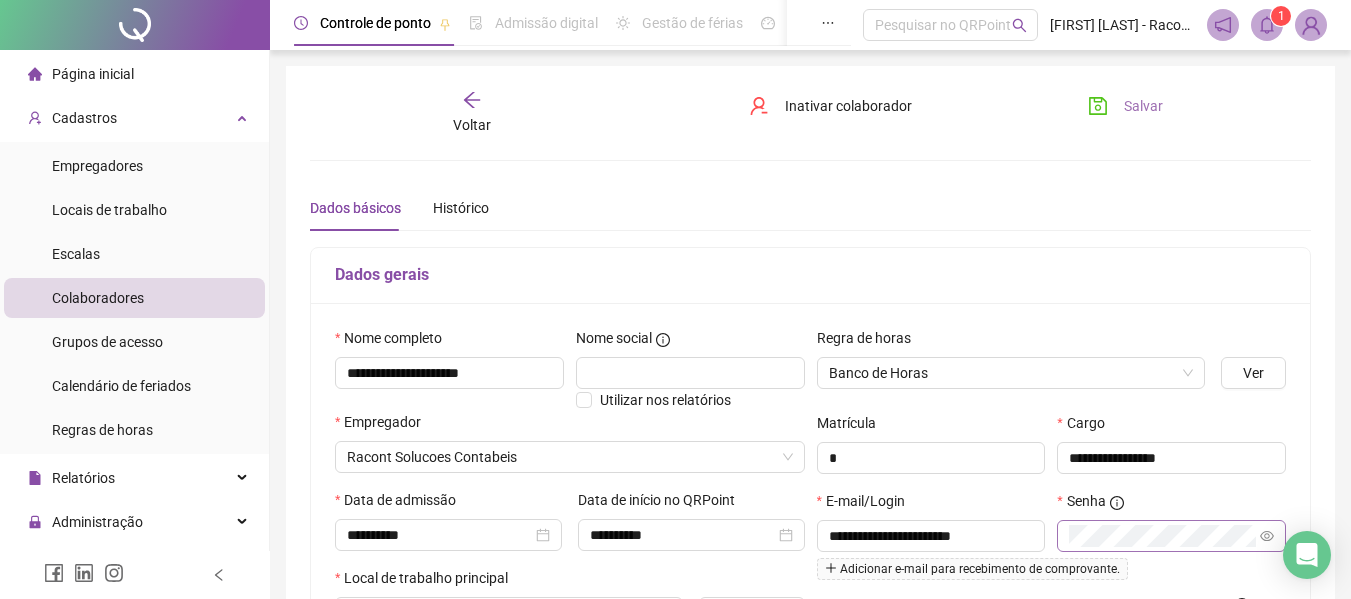 type on "**********" 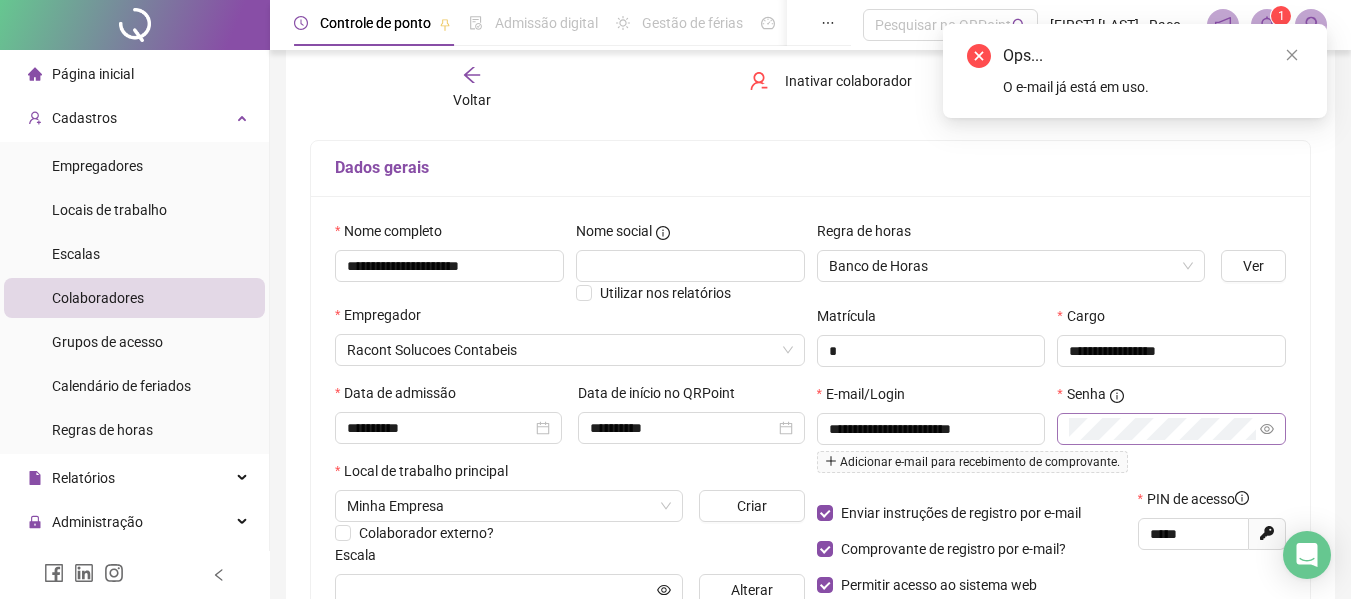 scroll, scrollTop: 300, scrollLeft: 0, axis: vertical 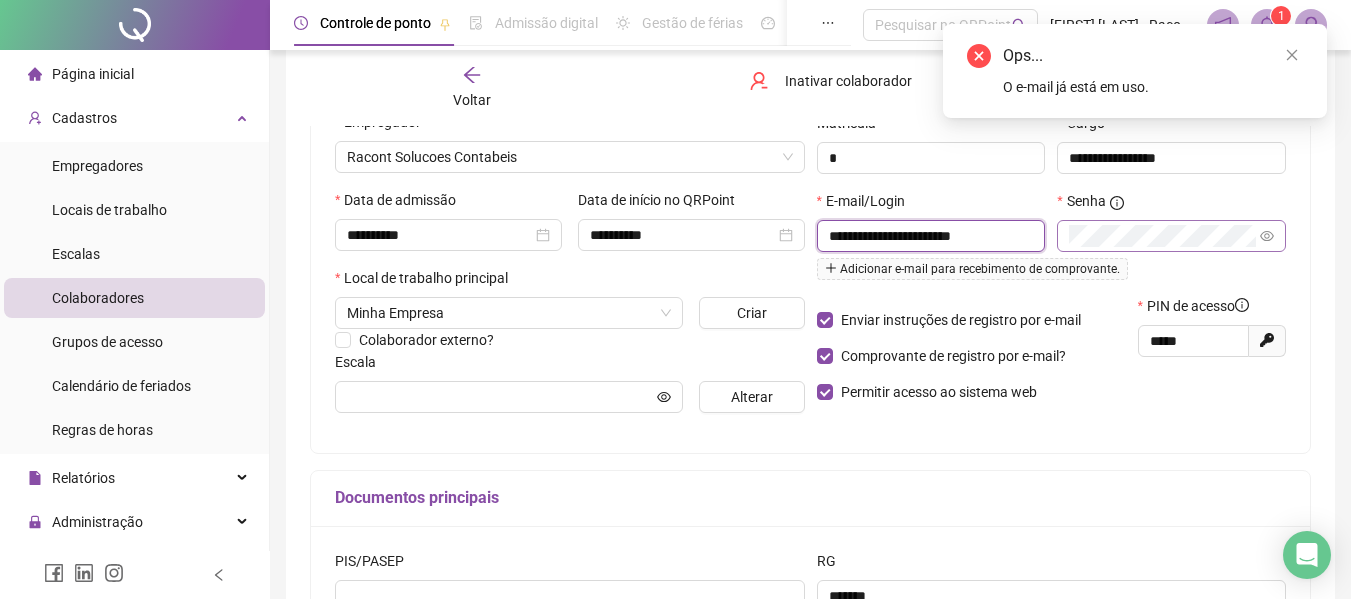 drag, startPoint x: 921, startPoint y: 237, endPoint x: 836, endPoint y: 243, distance: 85.2115 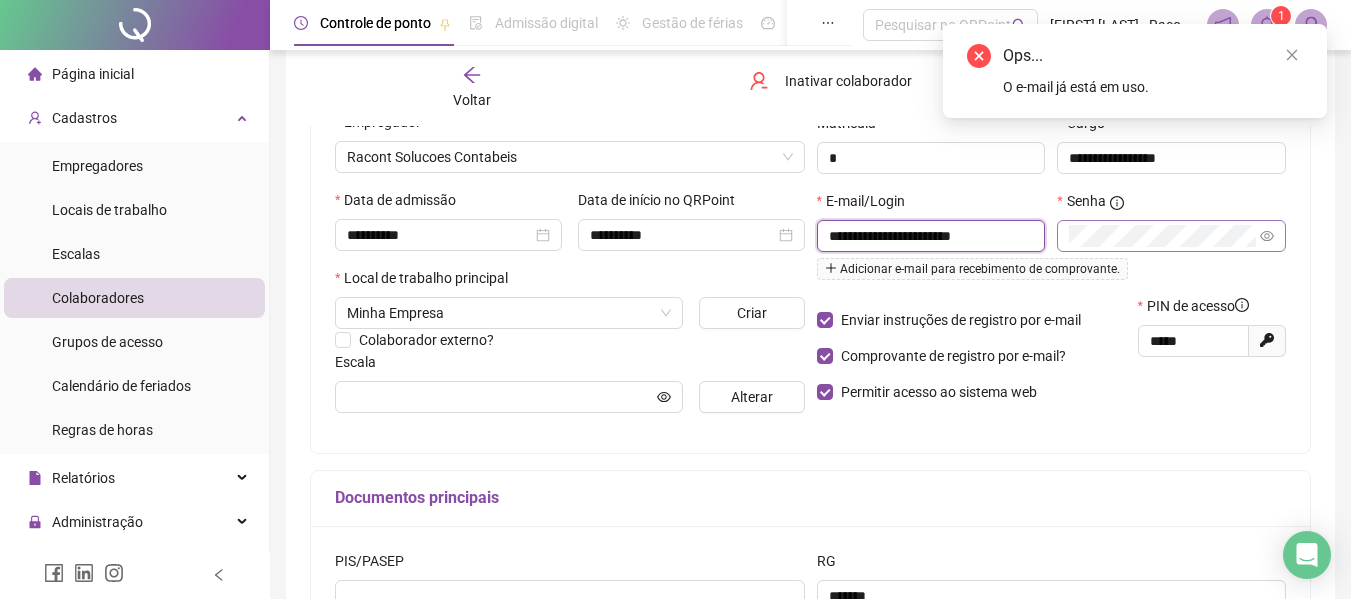 click on "**********" at bounding box center (929, 236) 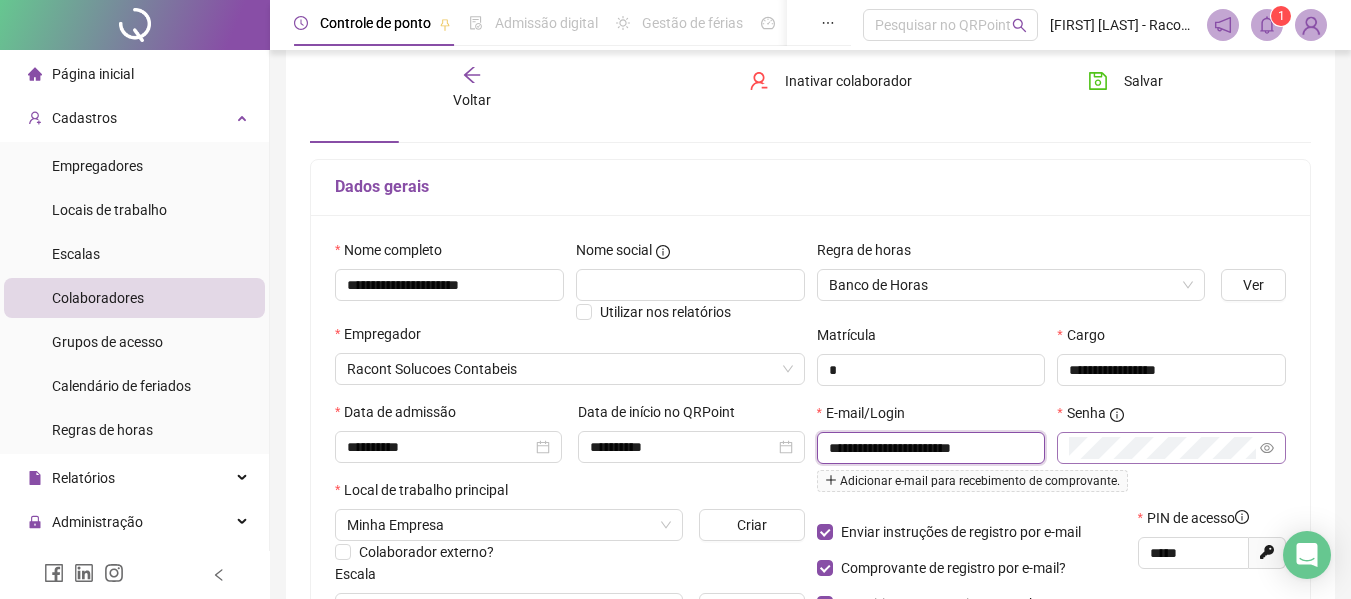 scroll, scrollTop: 0, scrollLeft: 0, axis: both 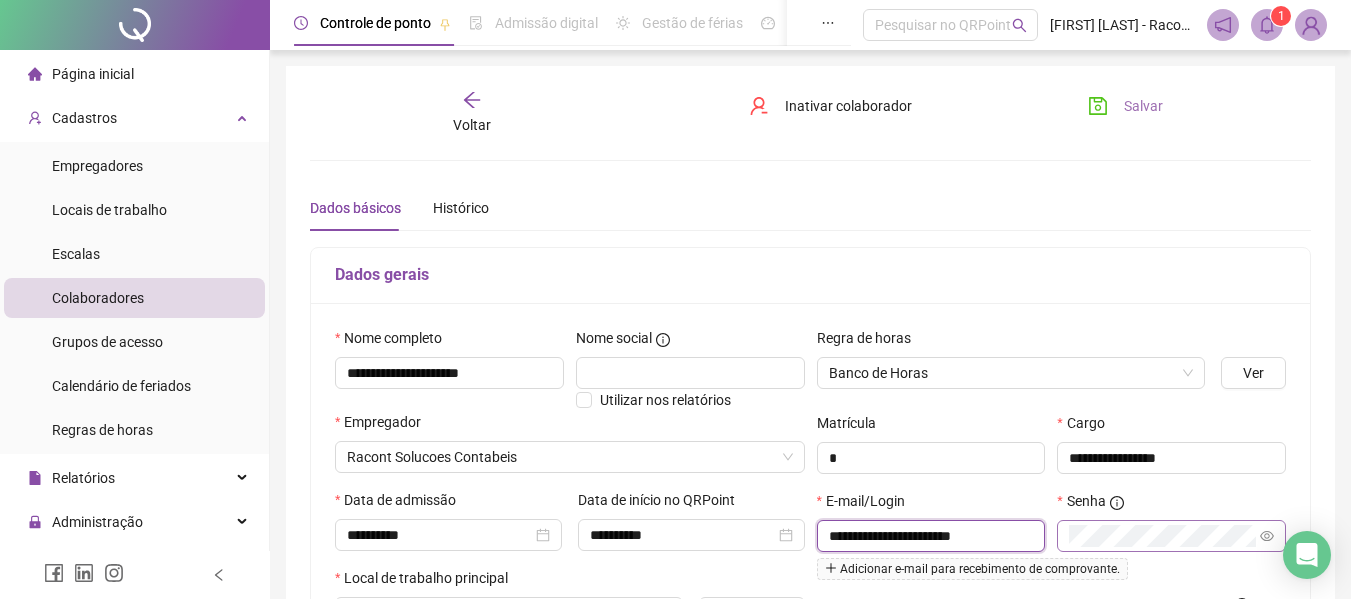 type on "**********" 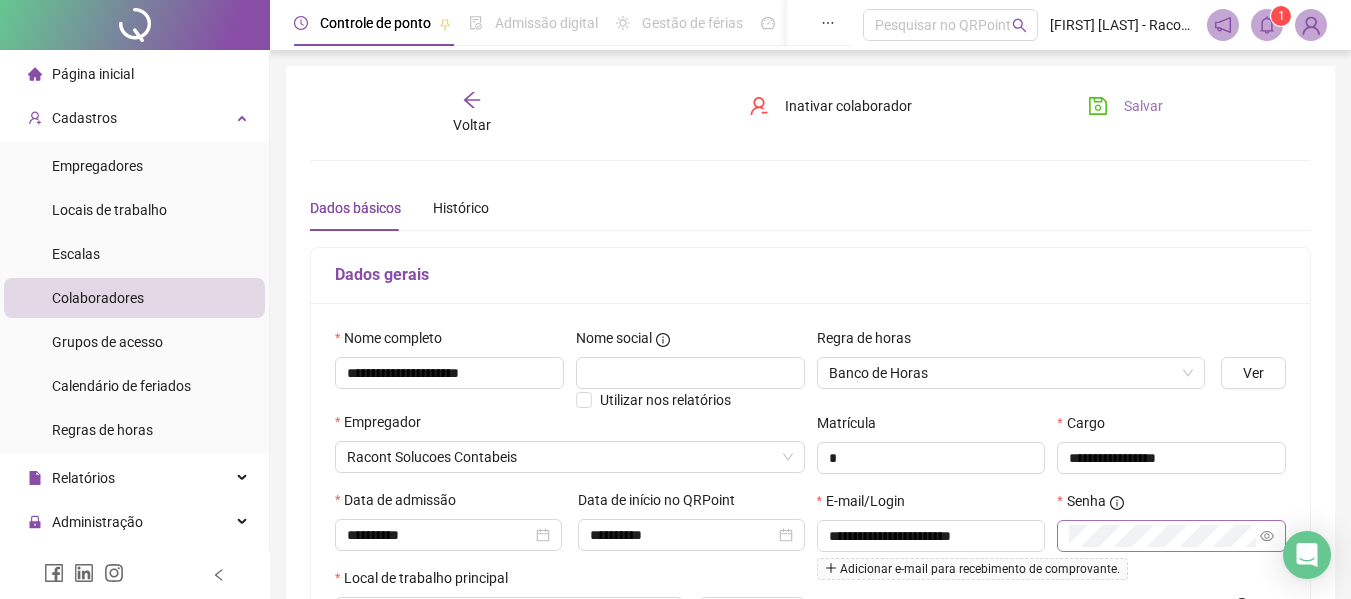click on "Salvar" at bounding box center (1143, 106) 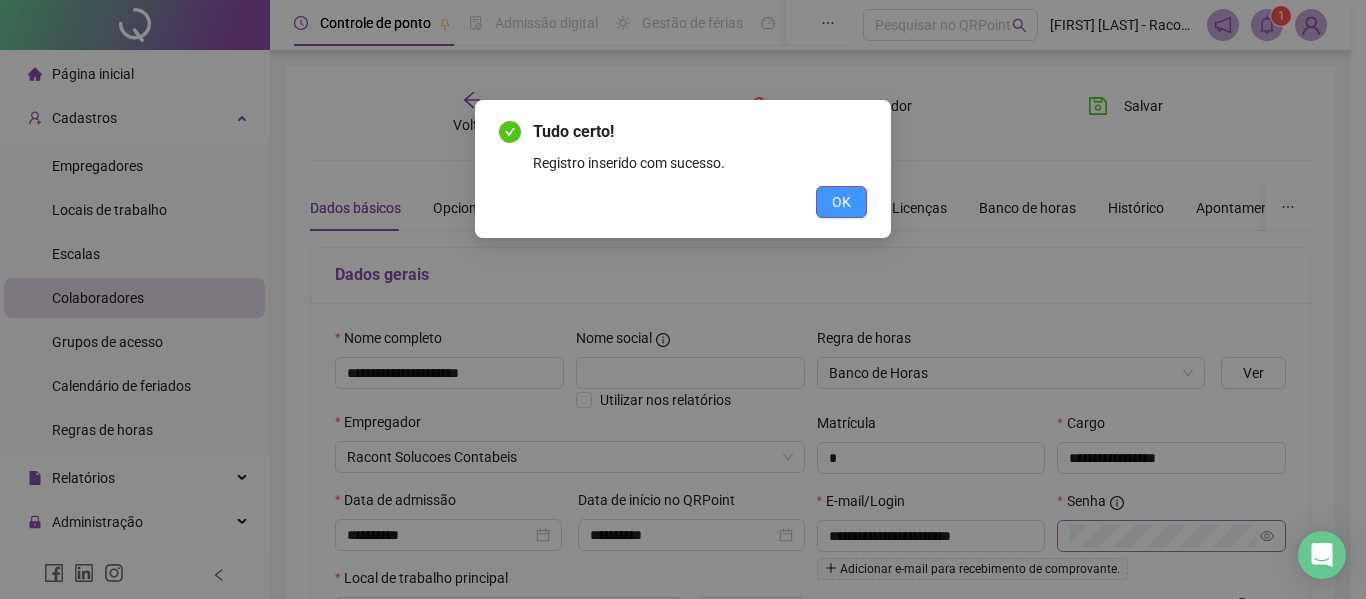 click on "OK" at bounding box center [841, 202] 